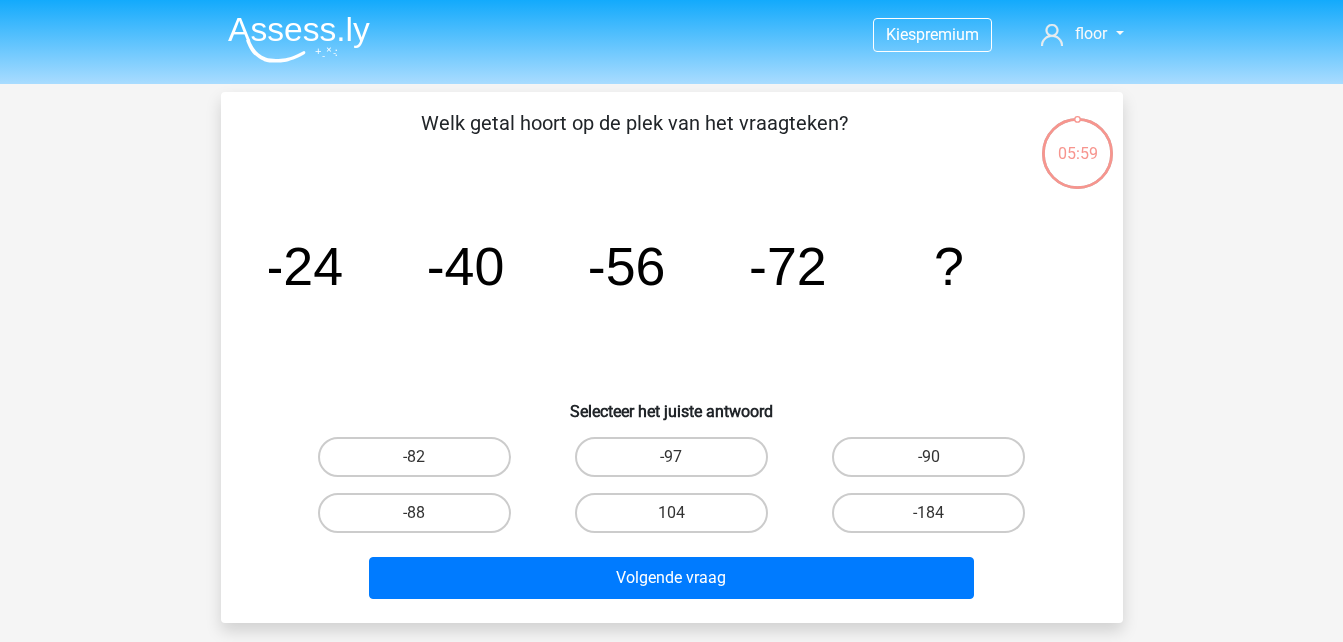 scroll, scrollTop: 0, scrollLeft: 0, axis: both 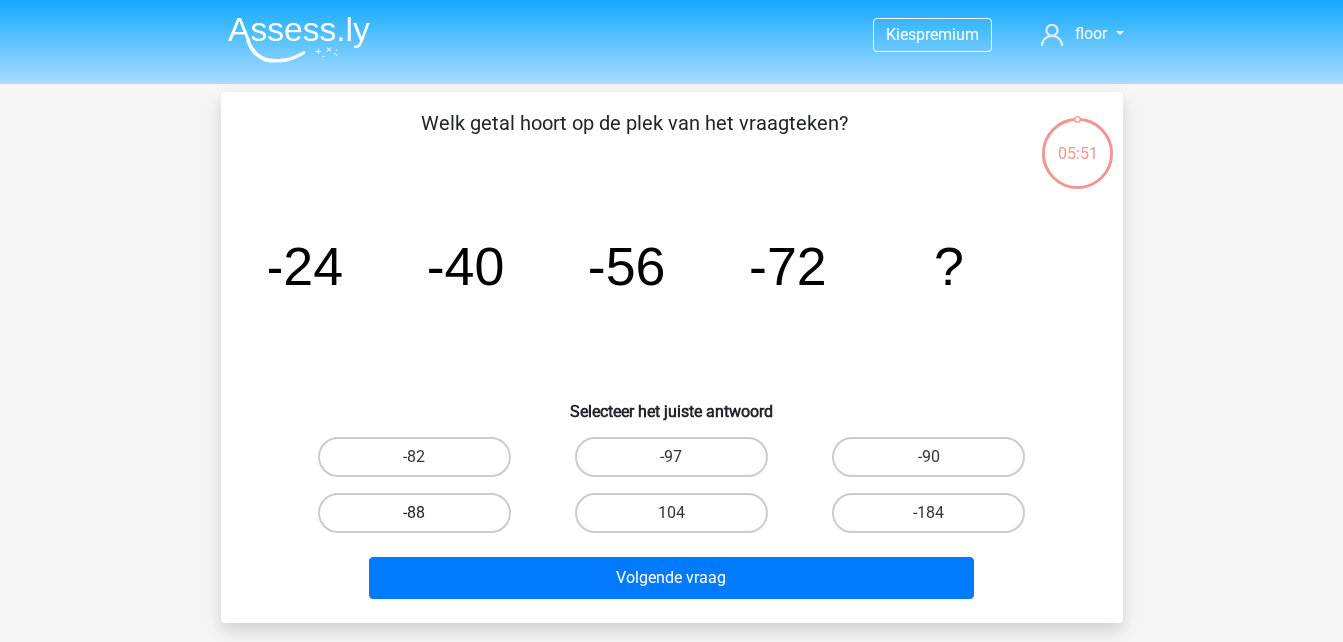click on "-88" at bounding box center (414, 513) 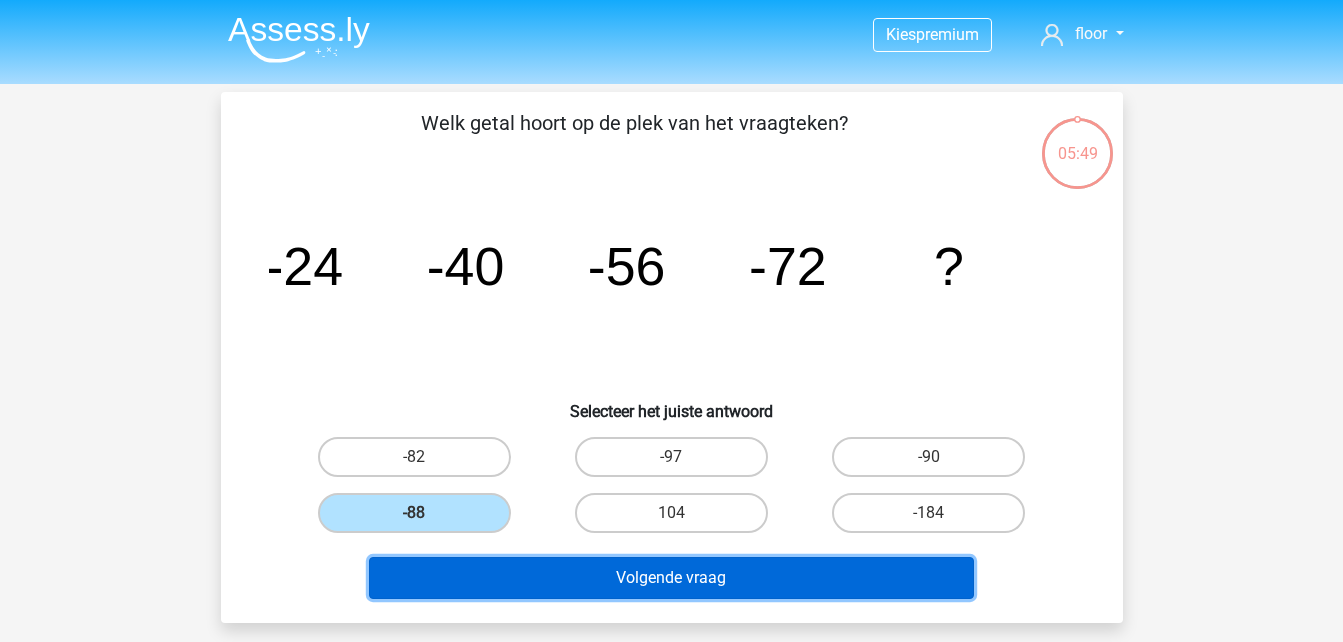 click on "Volgende vraag" at bounding box center [671, 578] 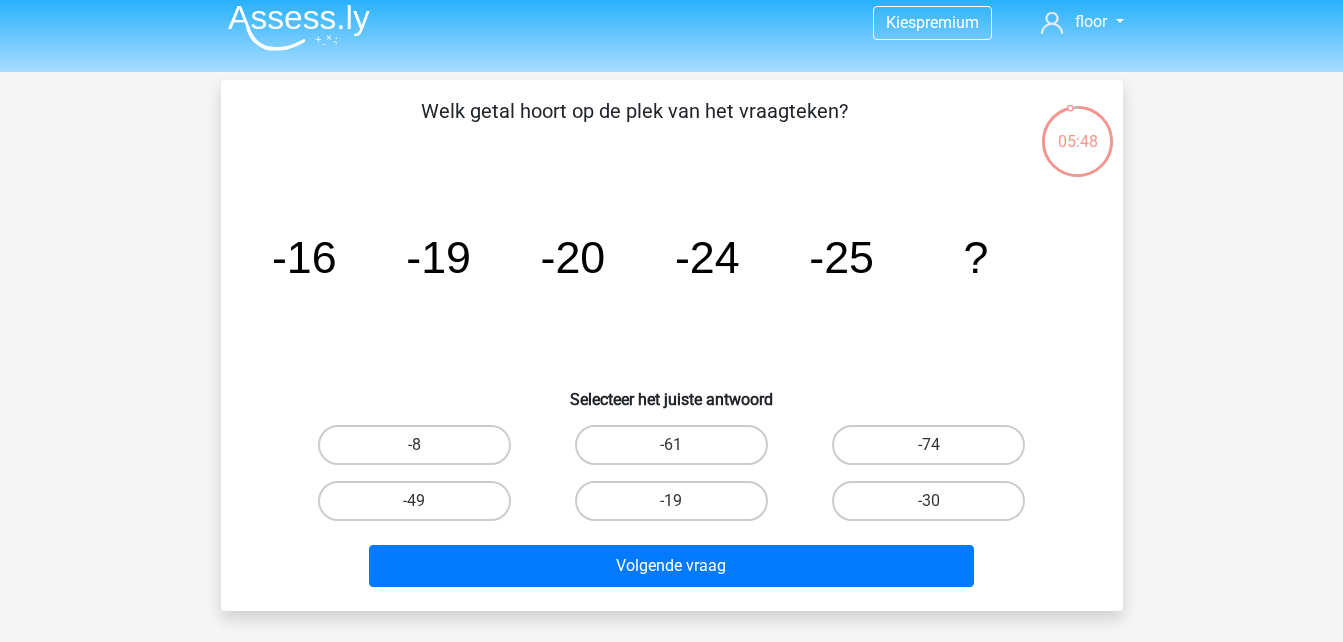 scroll, scrollTop: 1, scrollLeft: 0, axis: vertical 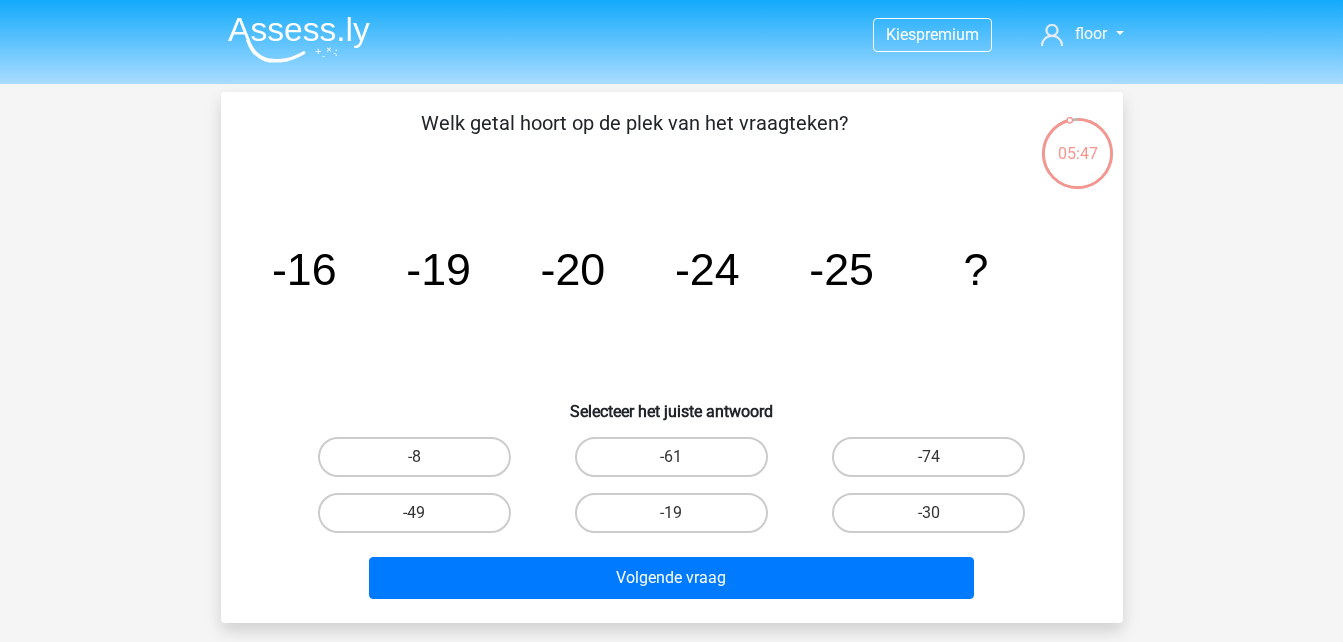 click on "Kies premium
floor [EMAIL]" at bounding box center (671, 42) 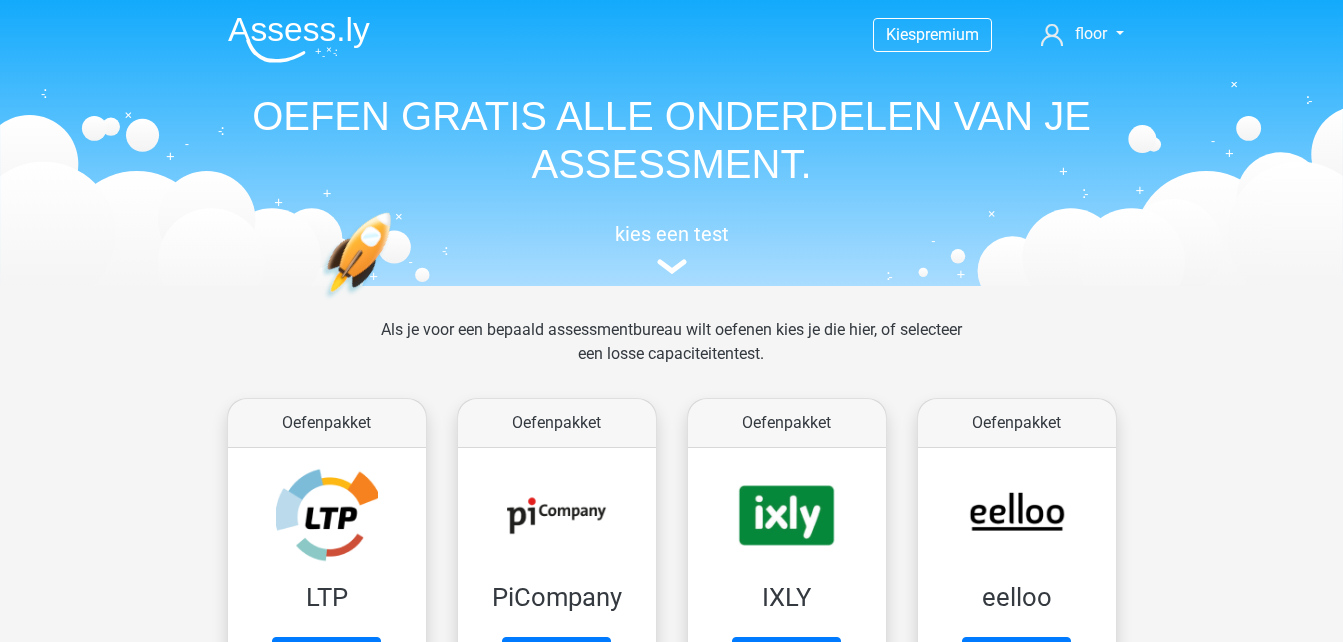 scroll, scrollTop: 0, scrollLeft: 0, axis: both 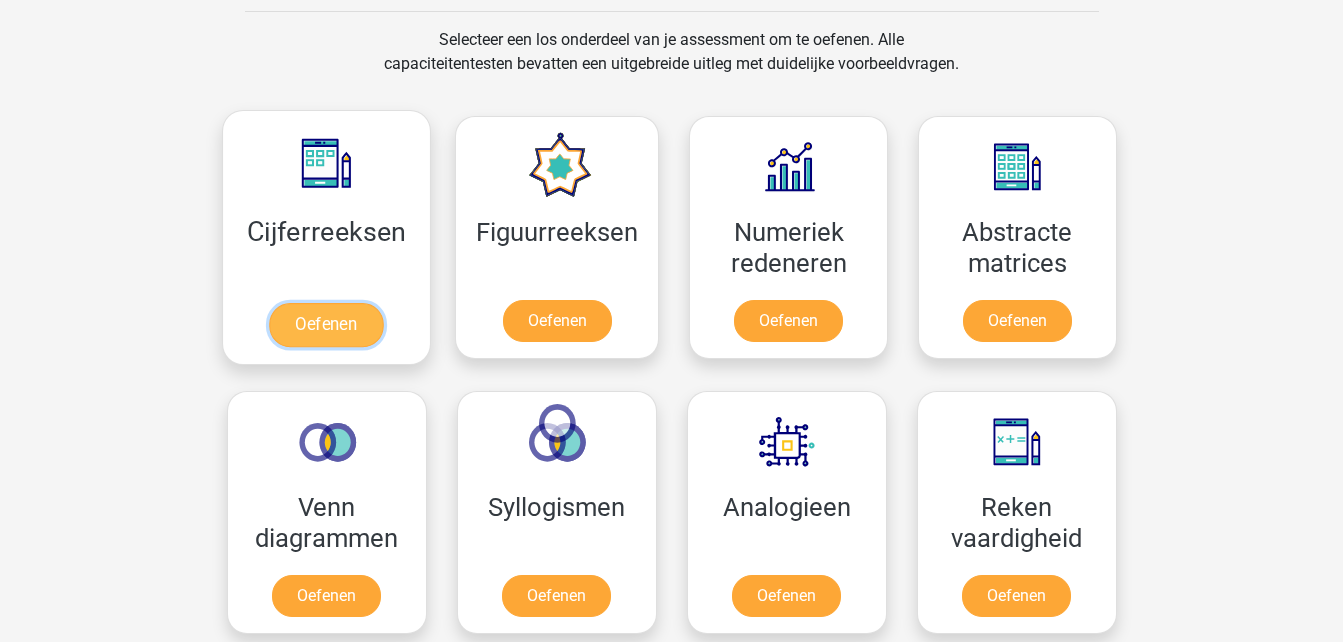 click on "Oefenen" at bounding box center (326, 325) 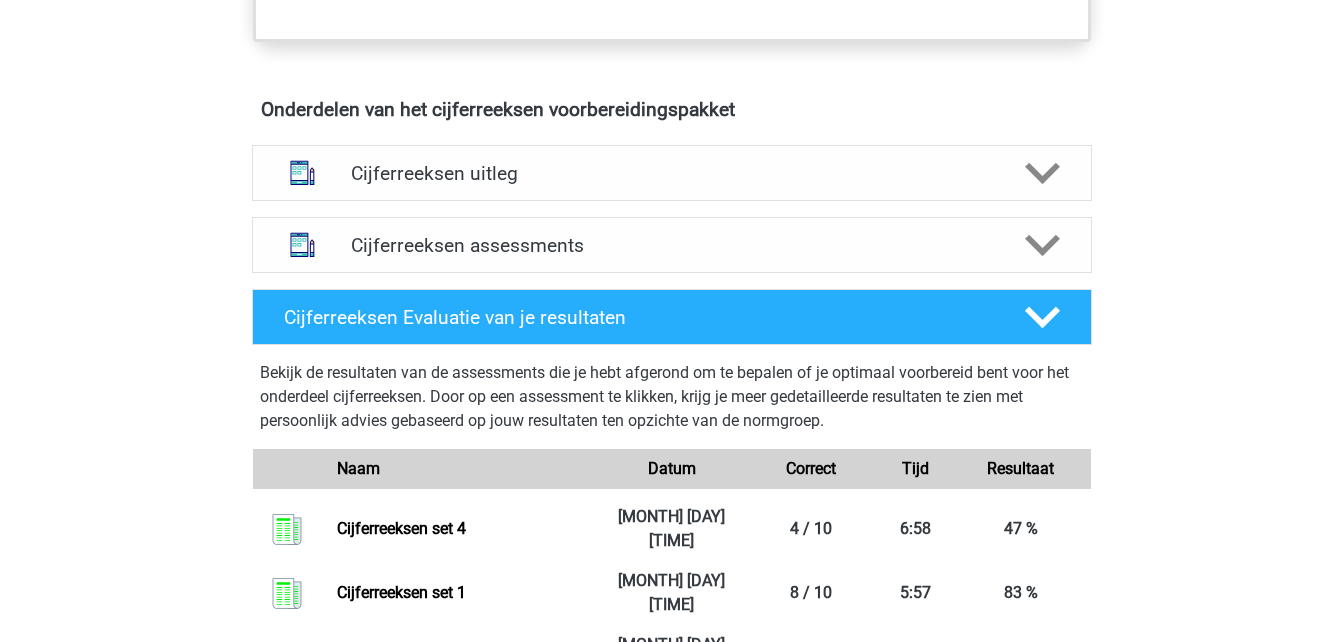 scroll, scrollTop: 1120, scrollLeft: 0, axis: vertical 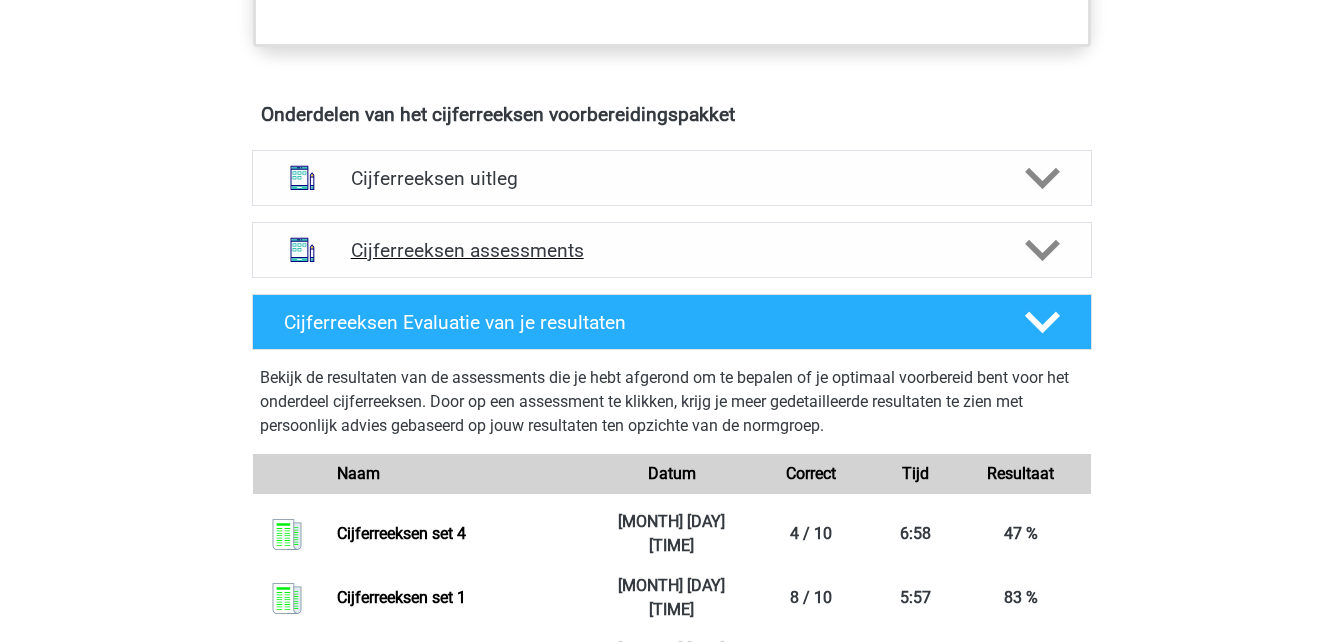 click on "Cijferreeksen assessments" at bounding box center [672, 250] 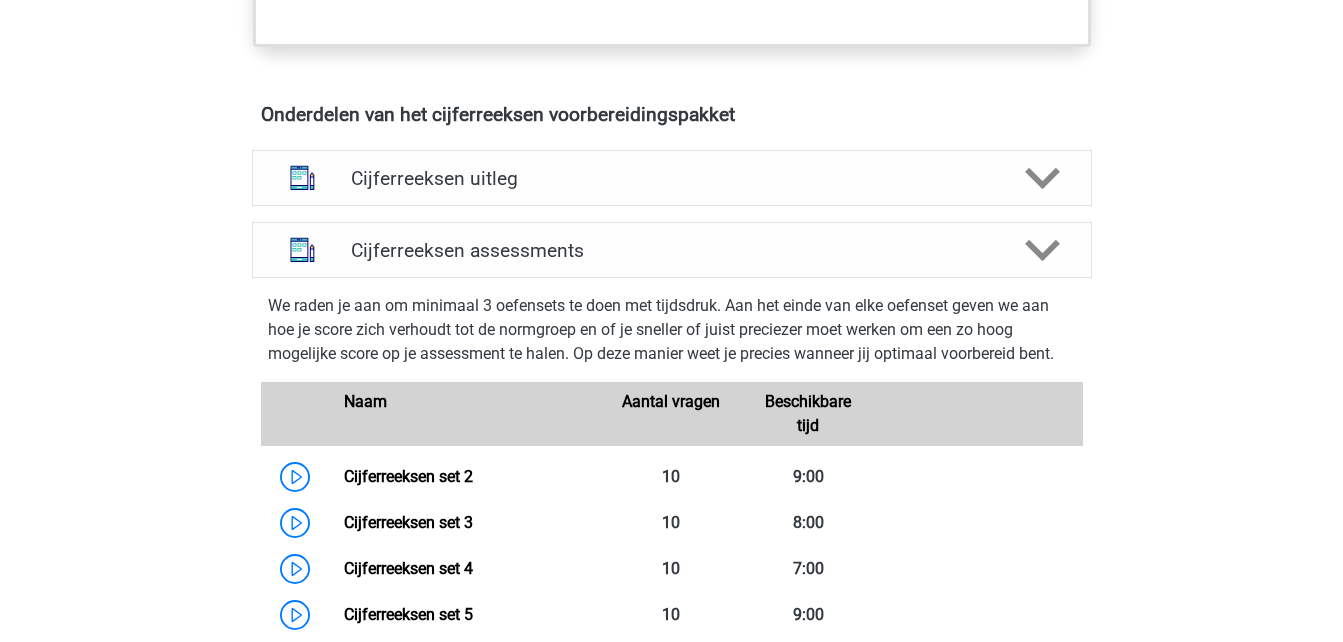 click on "Kies  premium
floor
floorvandermeulen@live.com" at bounding box center (671, 995) 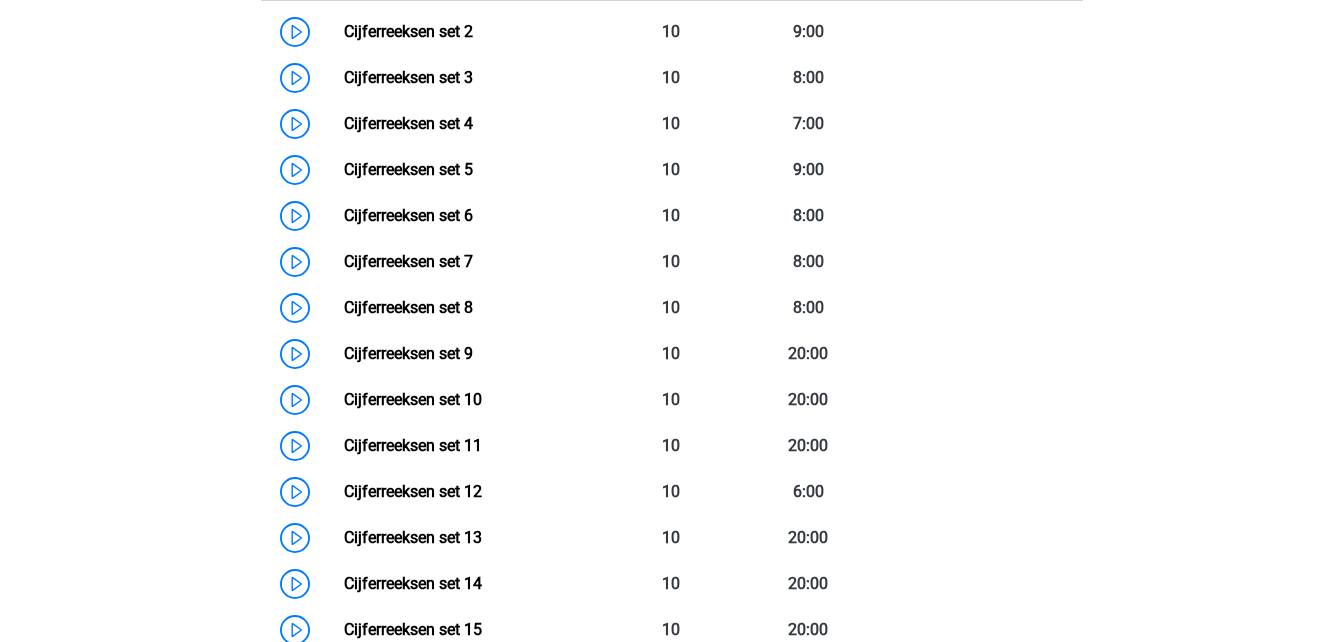 scroll, scrollTop: 1480, scrollLeft: 0, axis: vertical 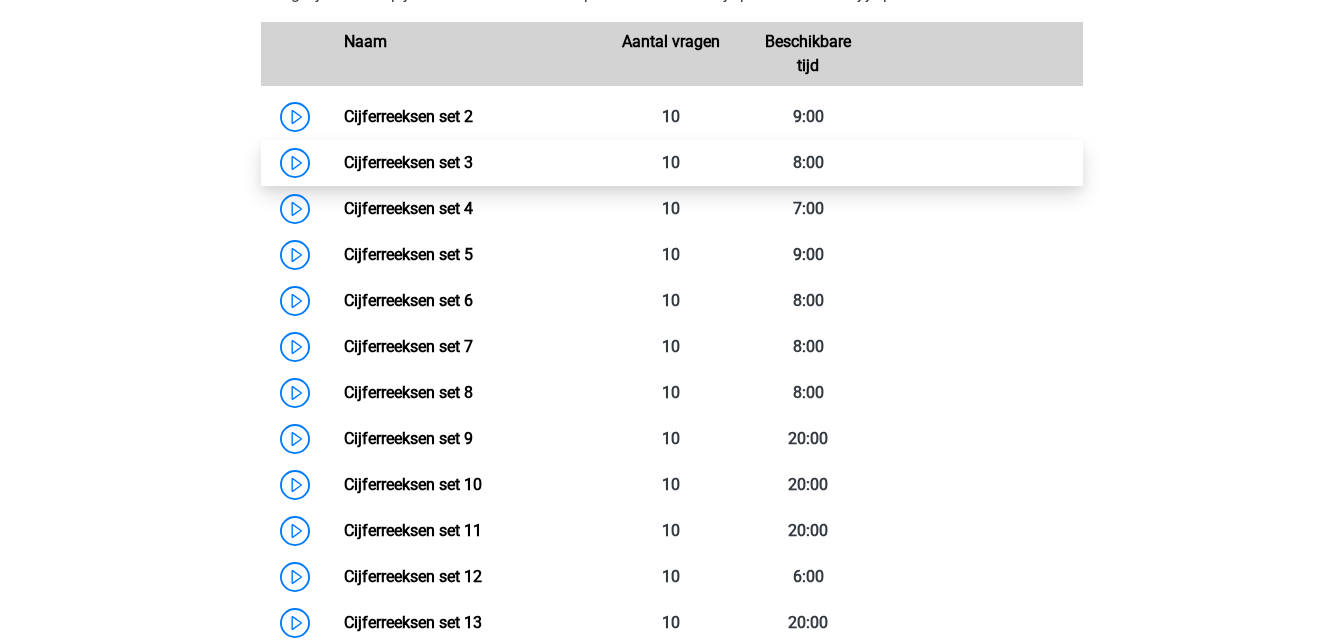 click on "Cijferreeksen
set 3" at bounding box center (408, 162) 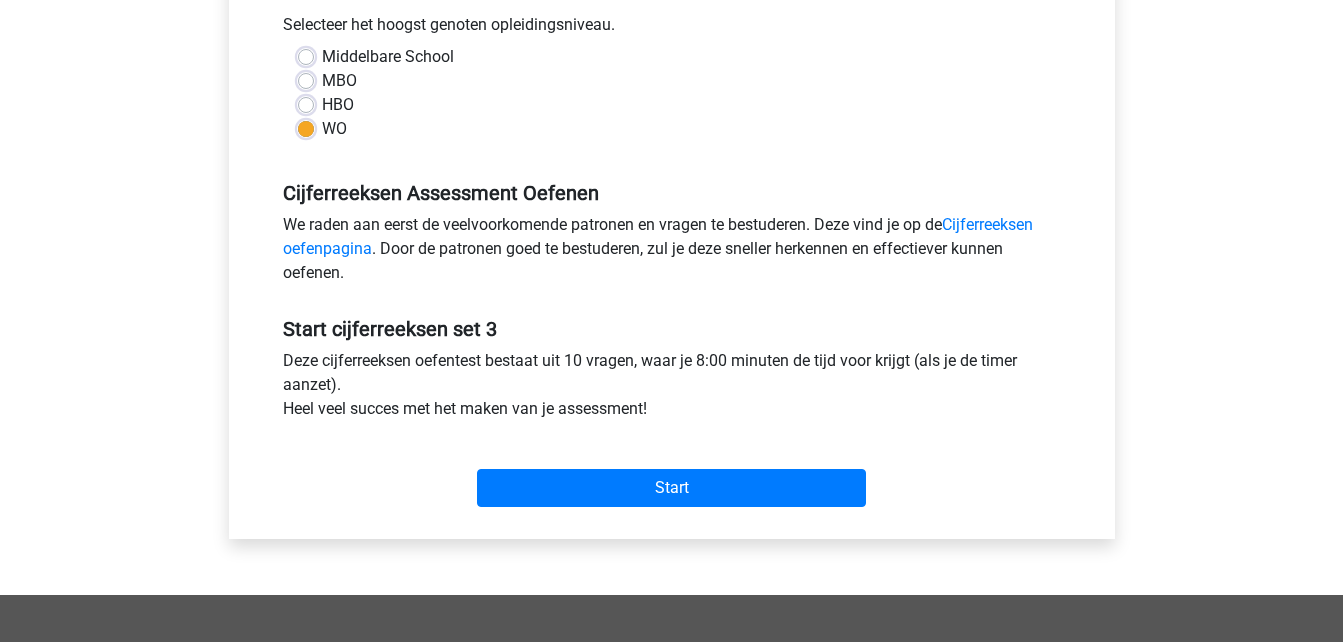 scroll, scrollTop: 520, scrollLeft: 0, axis: vertical 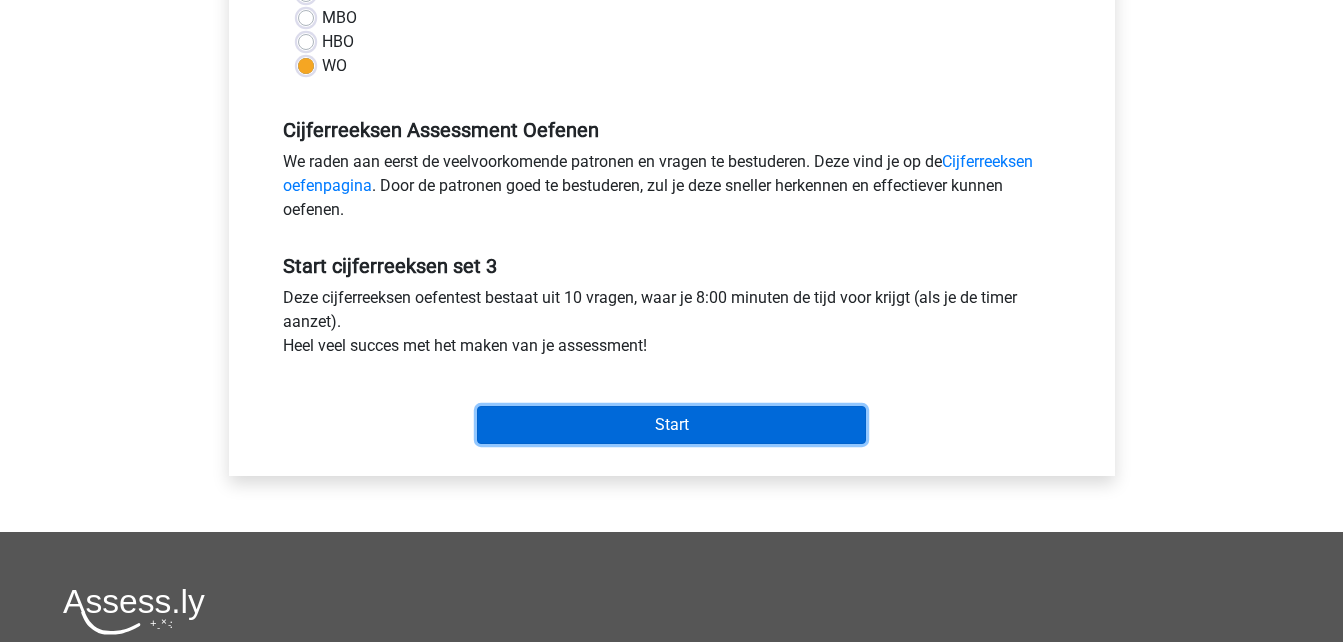 click on "Start" at bounding box center (671, 425) 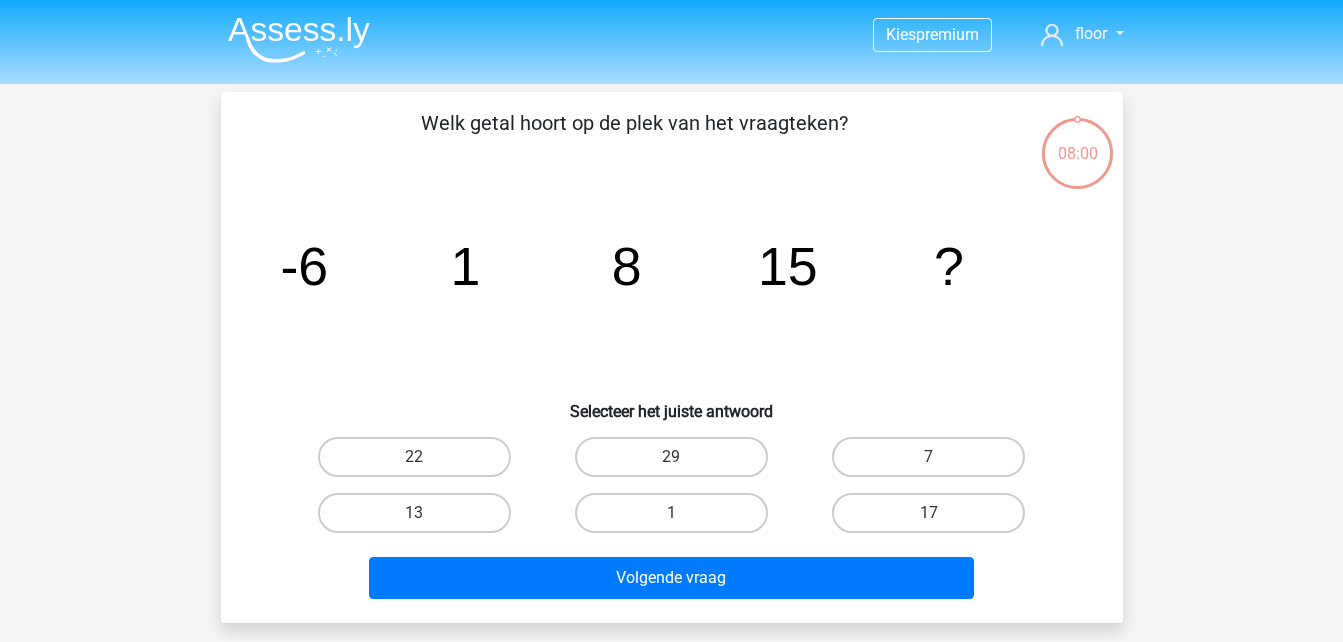 scroll, scrollTop: 0, scrollLeft: 0, axis: both 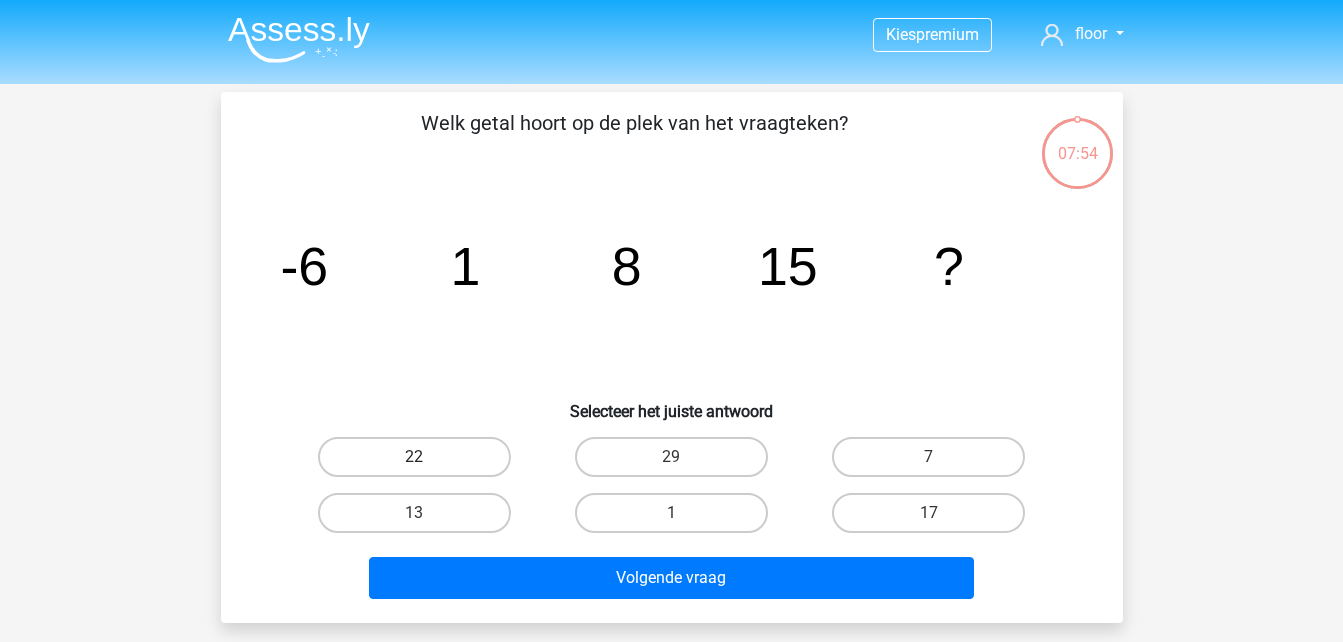click on "22" at bounding box center [414, 457] 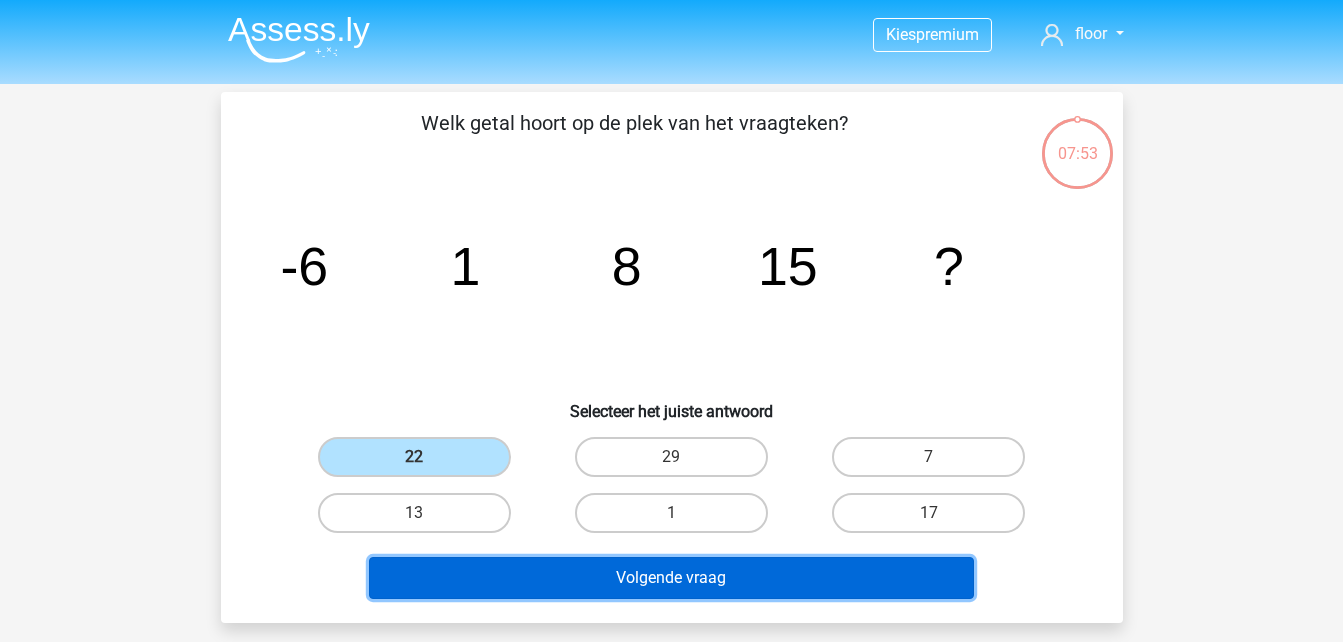 click on "Volgende vraag" at bounding box center (671, 578) 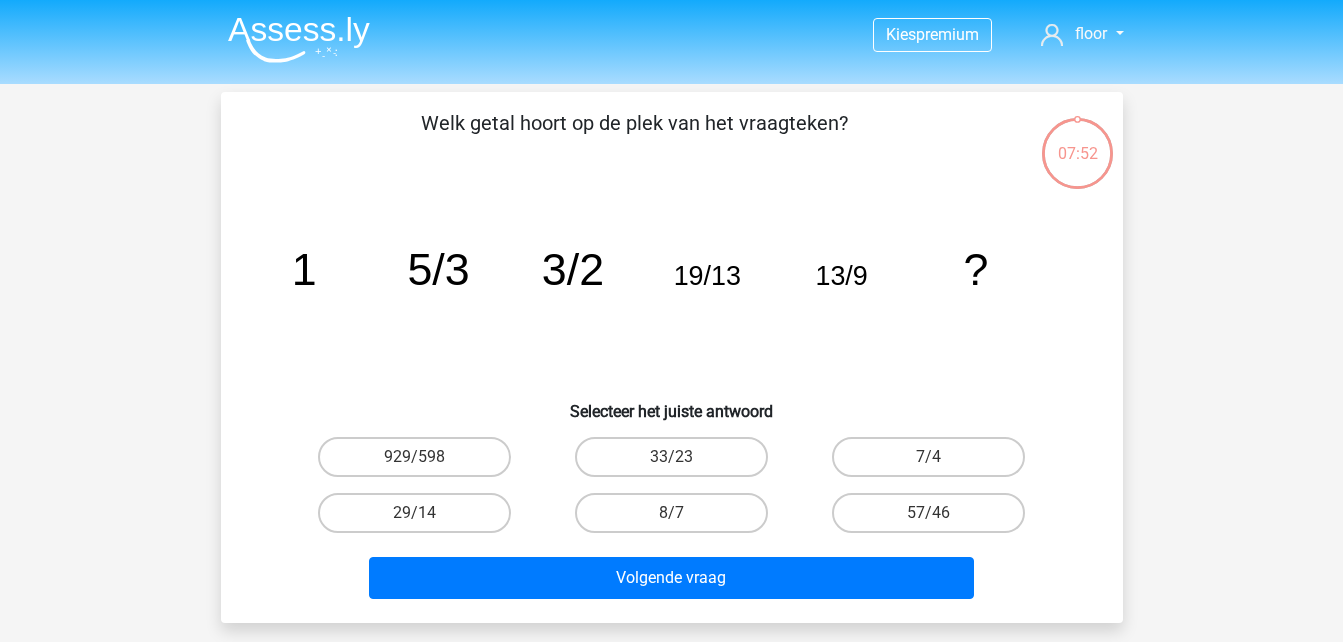 scroll, scrollTop: 92, scrollLeft: 0, axis: vertical 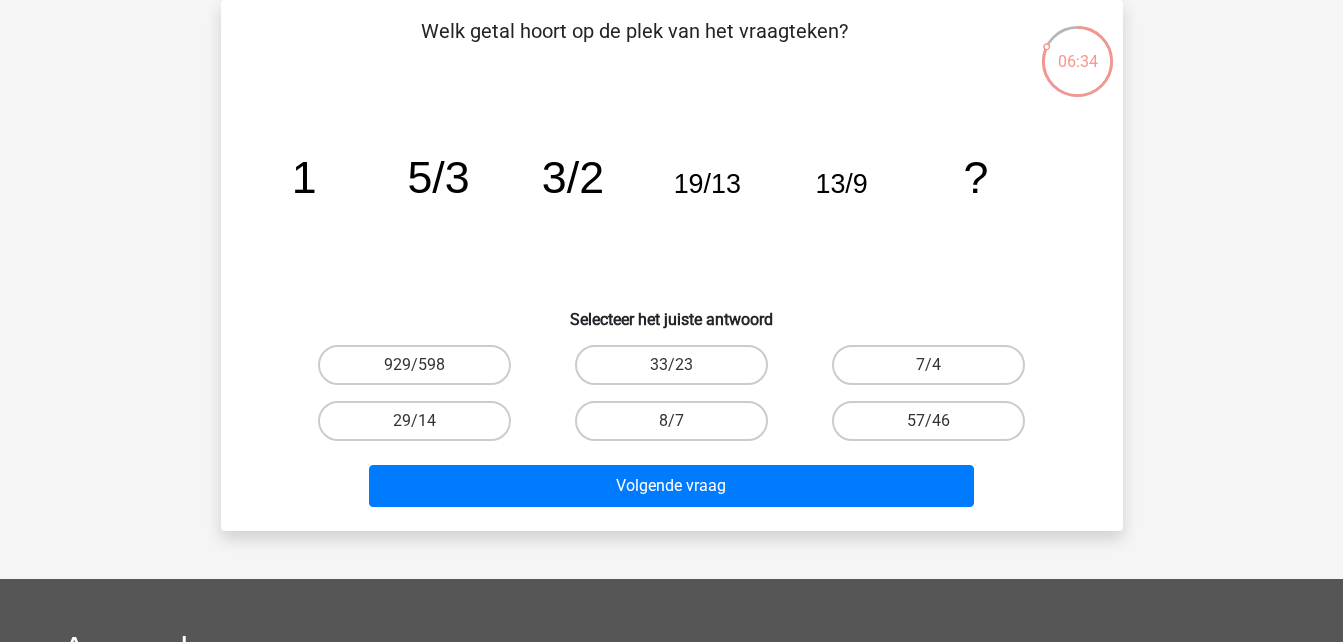 click on "7/4" at bounding box center [935, 371] 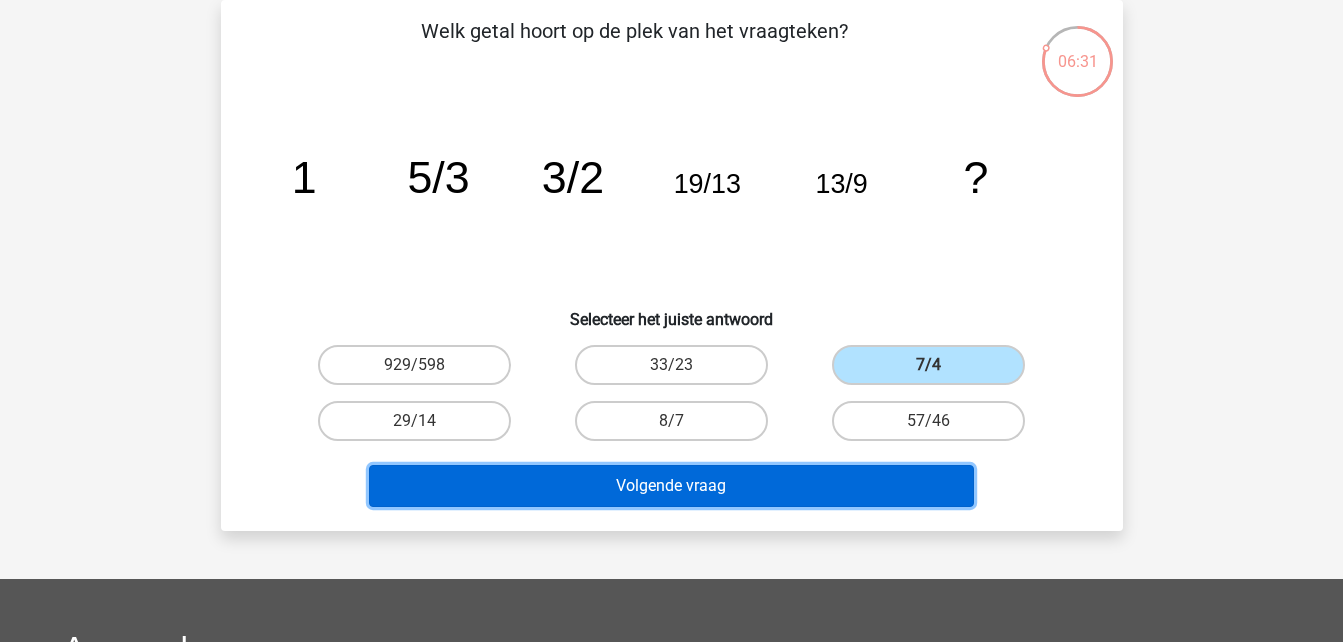 click on "Volgende vraag" at bounding box center (671, 486) 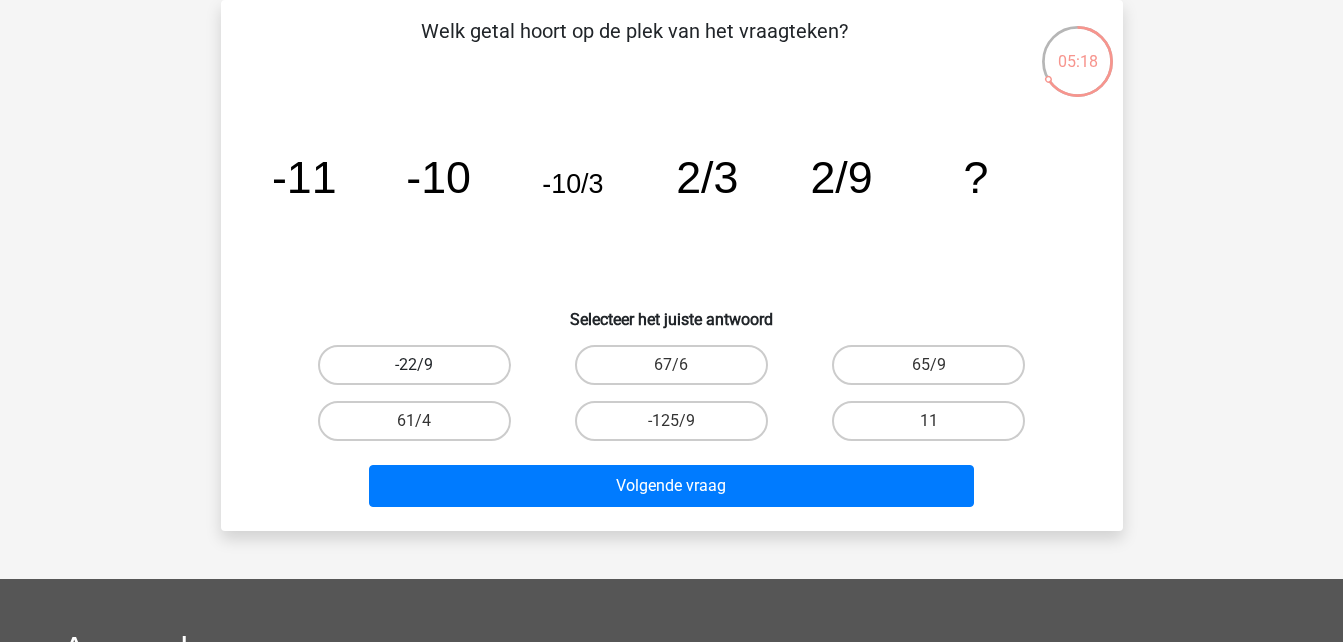 click on "-22/9" at bounding box center [414, 365] 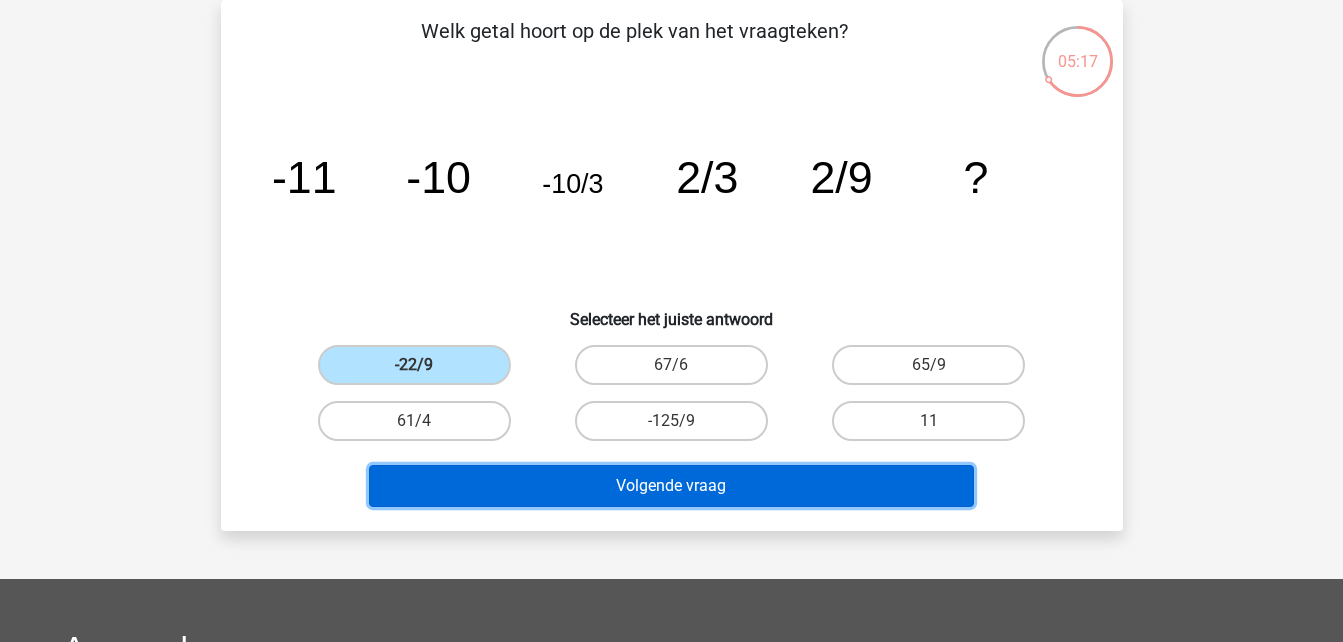 click on "Volgende vraag" at bounding box center [671, 486] 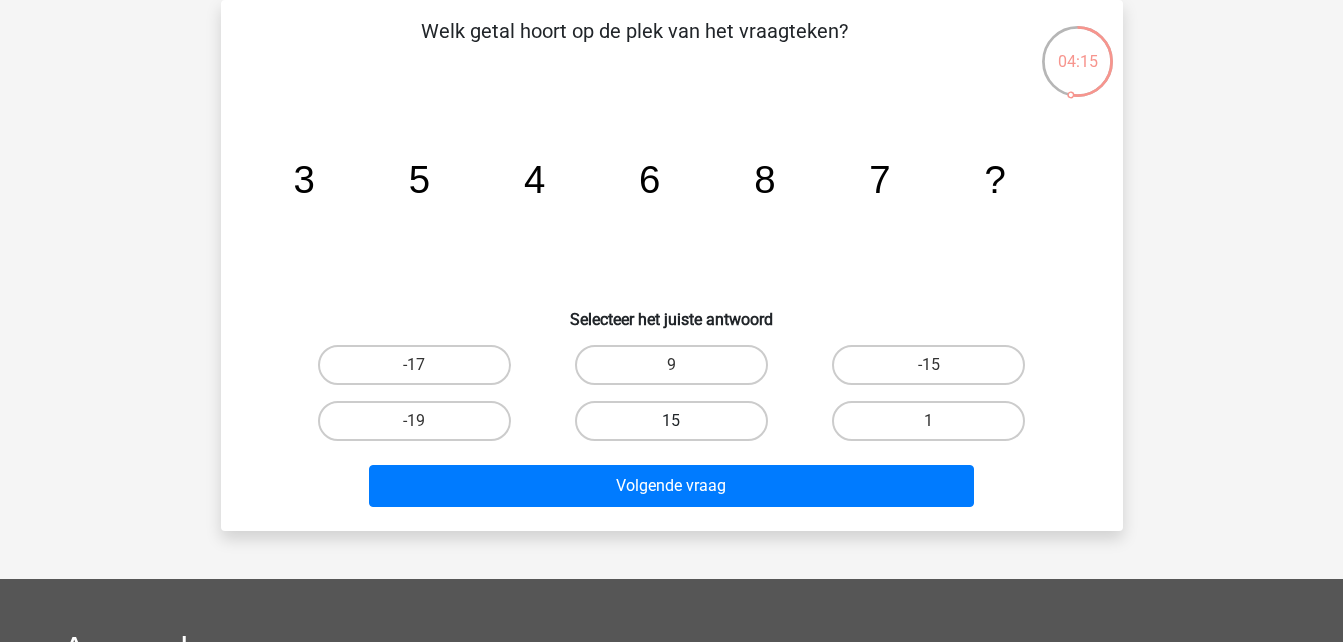click on "15" at bounding box center (671, 421) 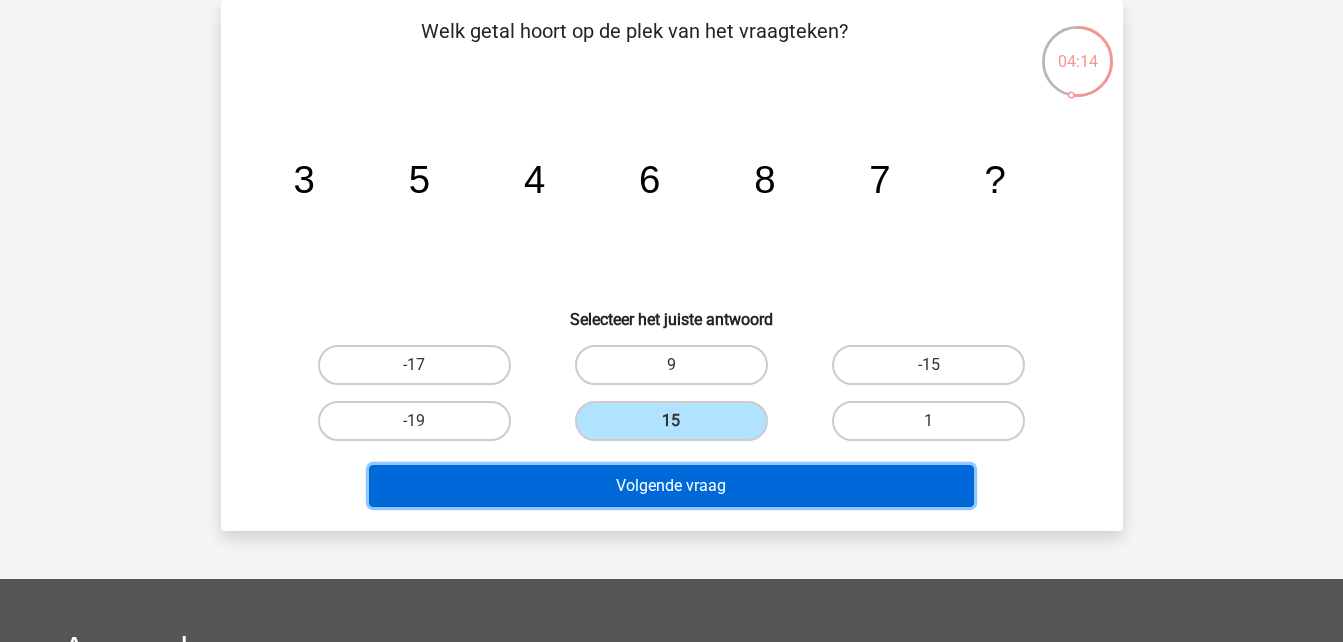 click on "Volgende vraag" at bounding box center (671, 486) 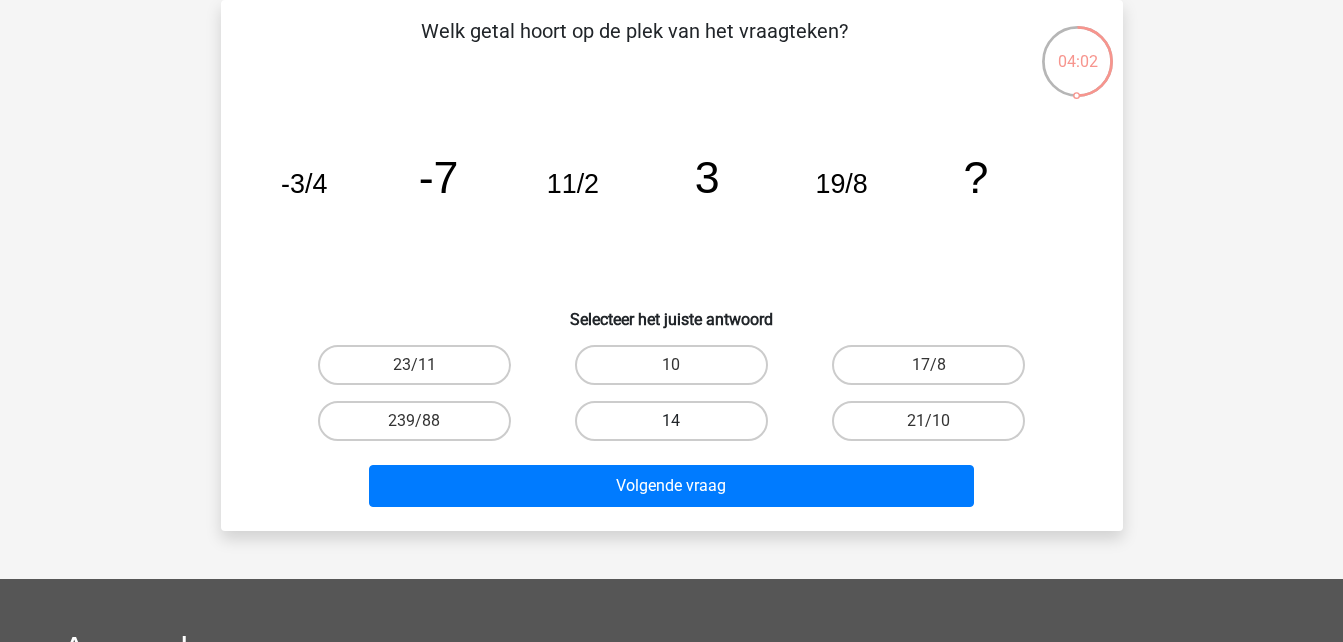 click on "14" at bounding box center (671, 421) 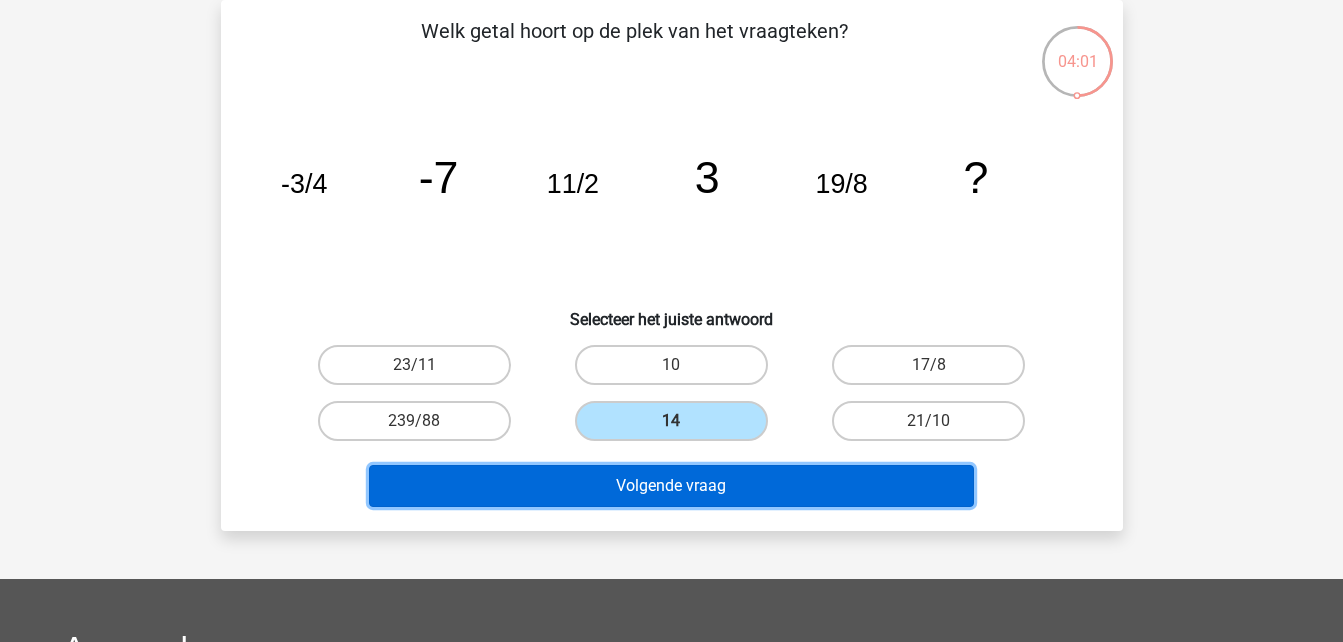 click on "Volgende vraag" at bounding box center [671, 486] 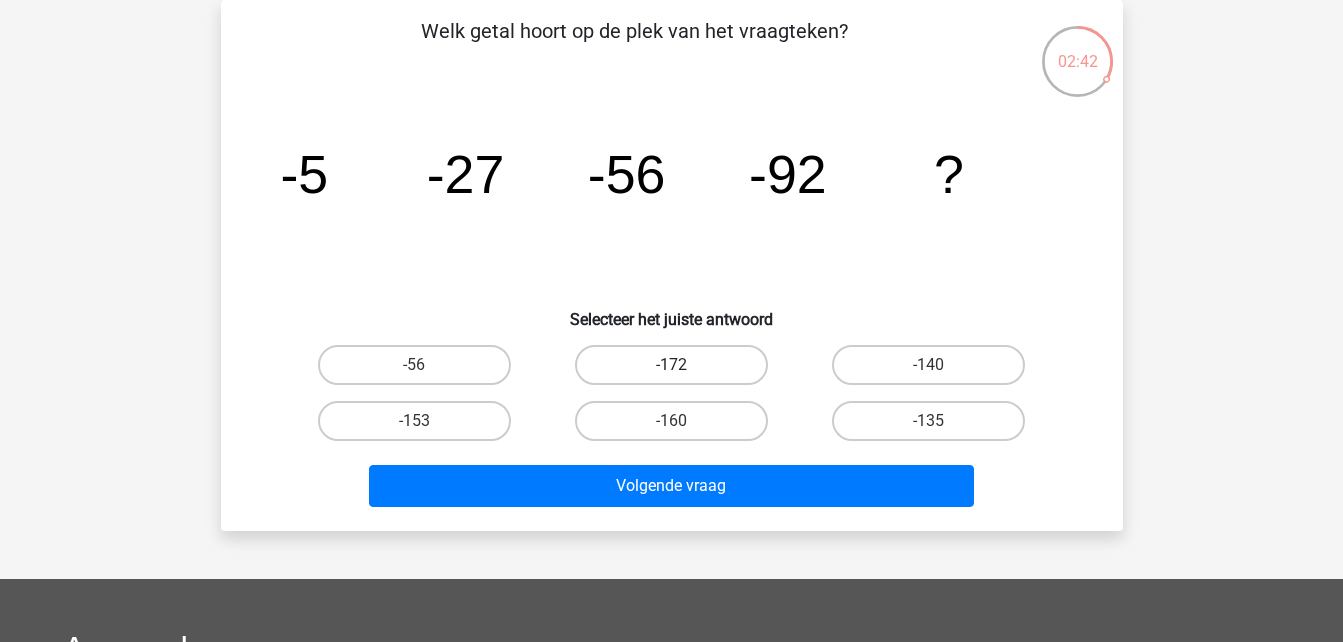 click on "-172" at bounding box center (671, 365) 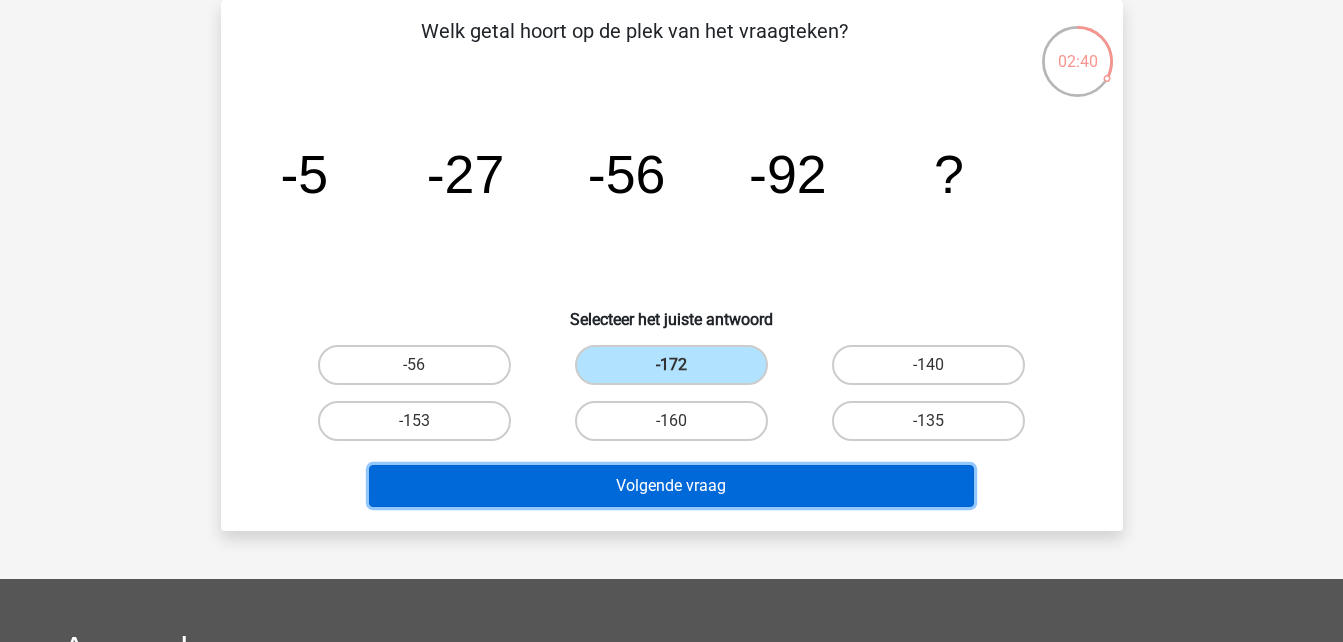 click on "Volgende vraag" at bounding box center [671, 486] 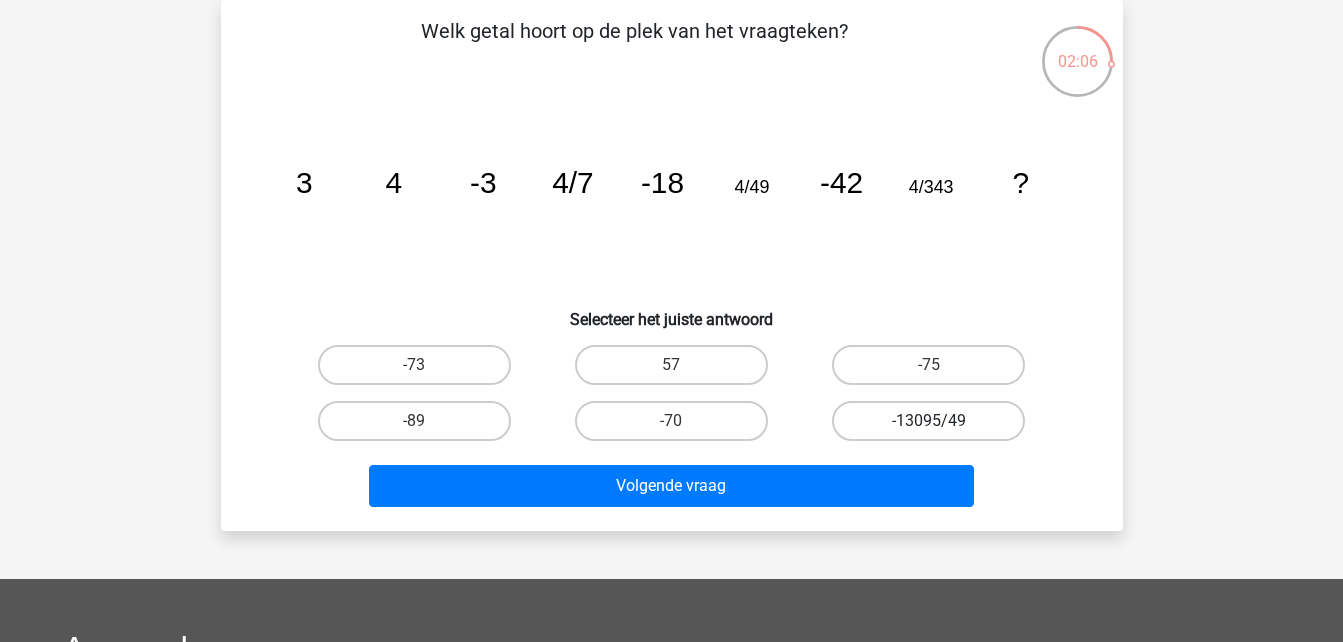 click on "-13095/49" at bounding box center [928, 421] 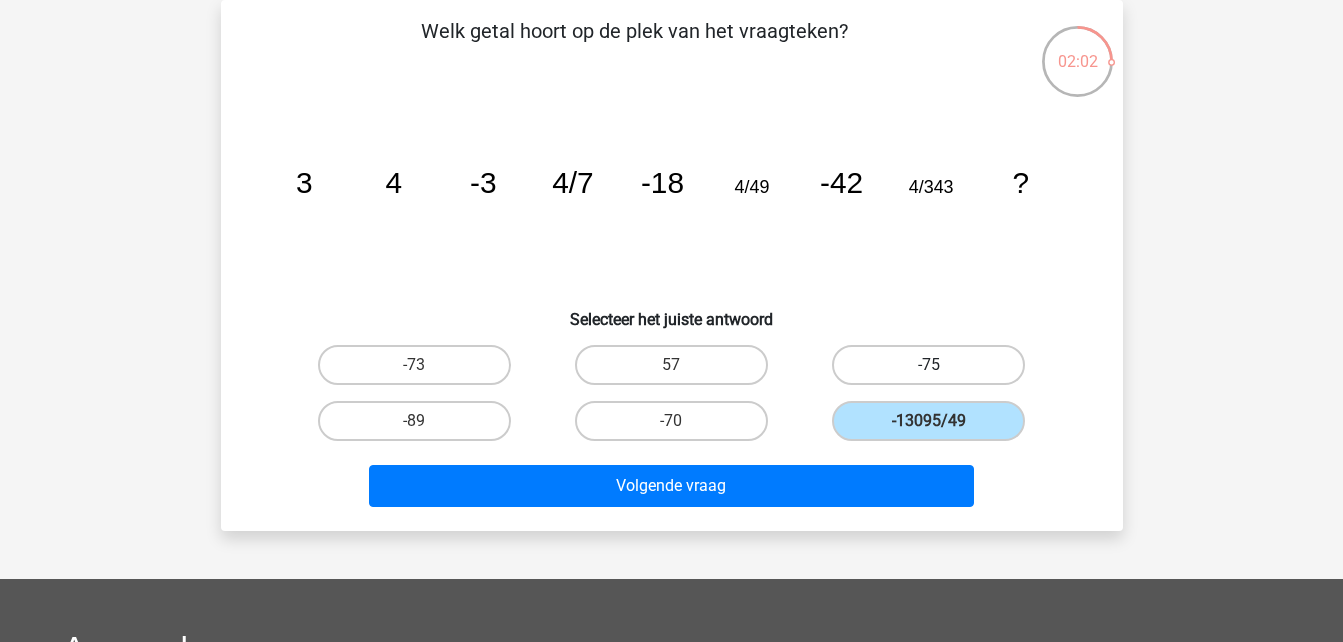 click on "-75" at bounding box center [928, 365] 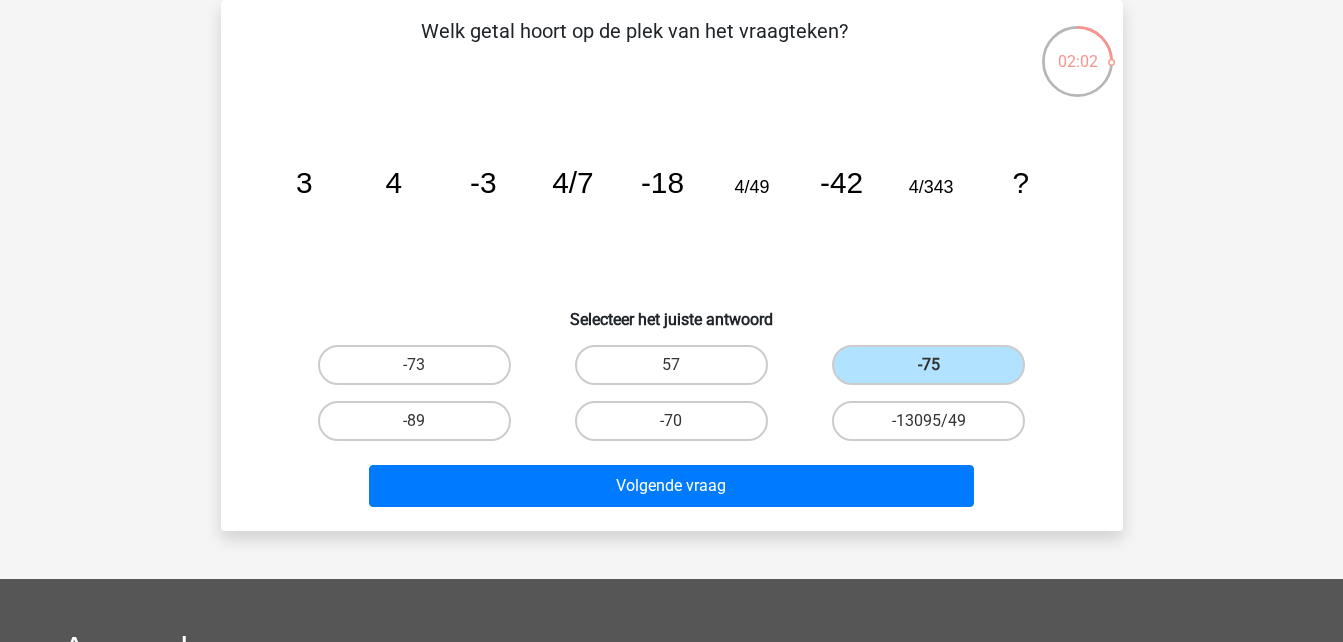 click on "Volgende vraag" at bounding box center [672, 482] 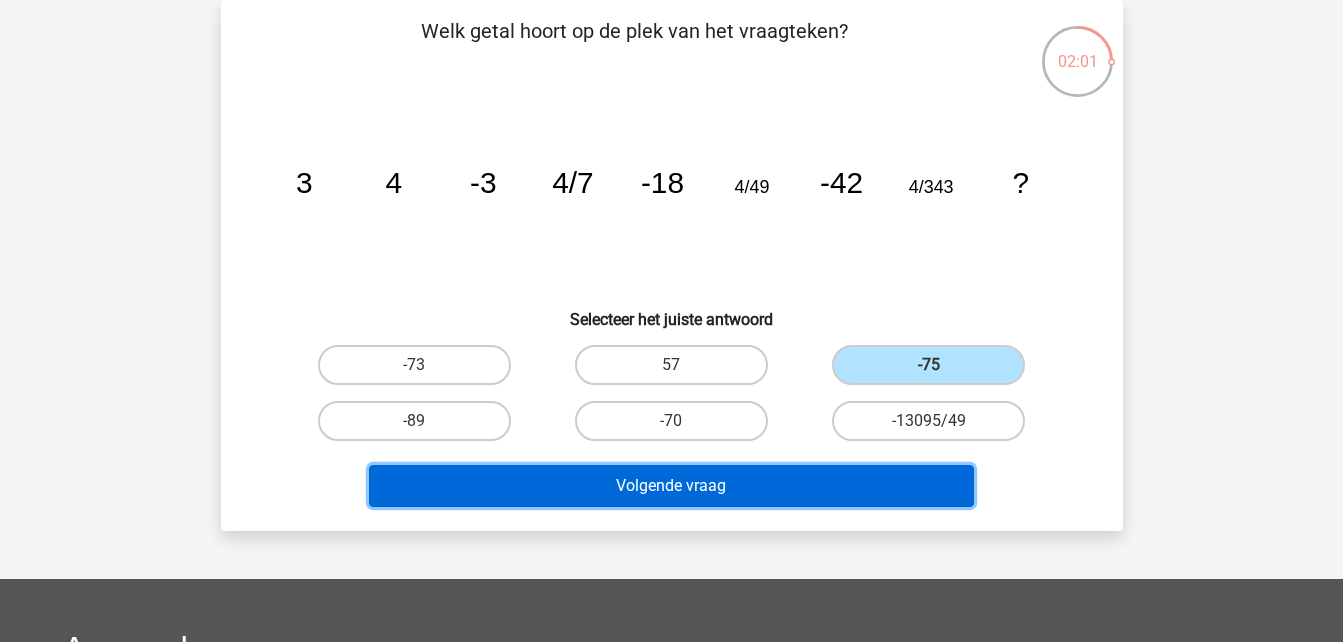 click on "Volgende vraag" at bounding box center [671, 486] 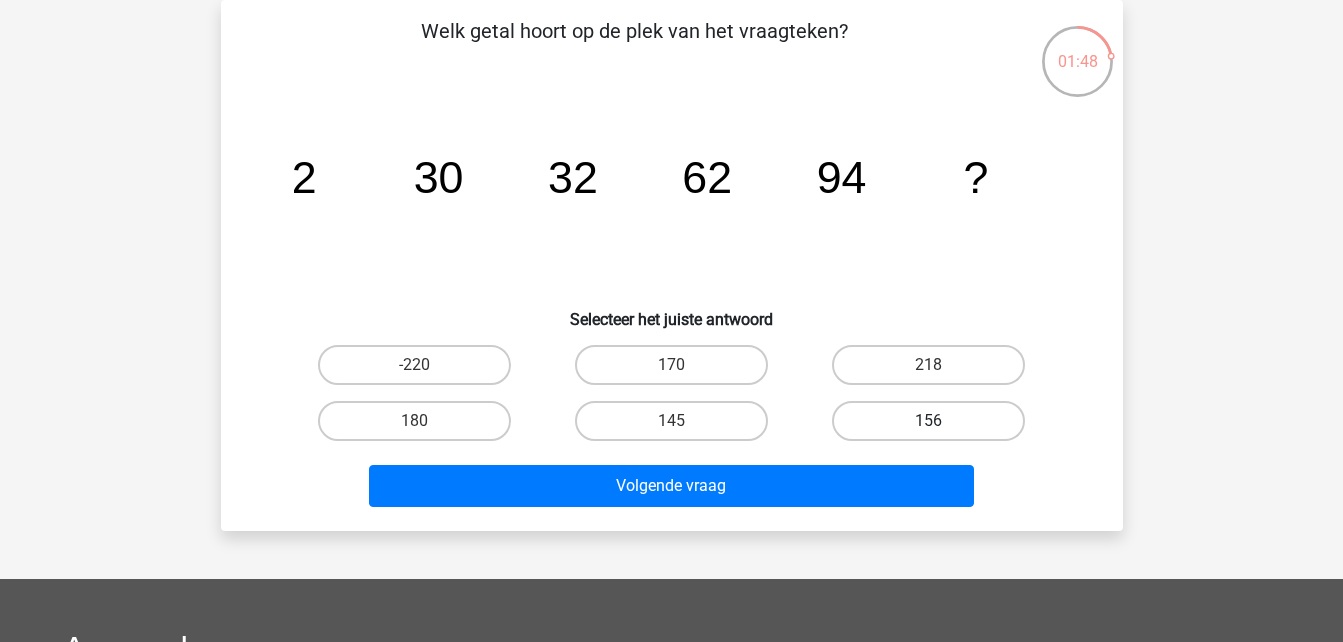 click on "156" at bounding box center [928, 421] 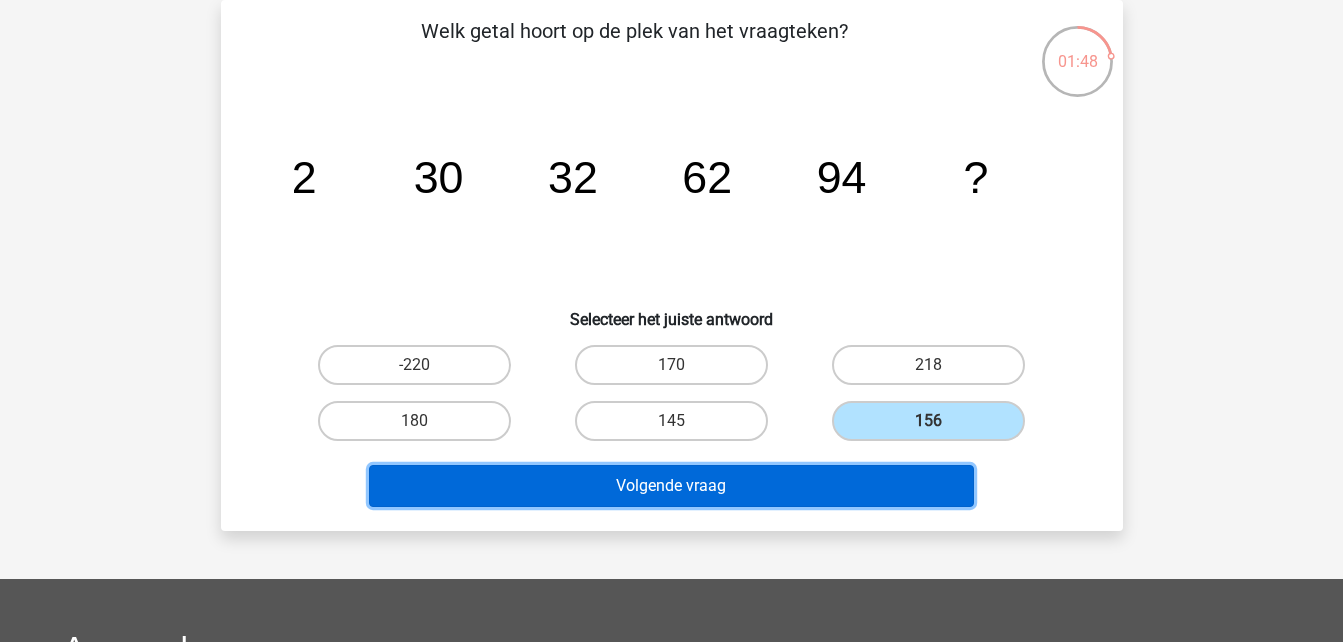 click on "Volgende vraag" at bounding box center [671, 486] 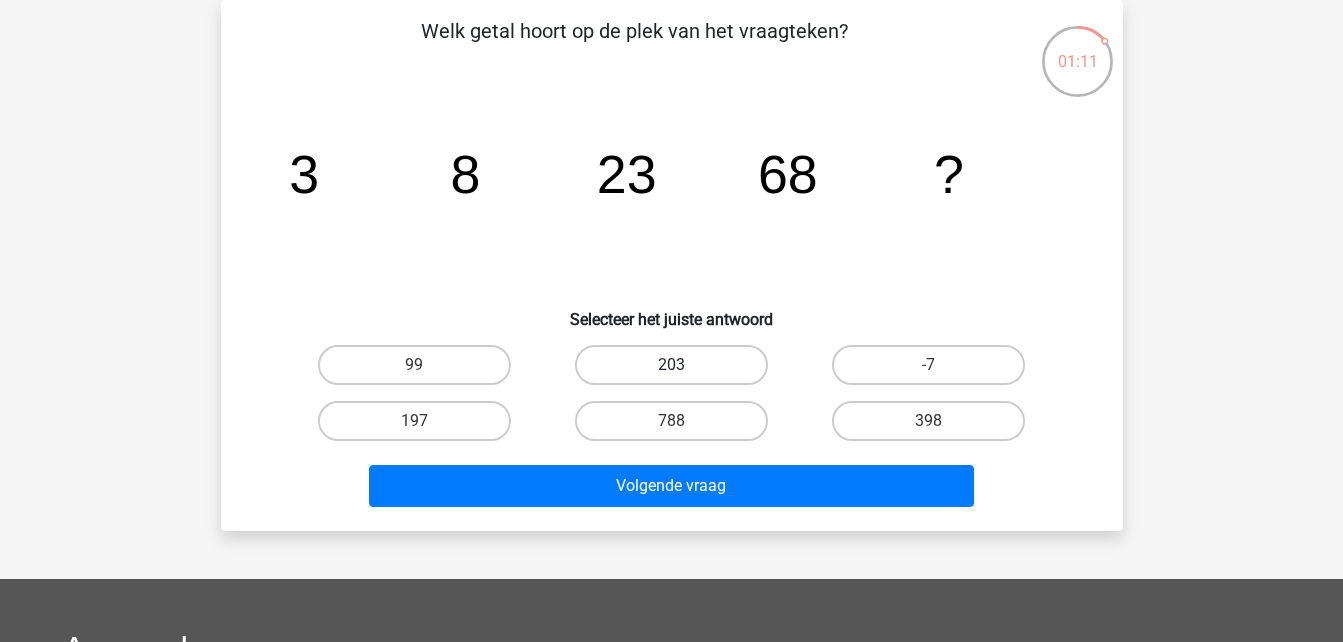 click on "203" at bounding box center (671, 365) 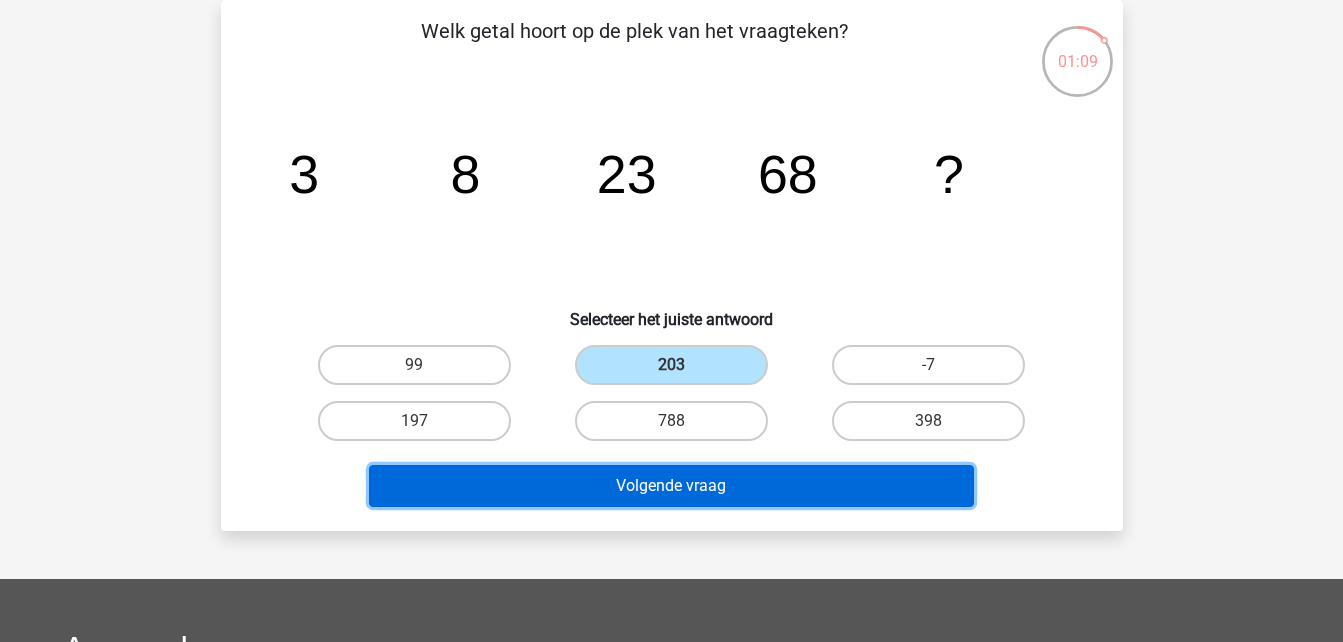 click on "Volgende vraag" at bounding box center (671, 486) 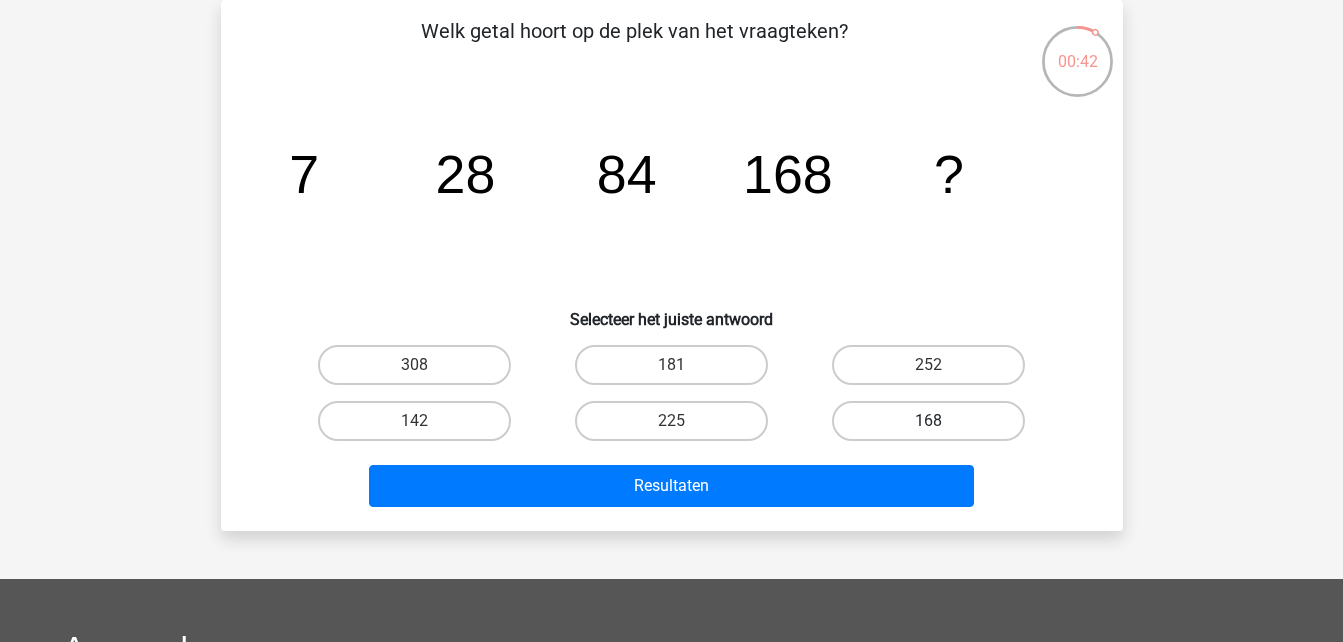 click on "168" at bounding box center [928, 421] 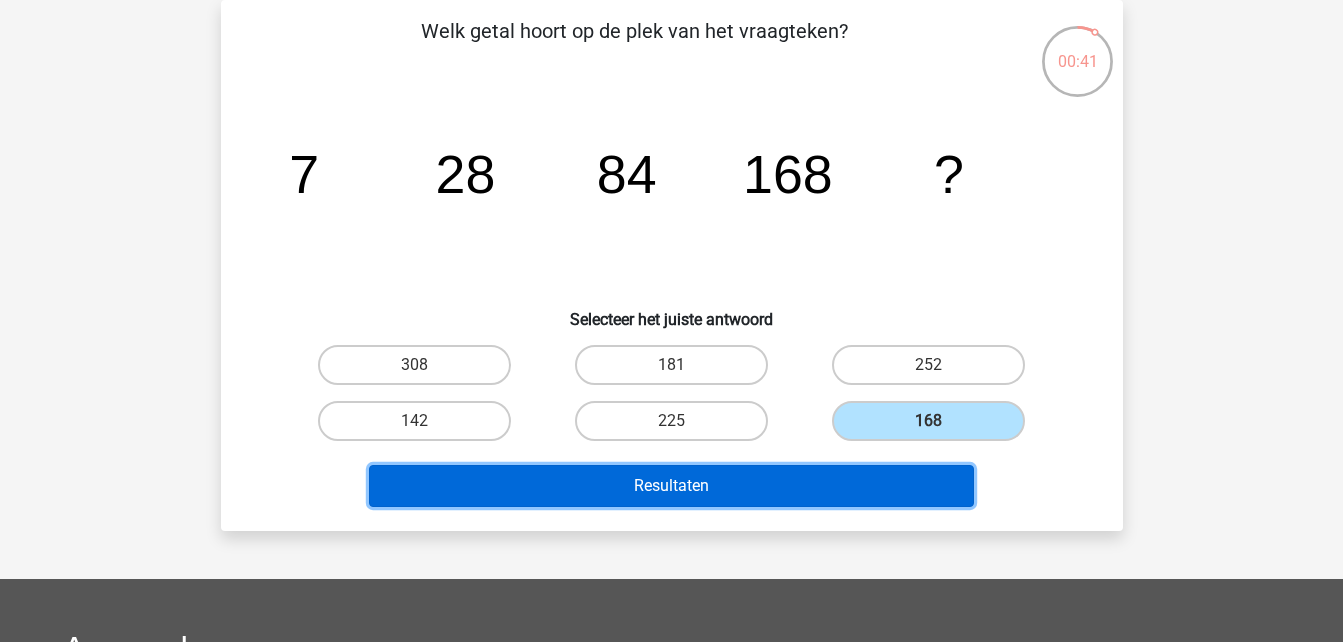 click on "Resultaten" at bounding box center [671, 486] 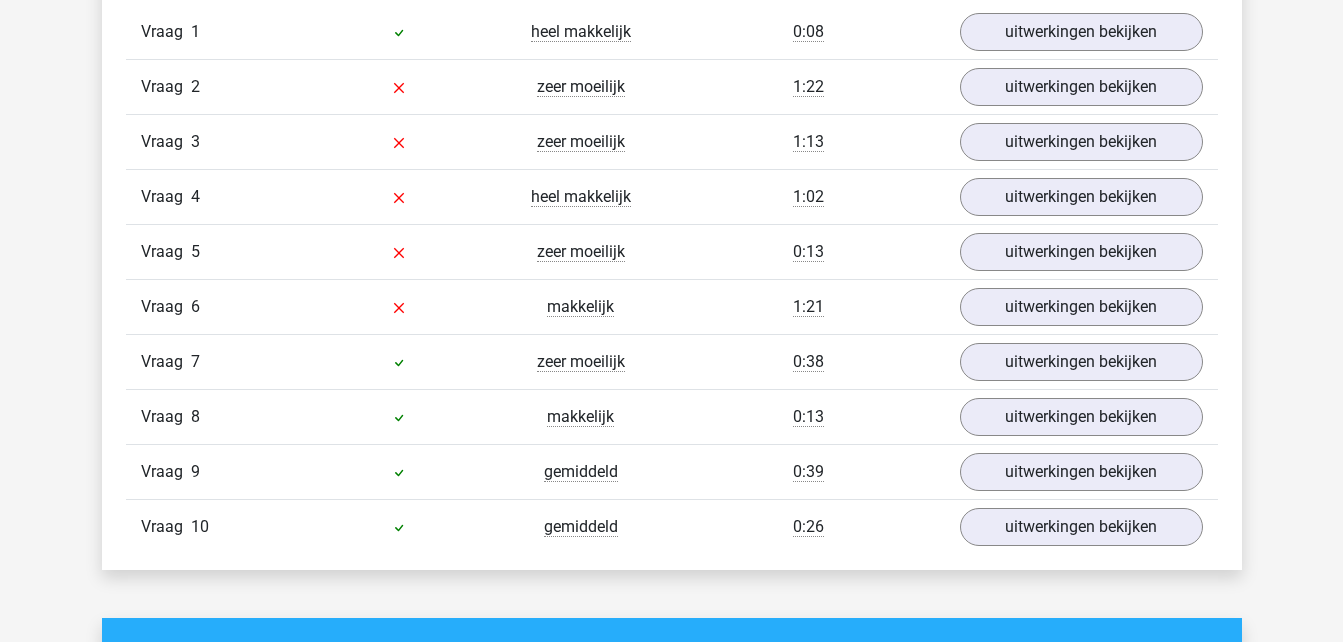 scroll, scrollTop: 1680, scrollLeft: 0, axis: vertical 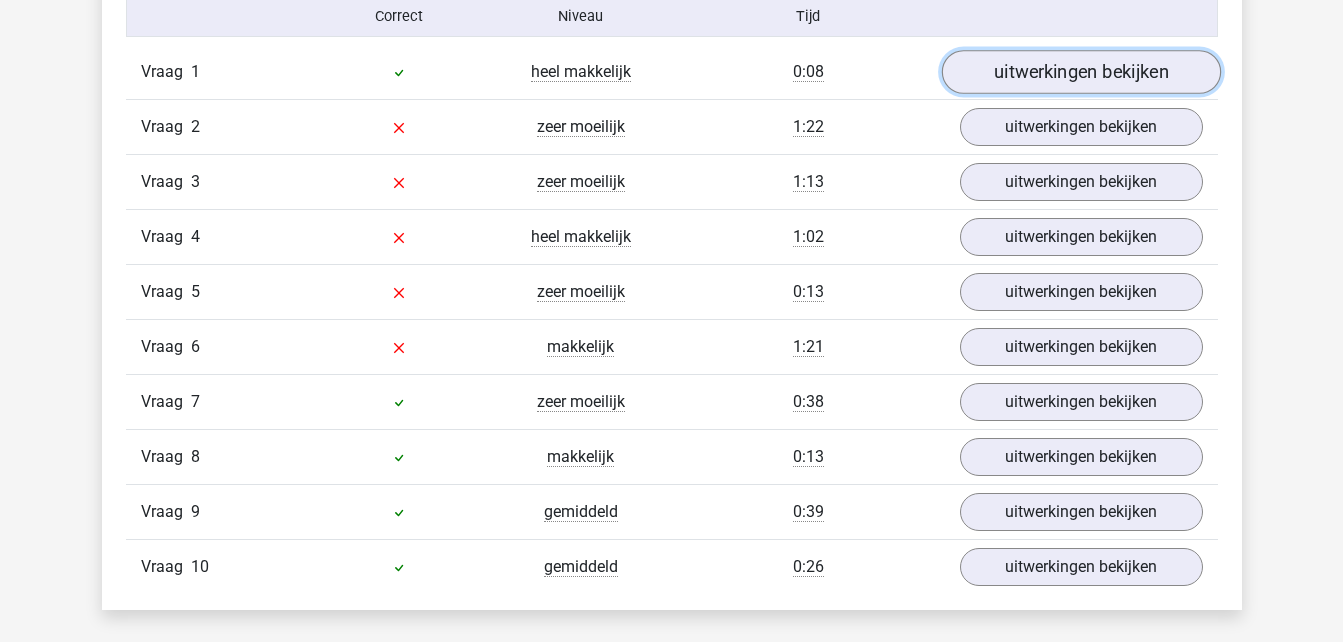 click on "uitwerkingen bekijken" at bounding box center [1080, 72] 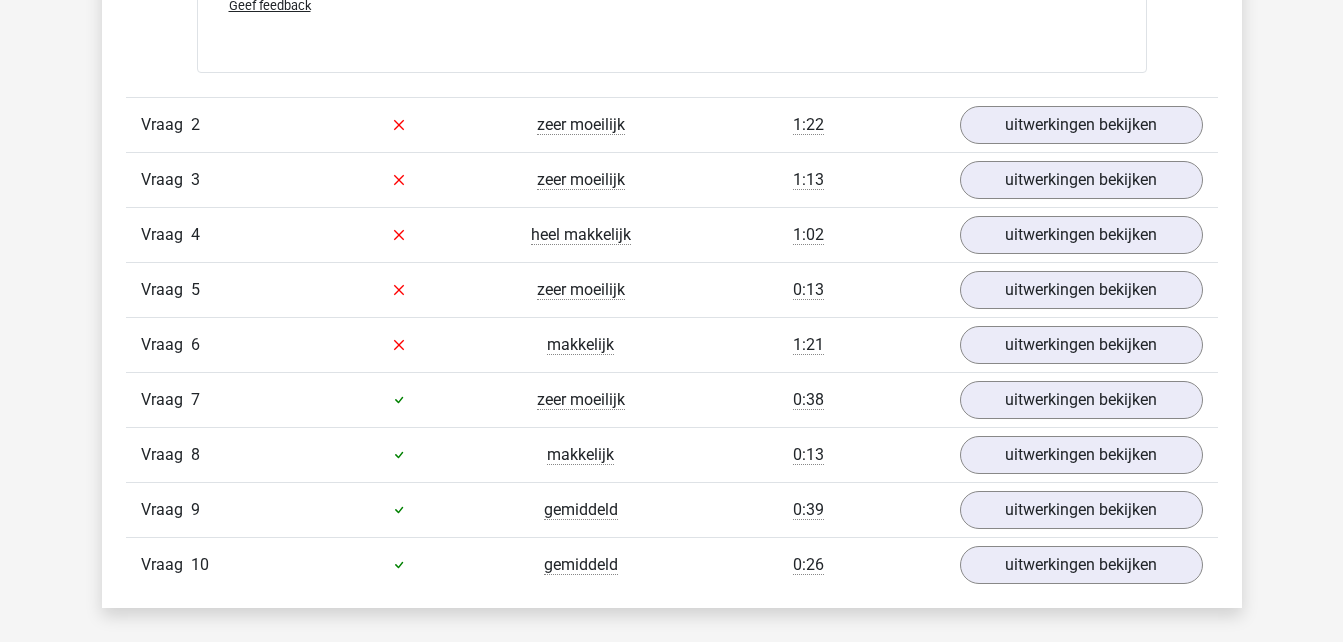 scroll, scrollTop: 2920, scrollLeft: 0, axis: vertical 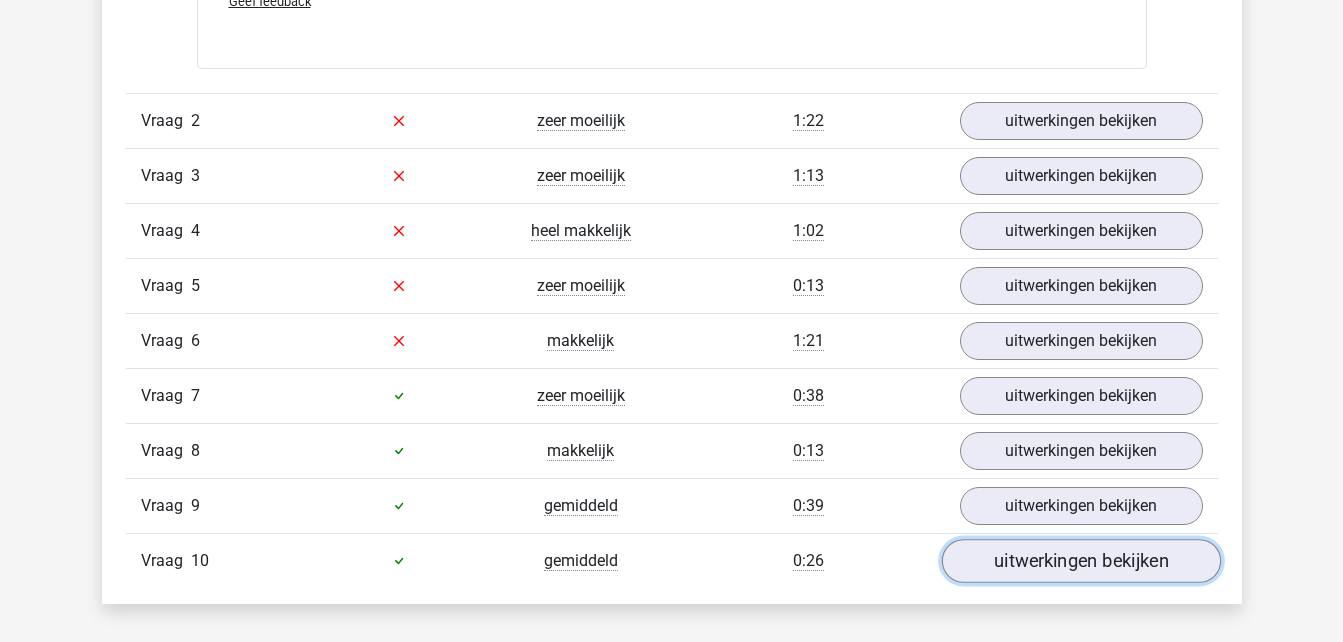 click on "uitwerkingen bekijken" at bounding box center [1080, 561] 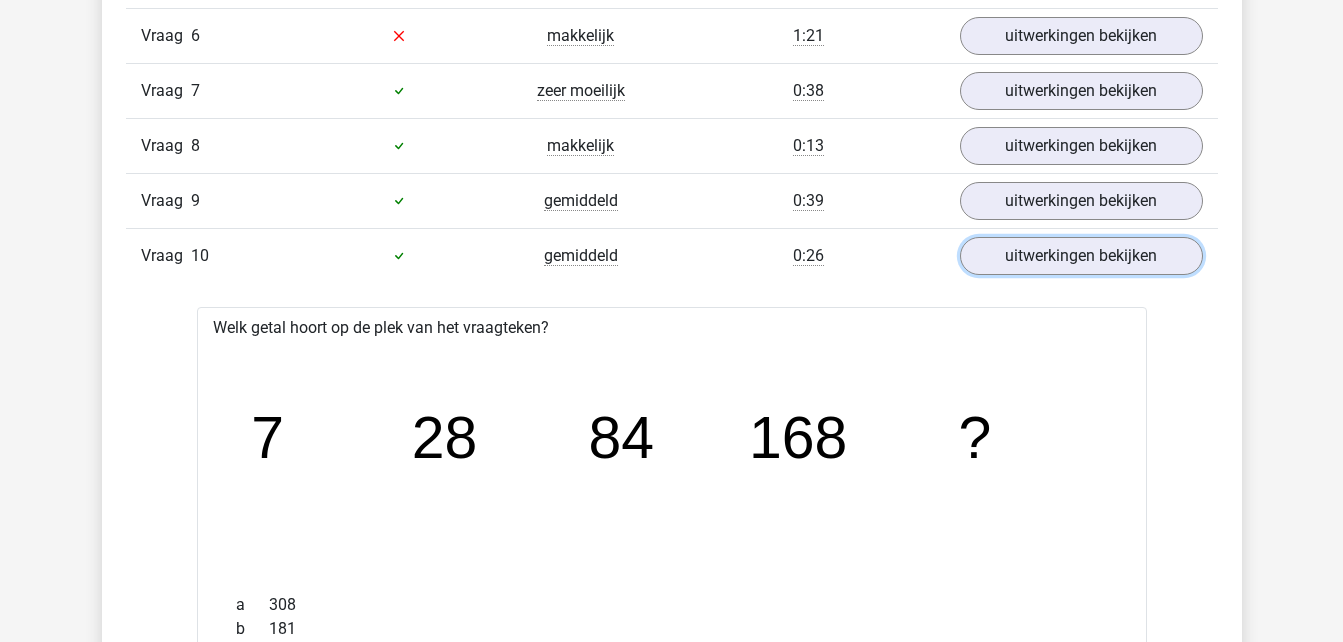 scroll, scrollTop: 3040, scrollLeft: 0, axis: vertical 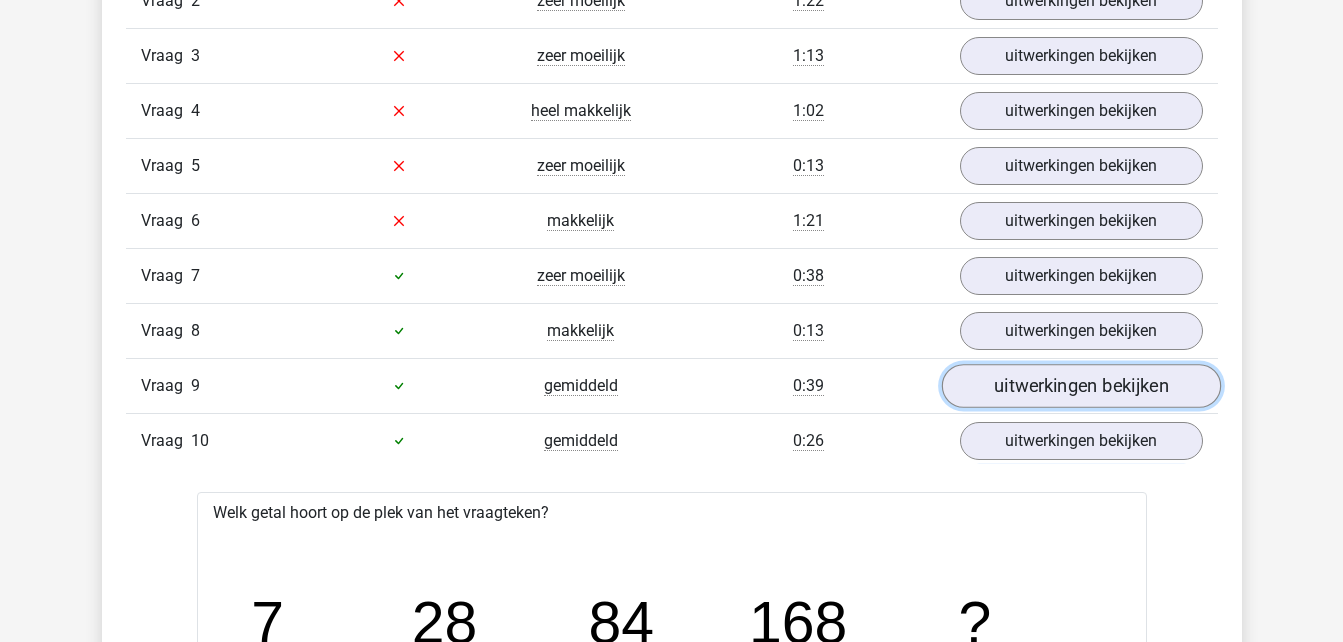 click on "uitwerkingen bekijken" at bounding box center (1080, 386) 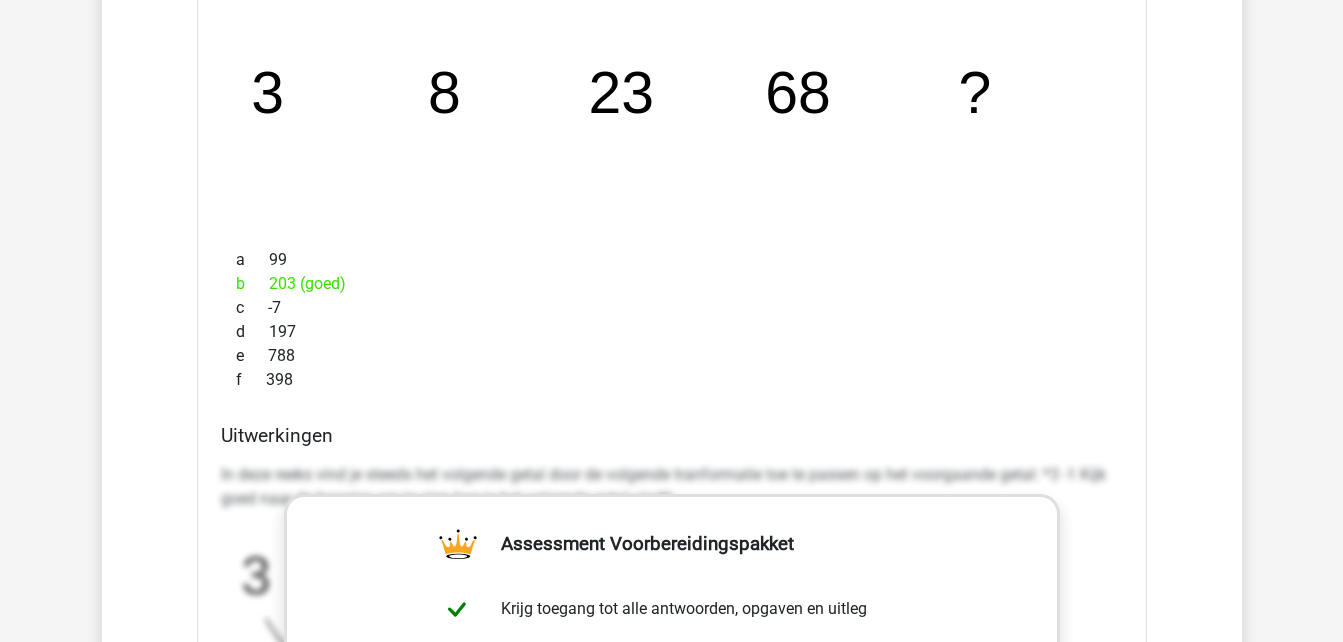 scroll, scrollTop: 3520, scrollLeft: 0, axis: vertical 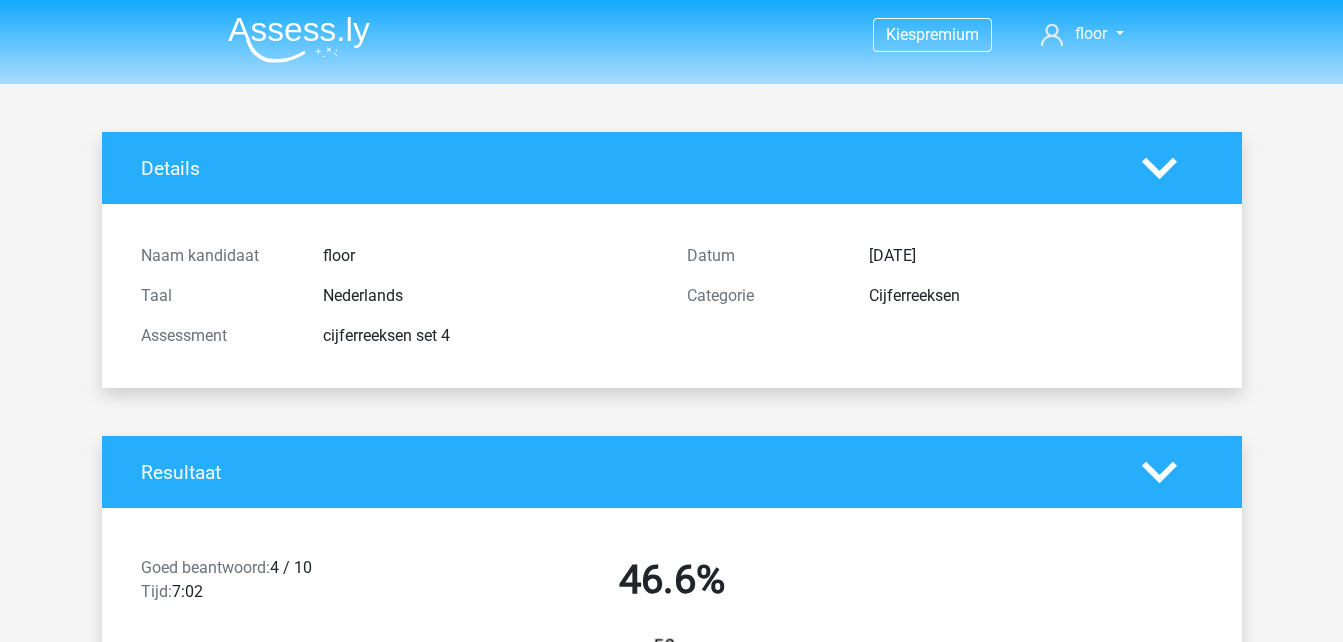 click on "Cijferreeksen" at bounding box center [1036, 296] 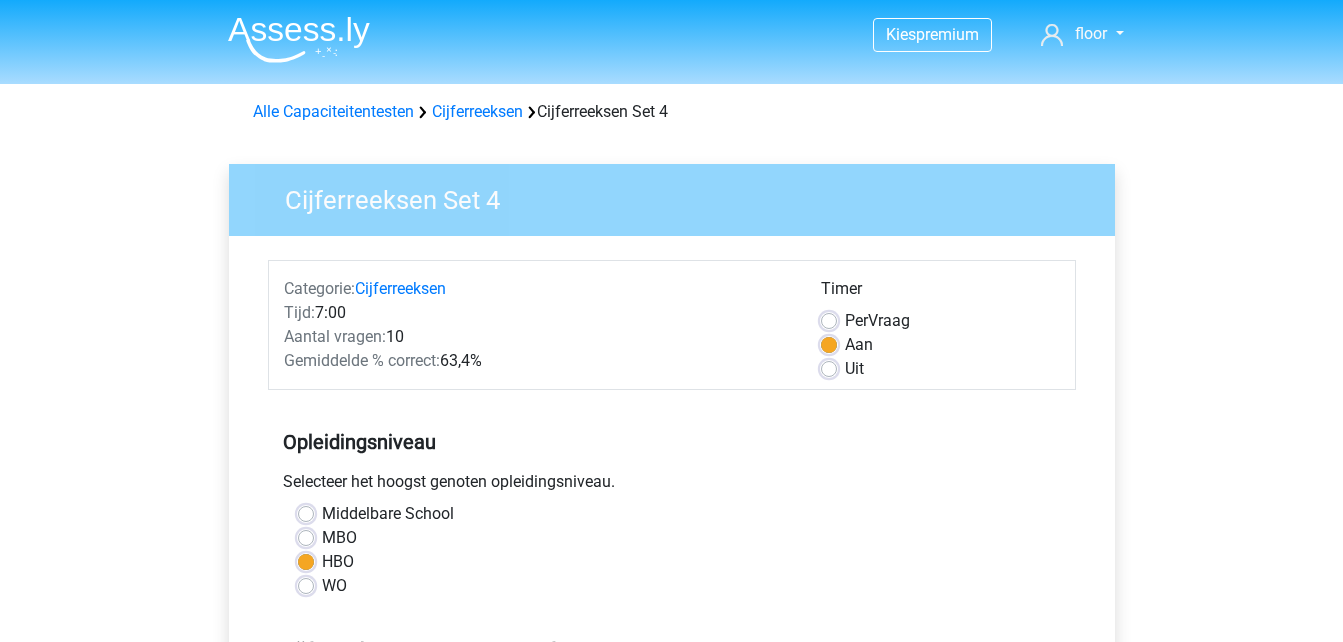 scroll, scrollTop: 725, scrollLeft: 0, axis: vertical 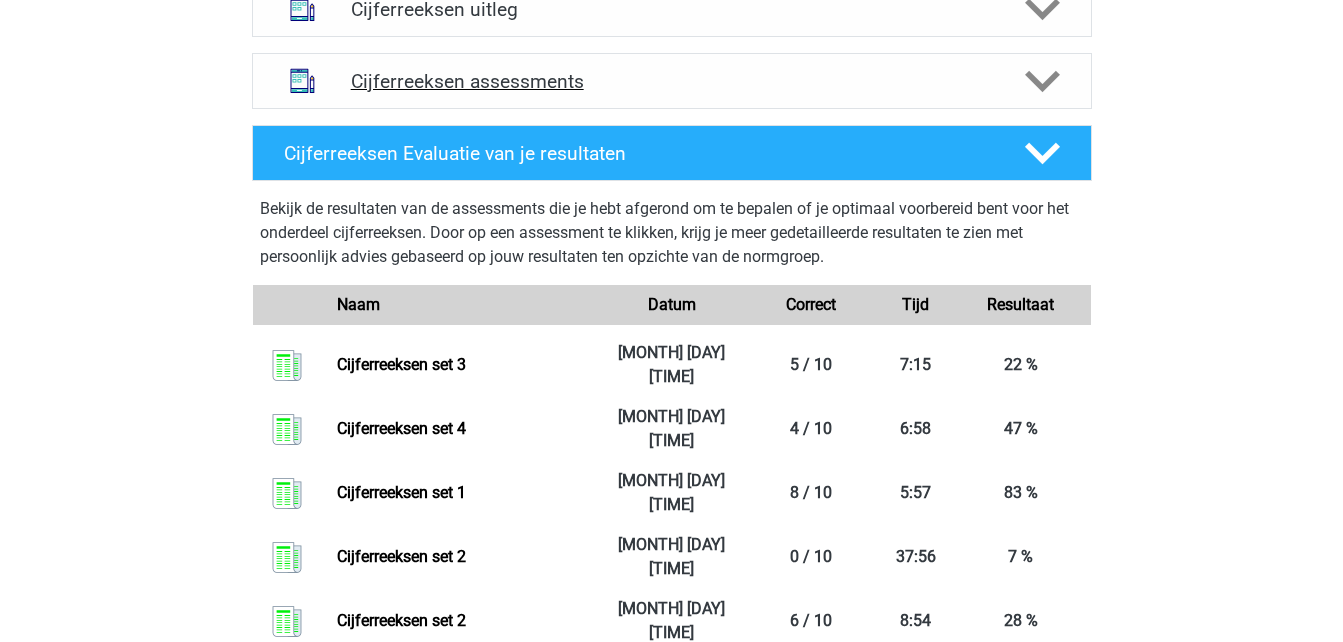 click on "Cijferreeksen assessments" at bounding box center [672, 81] 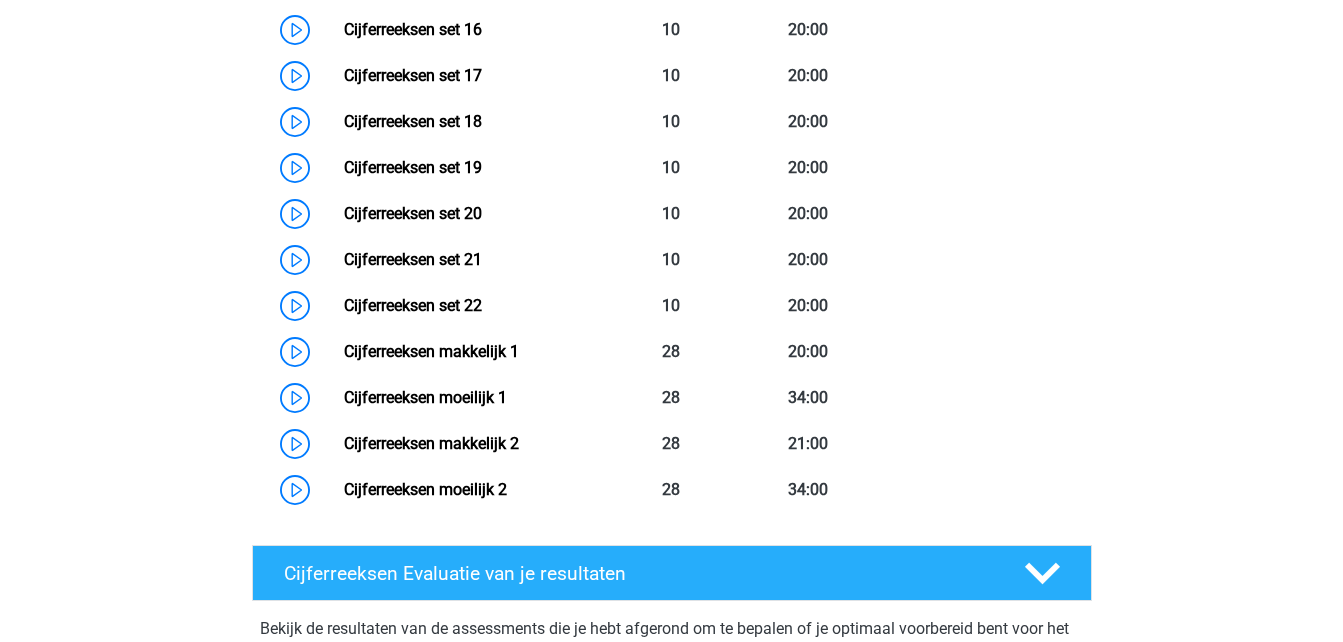 scroll, scrollTop: 2169, scrollLeft: 0, axis: vertical 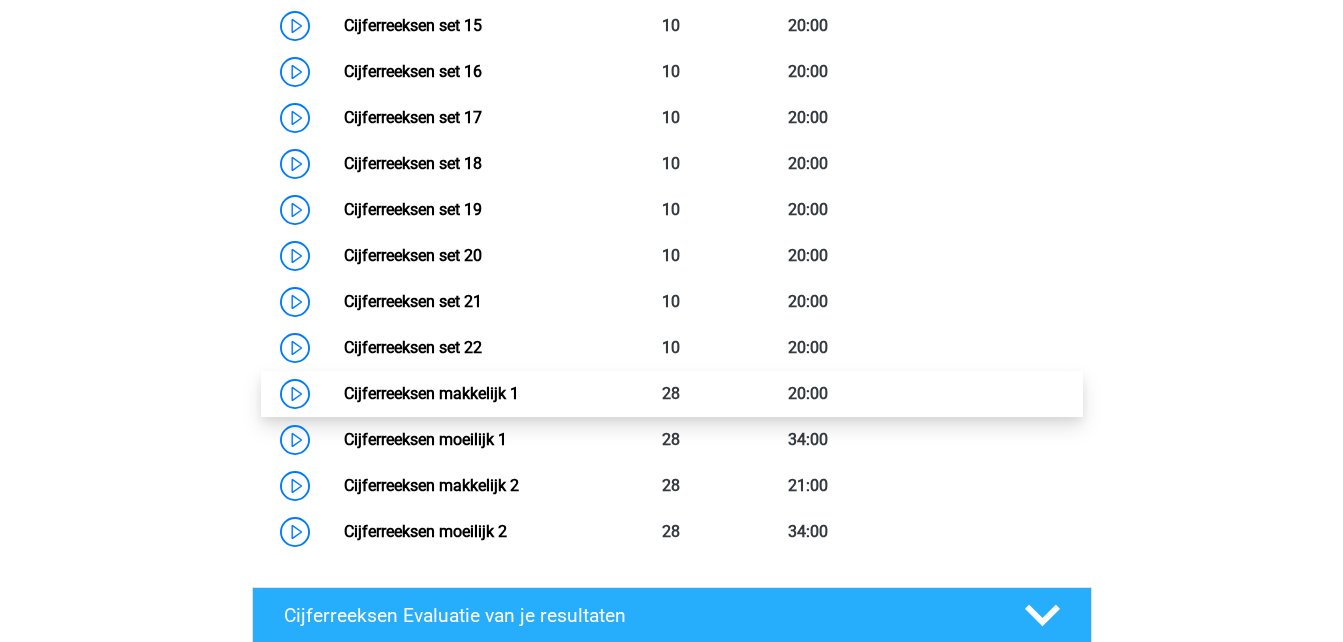 click on "Cijferreeksen
makkelijk 1" at bounding box center (431, 393) 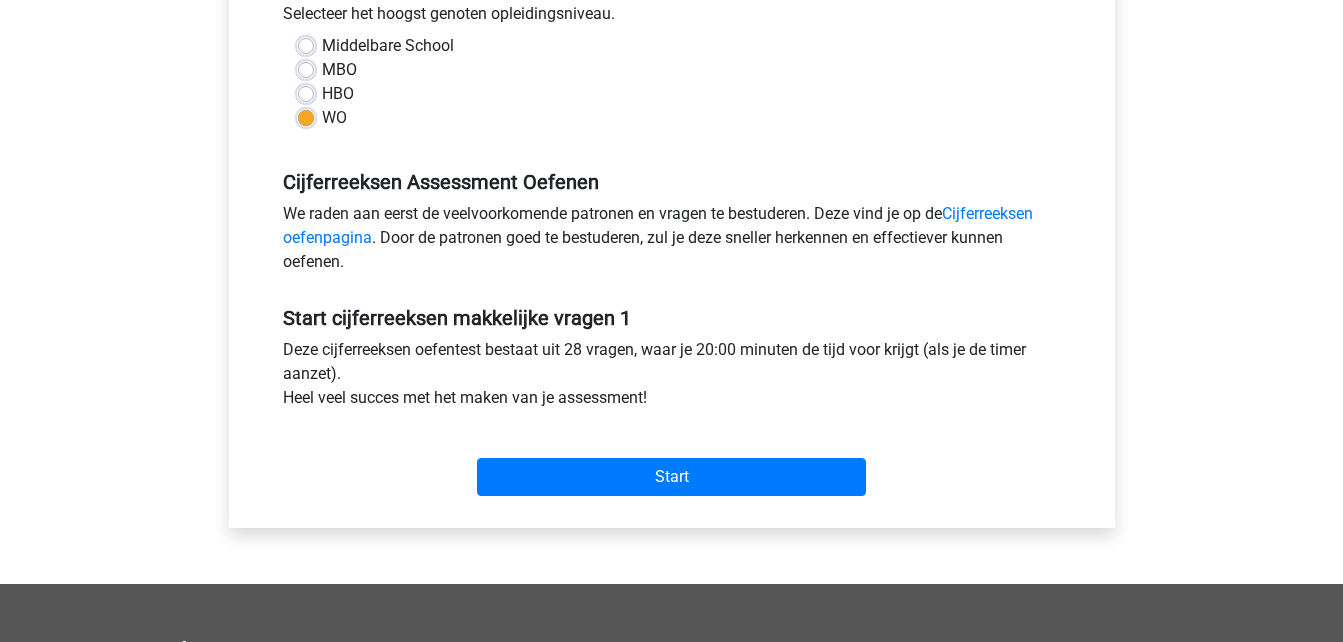 scroll, scrollTop: 520, scrollLeft: 0, axis: vertical 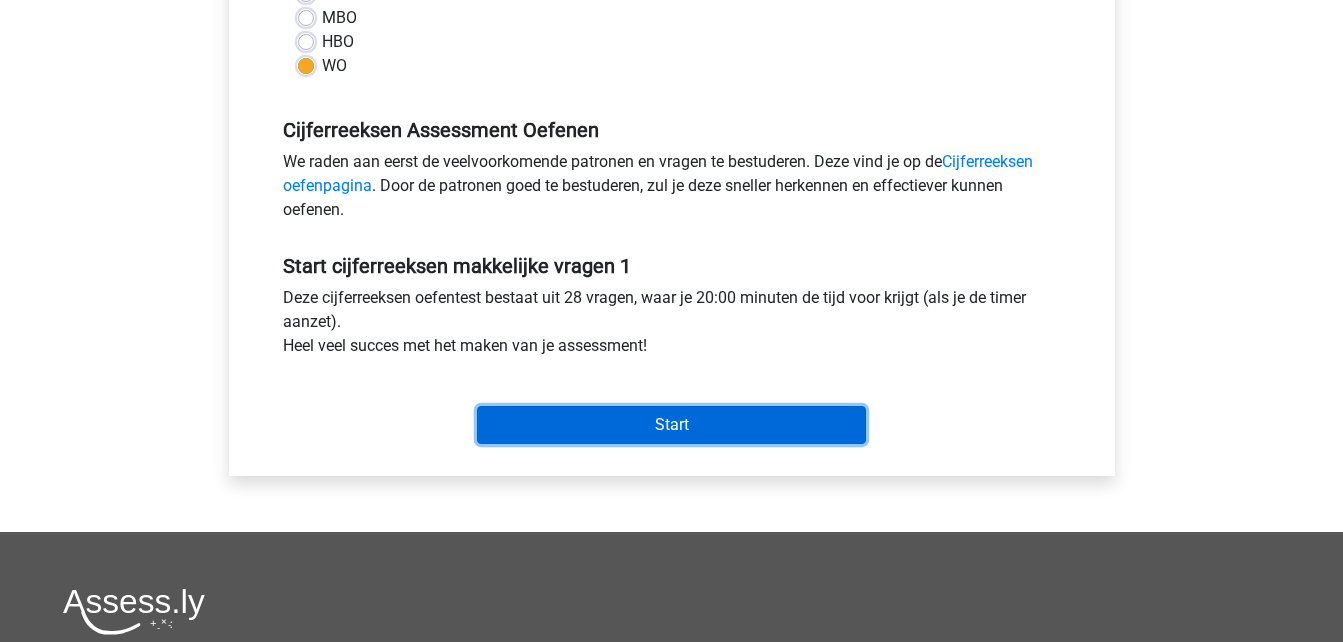 click on "Start" at bounding box center (671, 425) 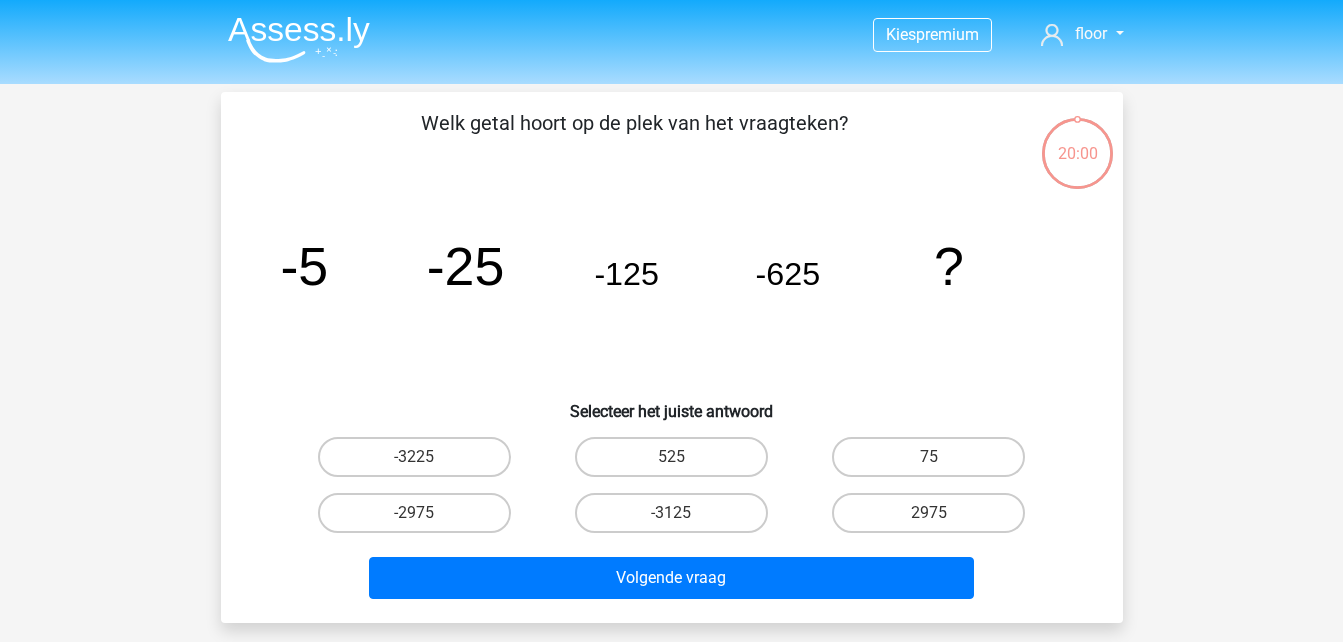 scroll, scrollTop: 0, scrollLeft: 0, axis: both 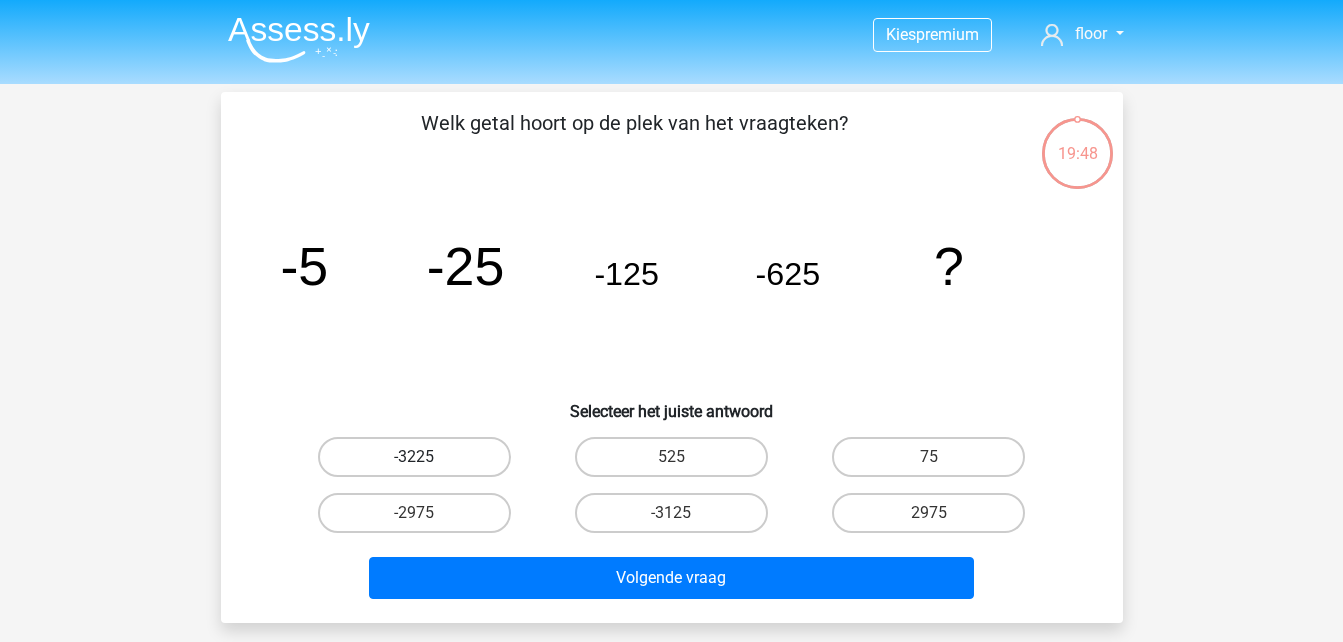click on "-3225" at bounding box center [414, 457] 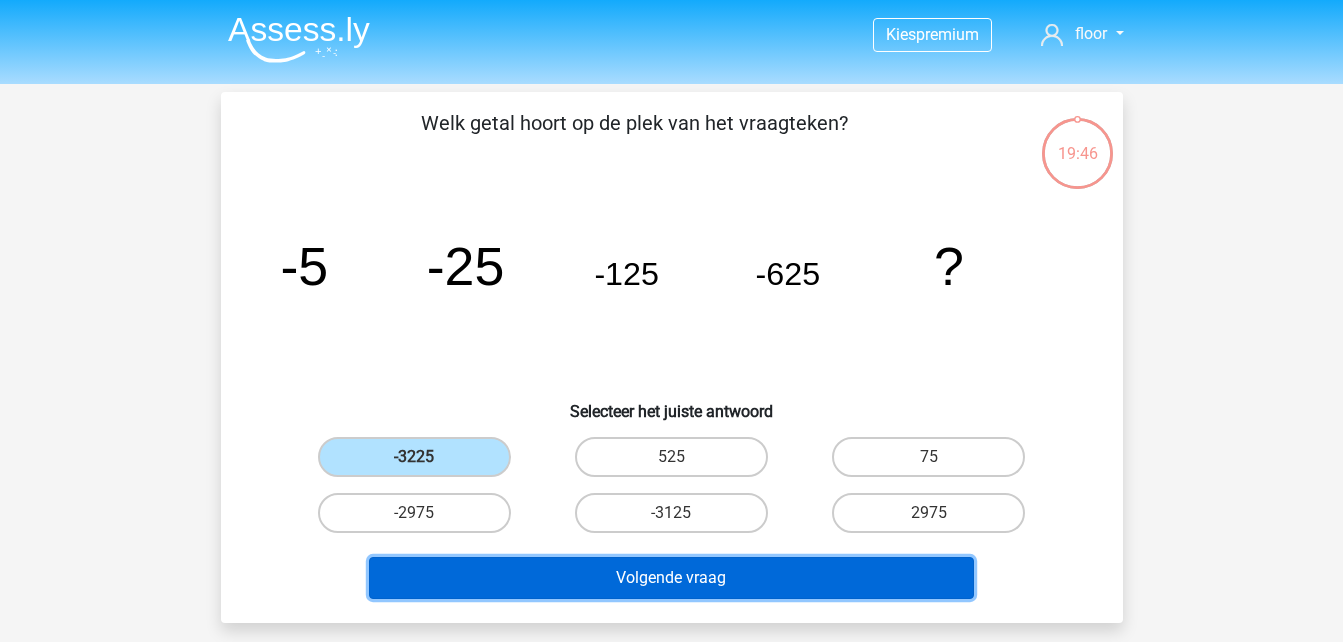 click on "Volgende vraag" at bounding box center [671, 578] 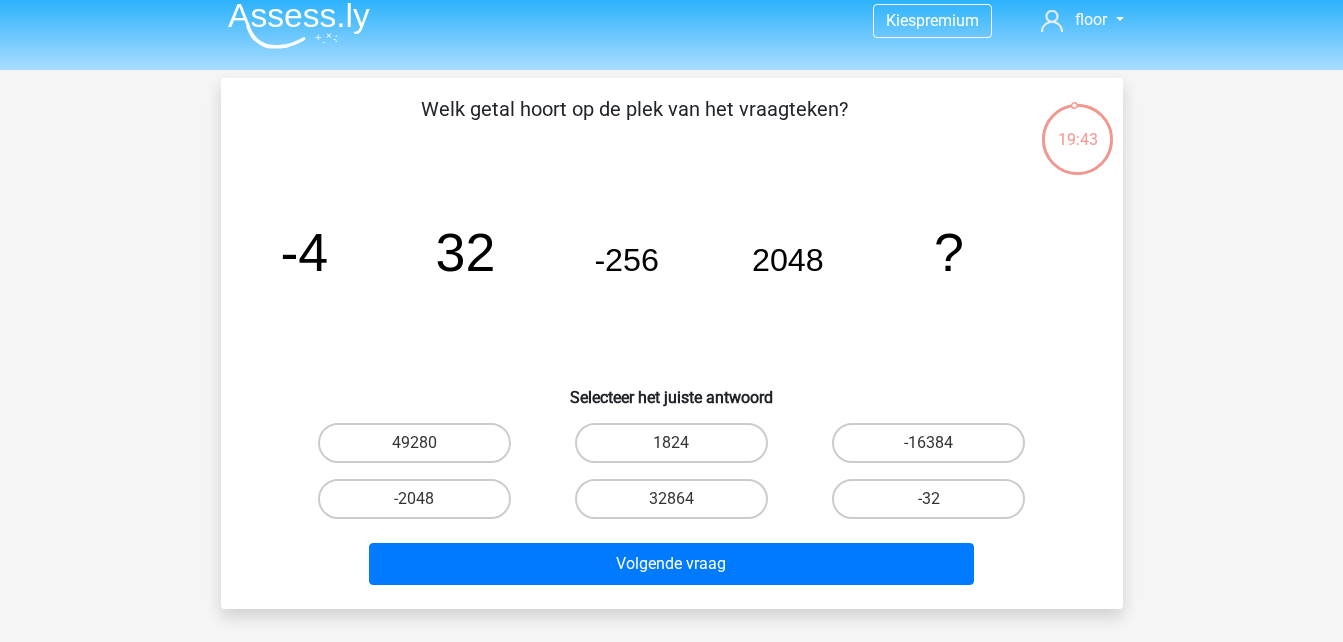 scroll, scrollTop: 12, scrollLeft: 0, axis: vertical 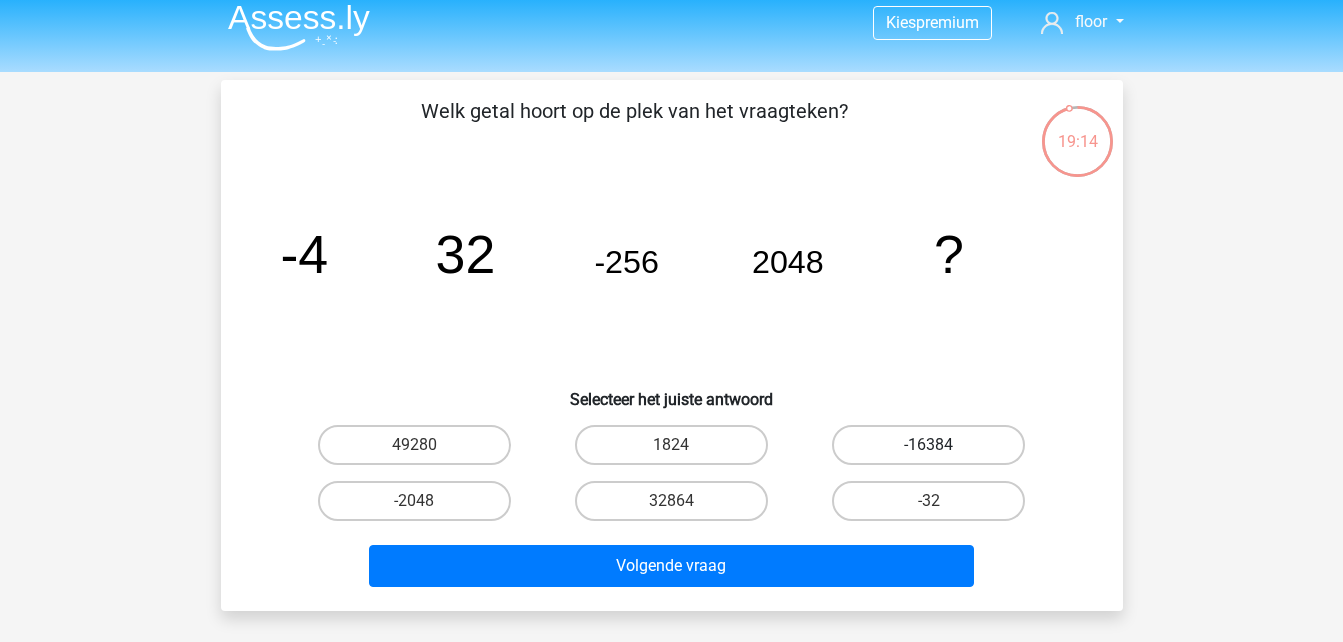 click on "-16384" at bounding box center (928, 445) 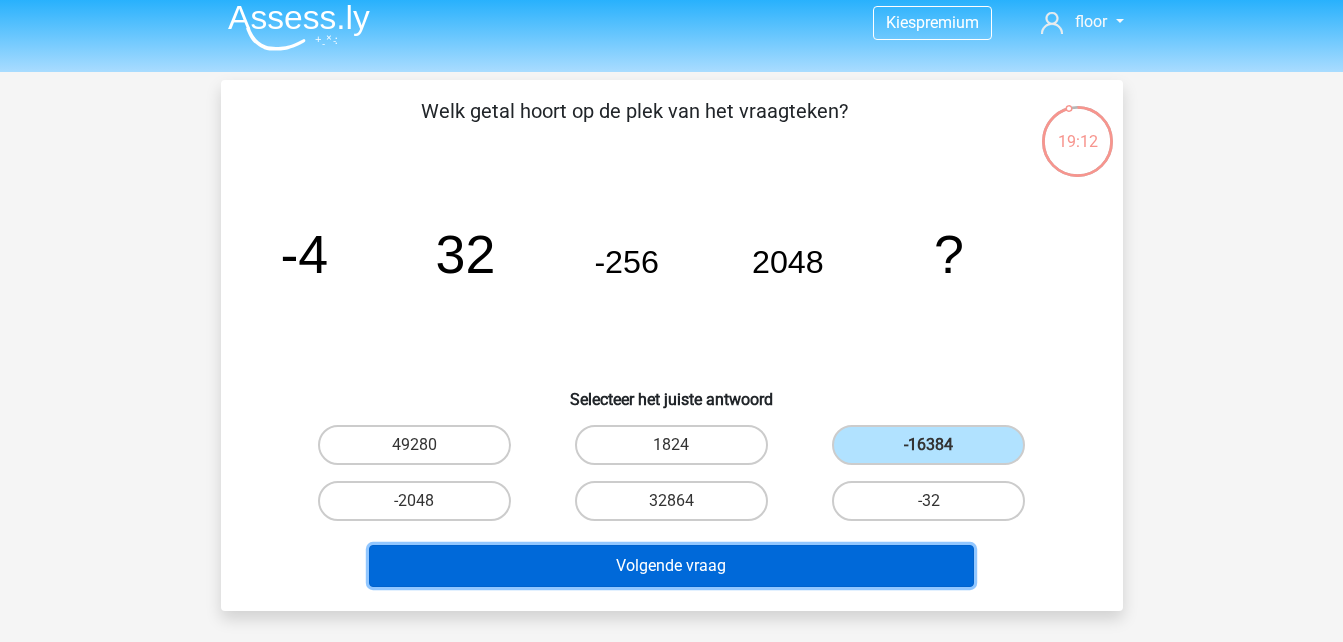 click on "Volgende vraag" at bounding box center (671, 566) 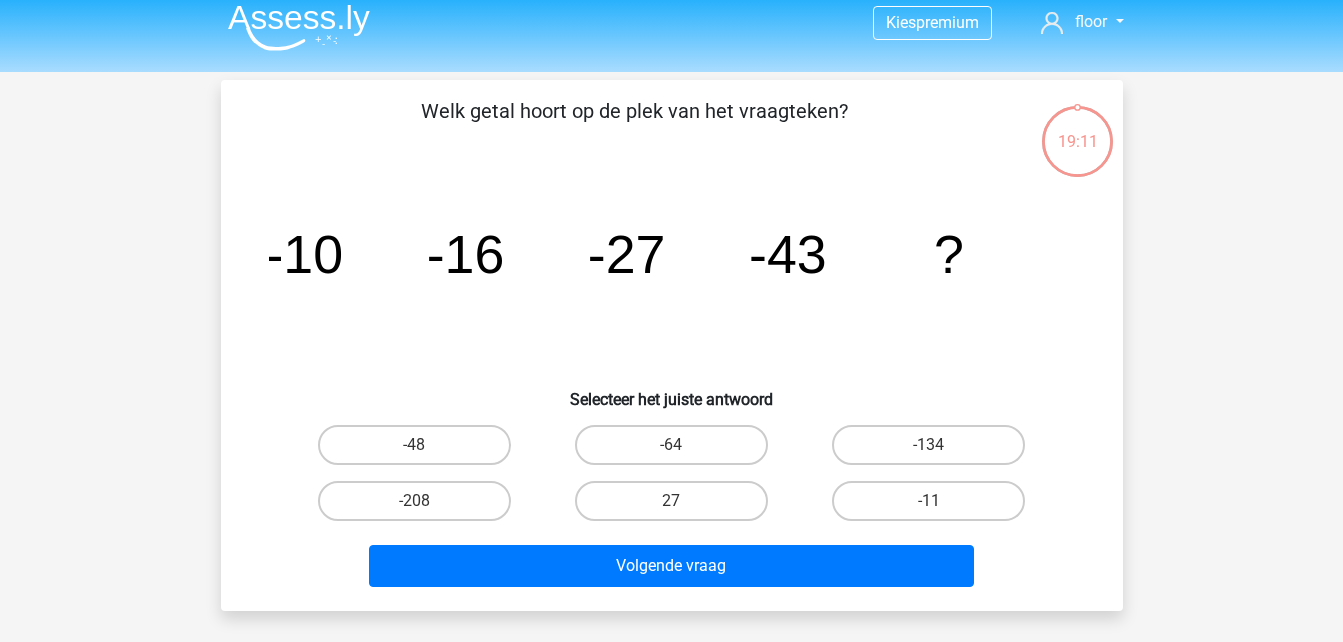 scroll, scrollTop: 92, scrollLeft: 0, axis: vertical 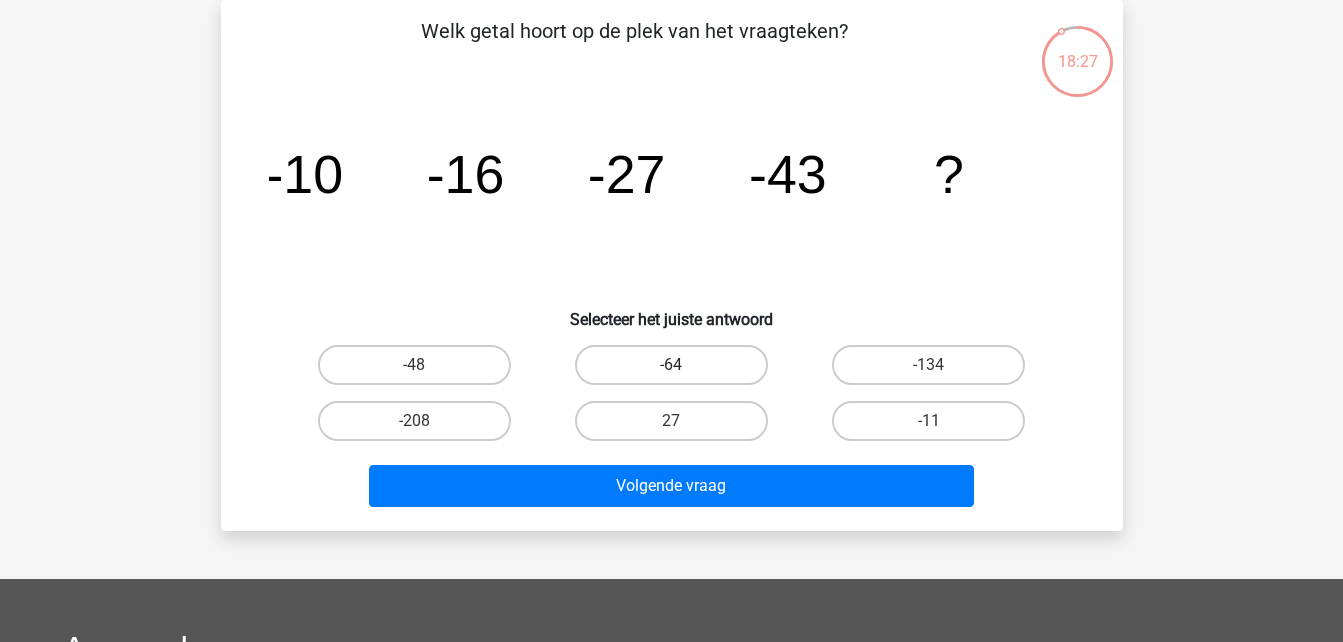 click on "-64" at bounding box center [671, 365] 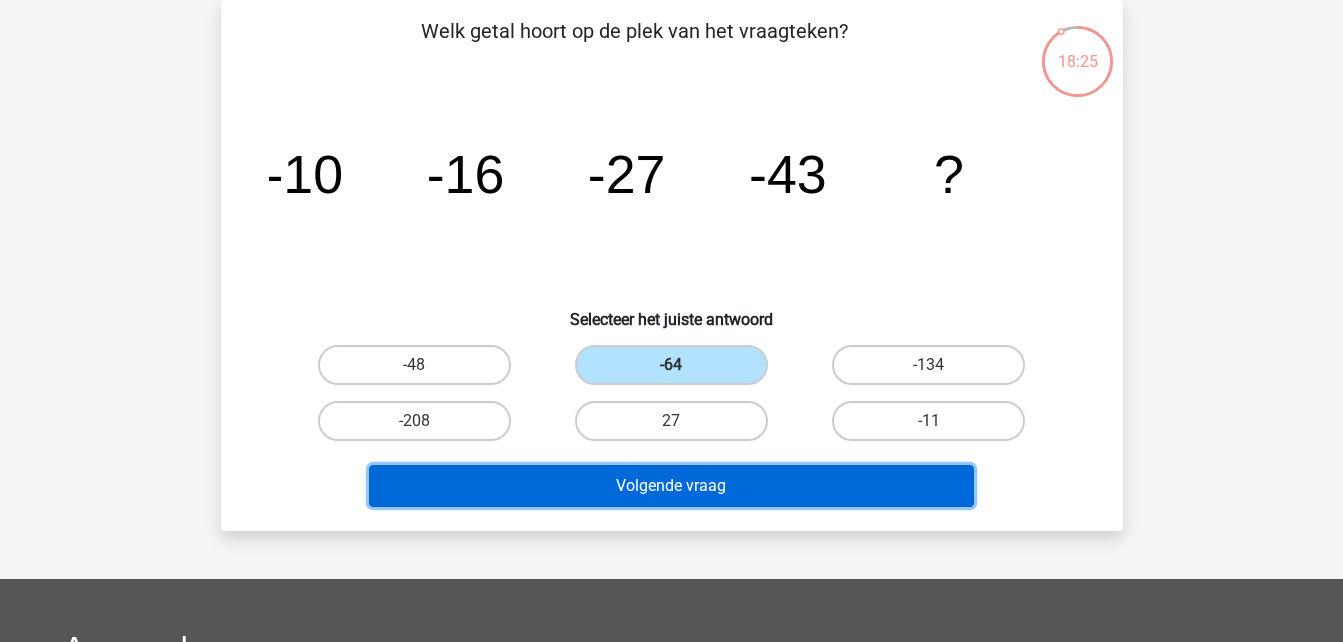click on "Volgende vraag" at bounding box center (671, 486) 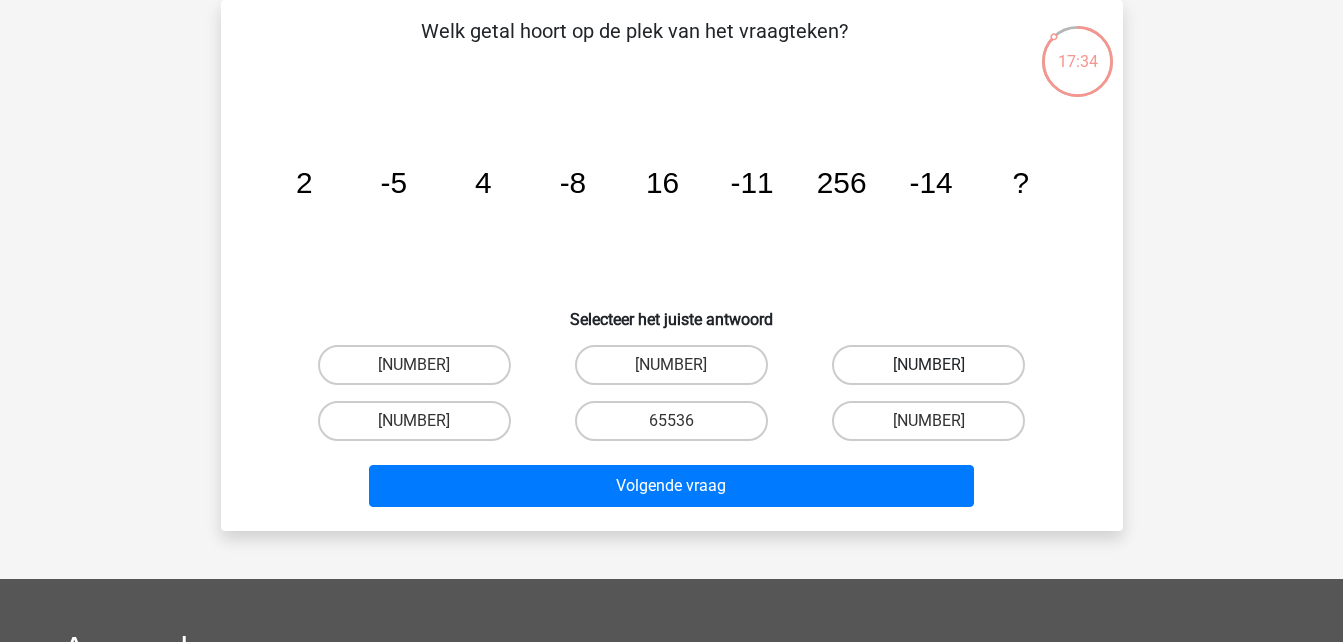 click on "-131105" at bounding box center (928, 365) 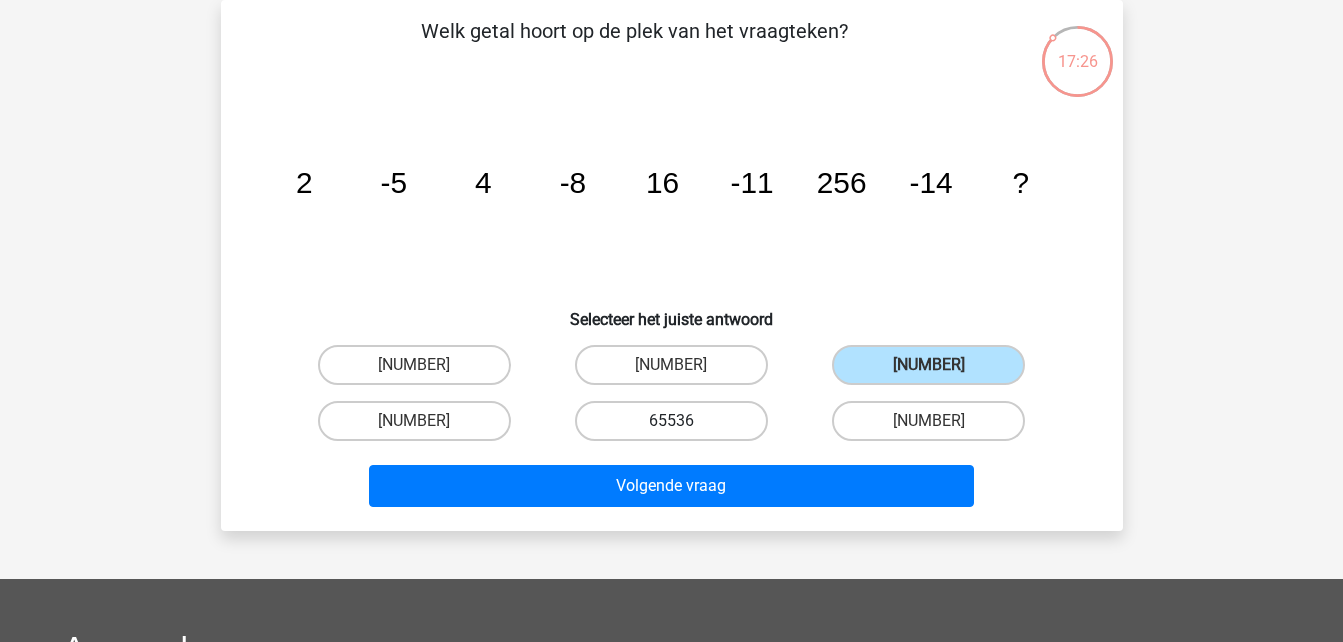 click on "65536" at bounding box center [671, 421] 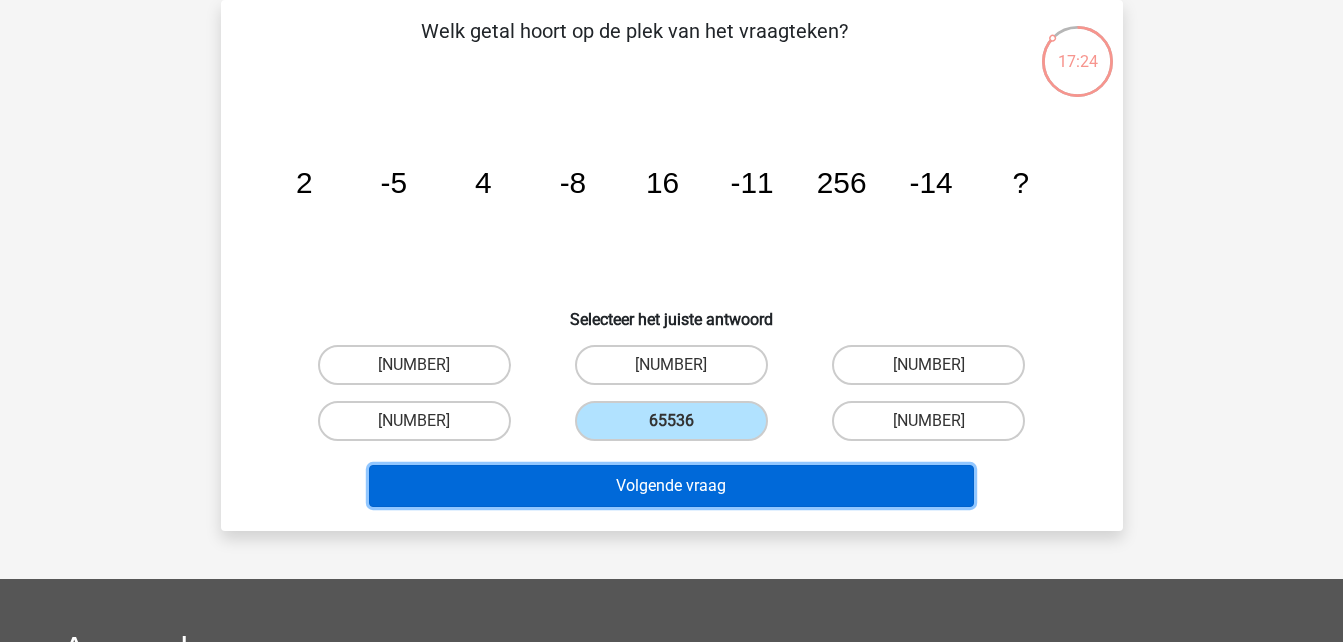click on "Volgende vraag" at bounding box center [671, 486] 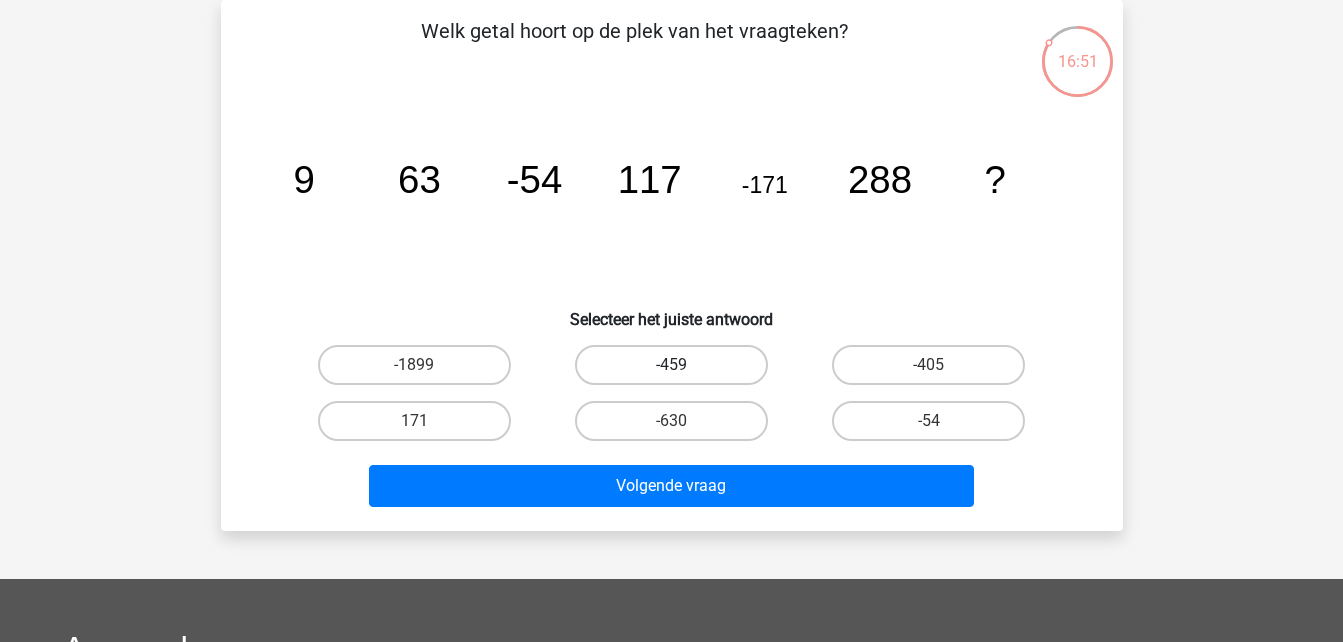 click on "-459" at bounding box center [671, 365] 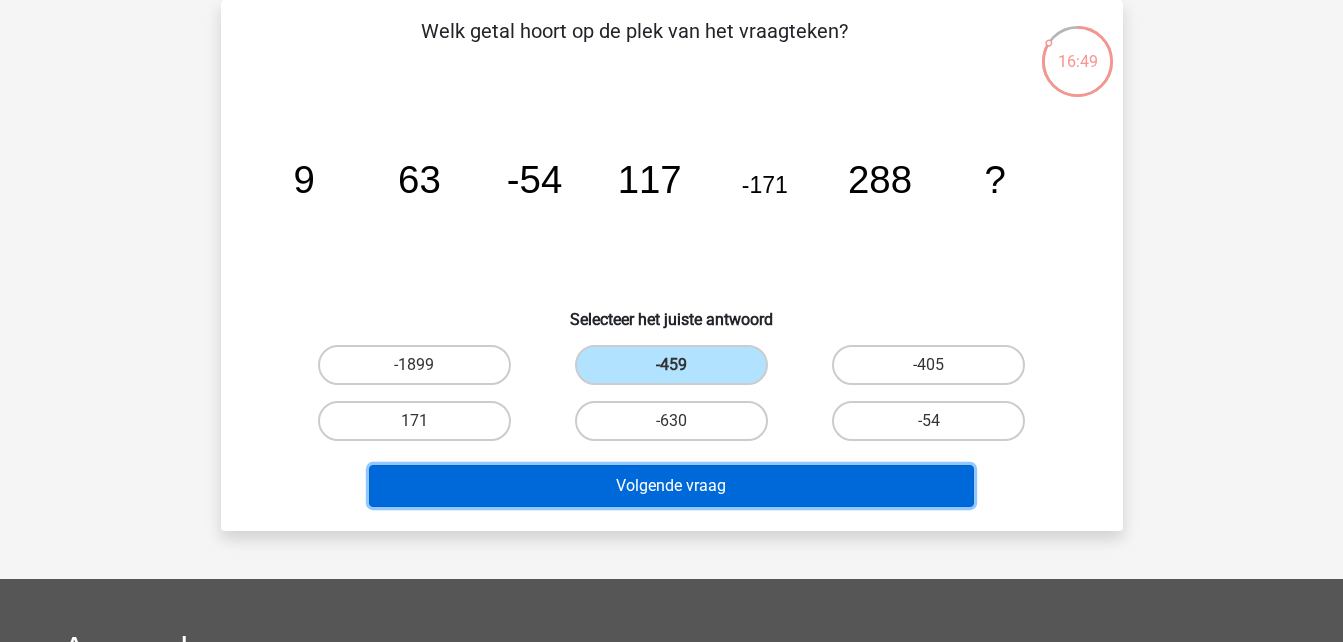 click on "Volgende vraag" at bounding box center [671, 486] 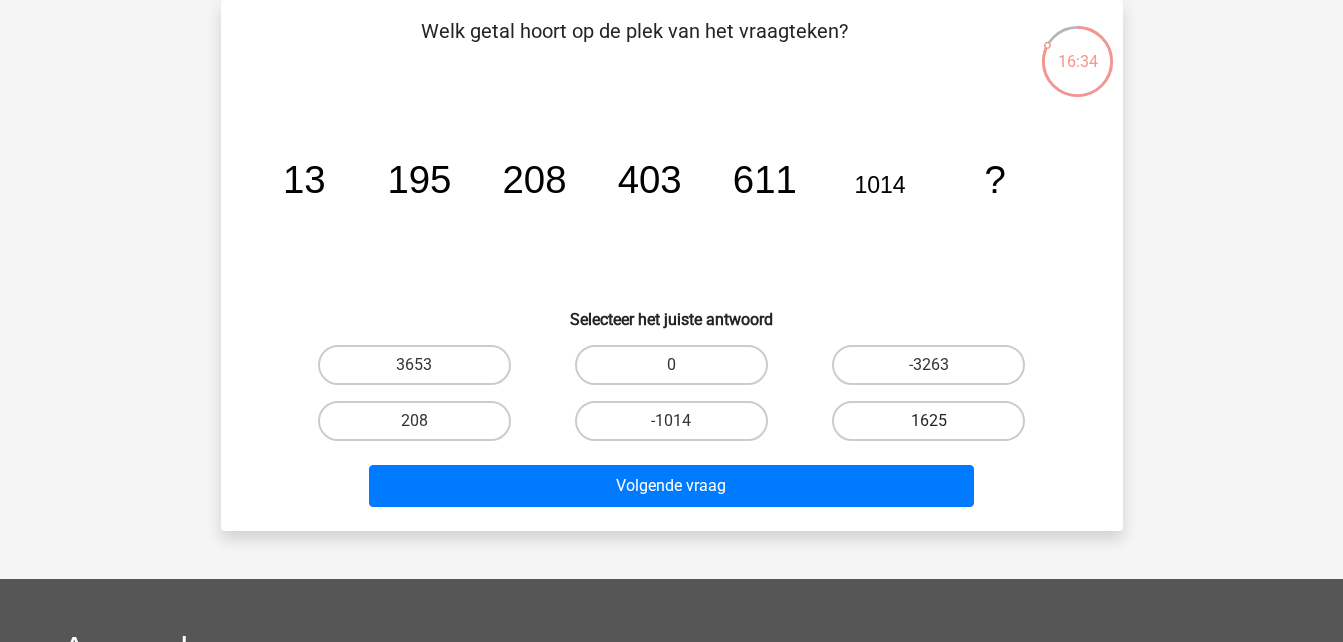 click on "1625" at bounding box center (928, 421) 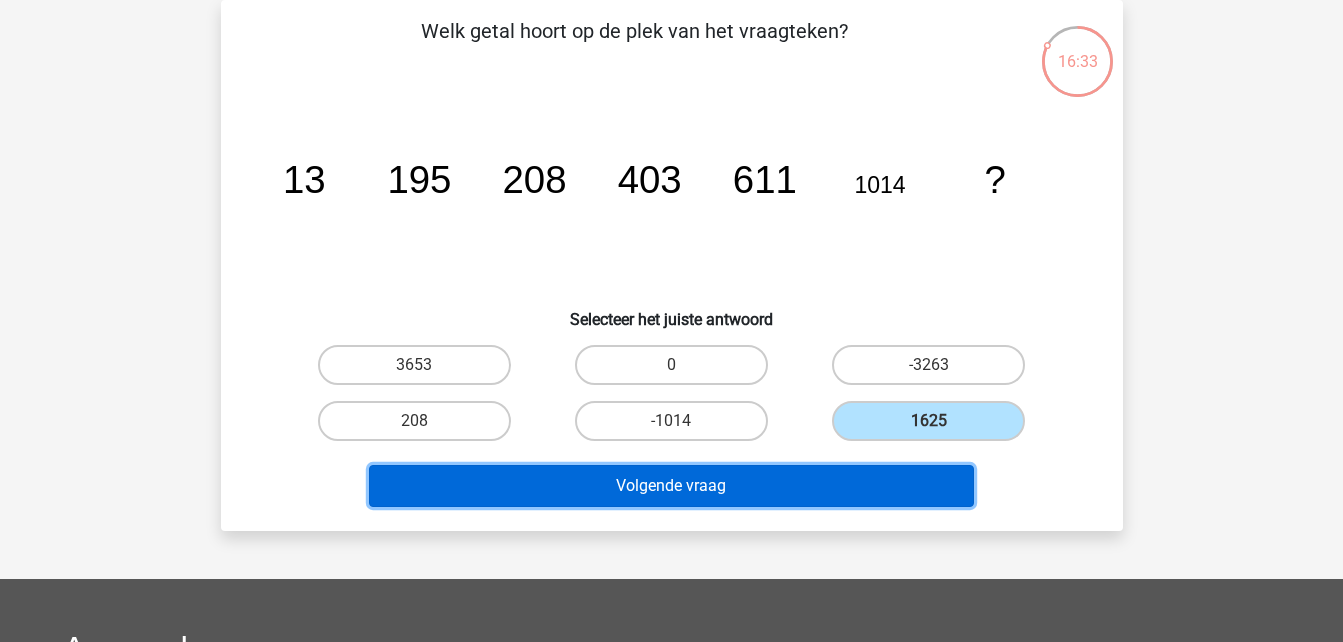 click on "Volgende vraag" at bounding box center [671, 486] 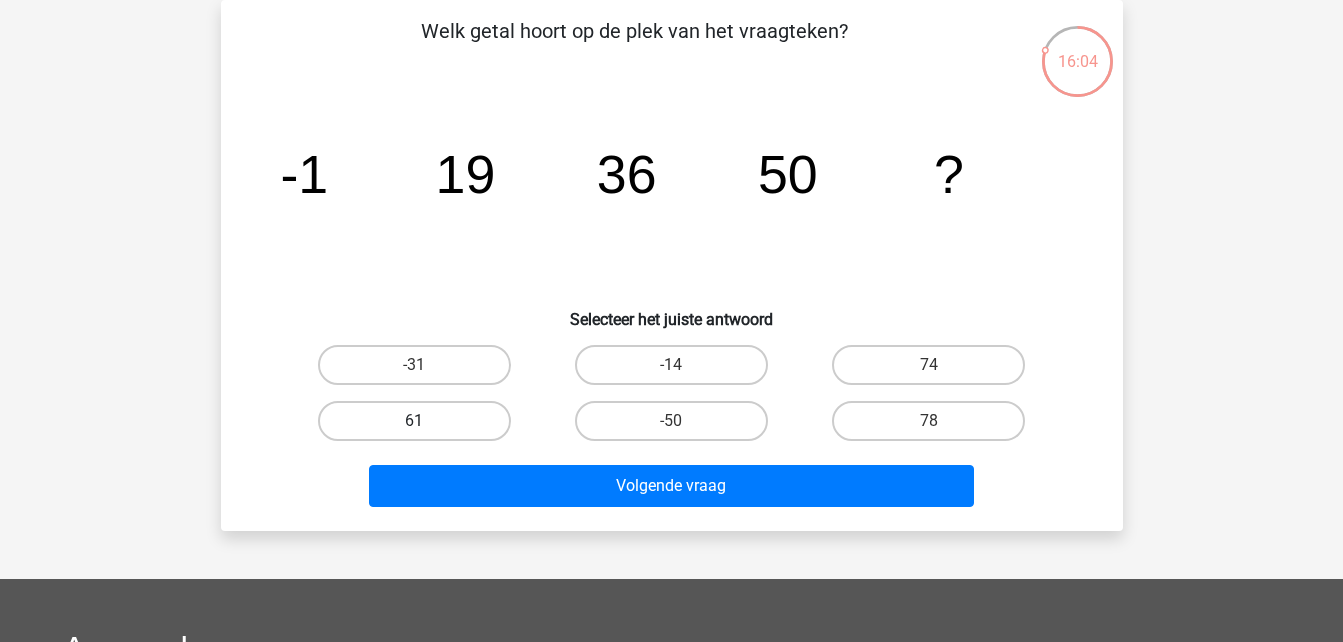 click on "61" at bounding box center [414, 421] 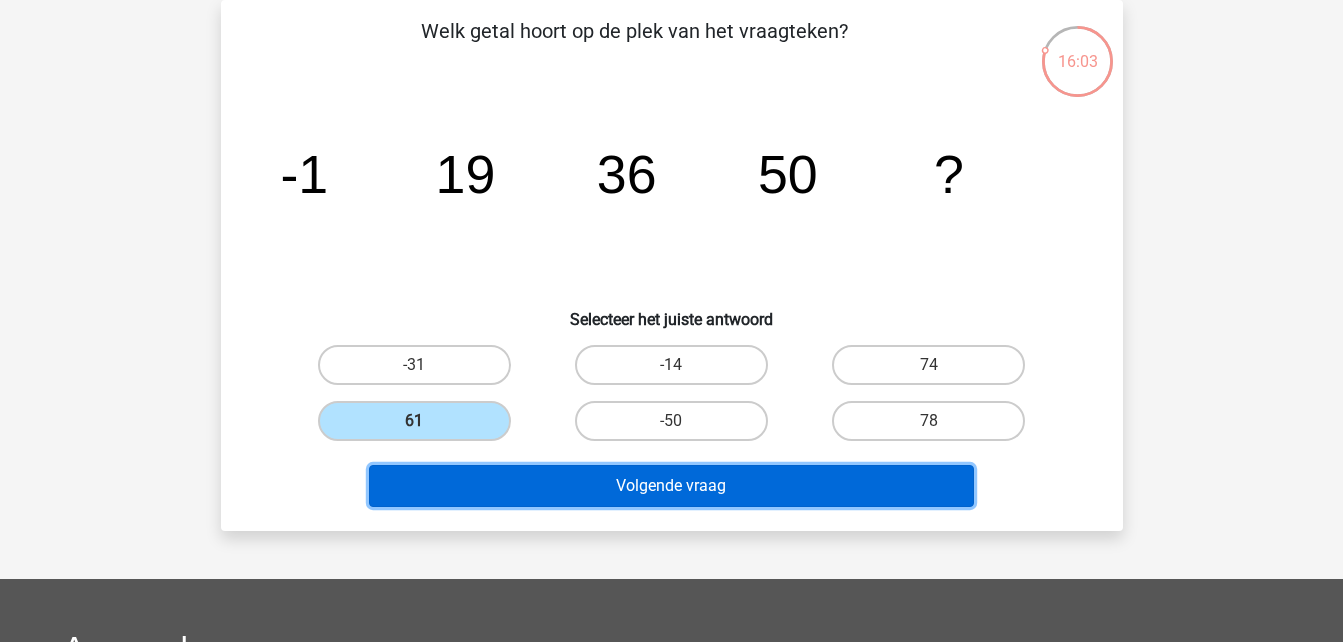 click on "Volgende vraag" at bounding box center [671, 486] 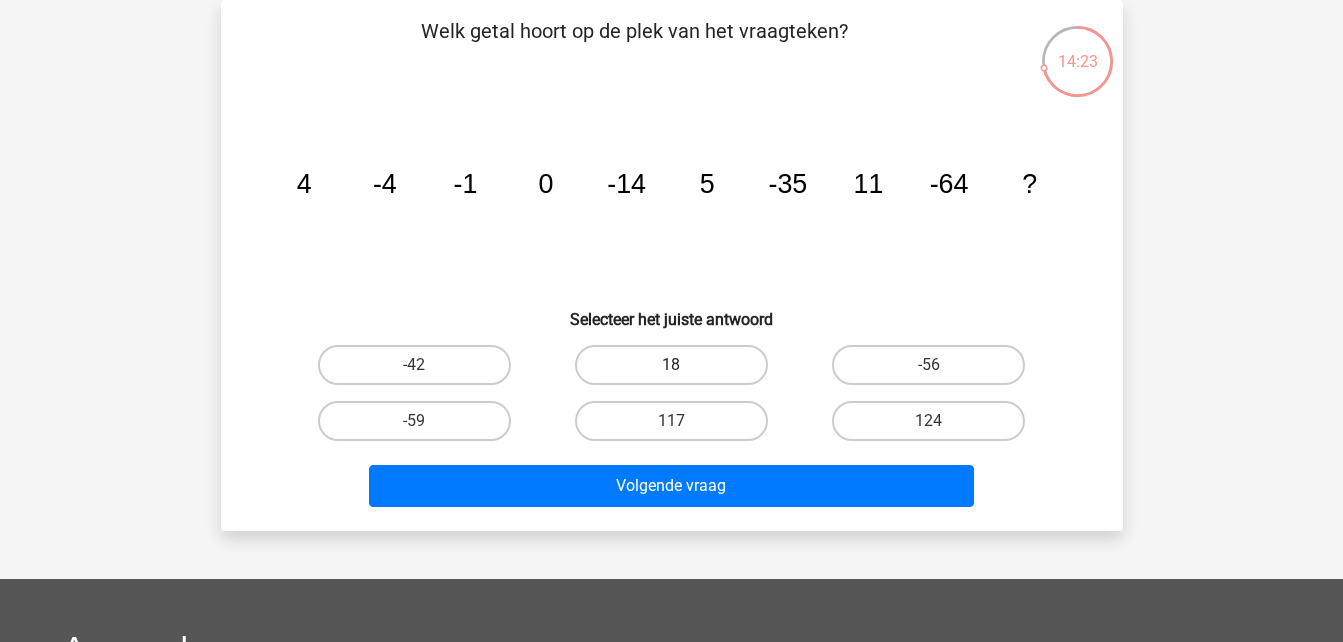 click on "18" at bounding box center (671, 365) 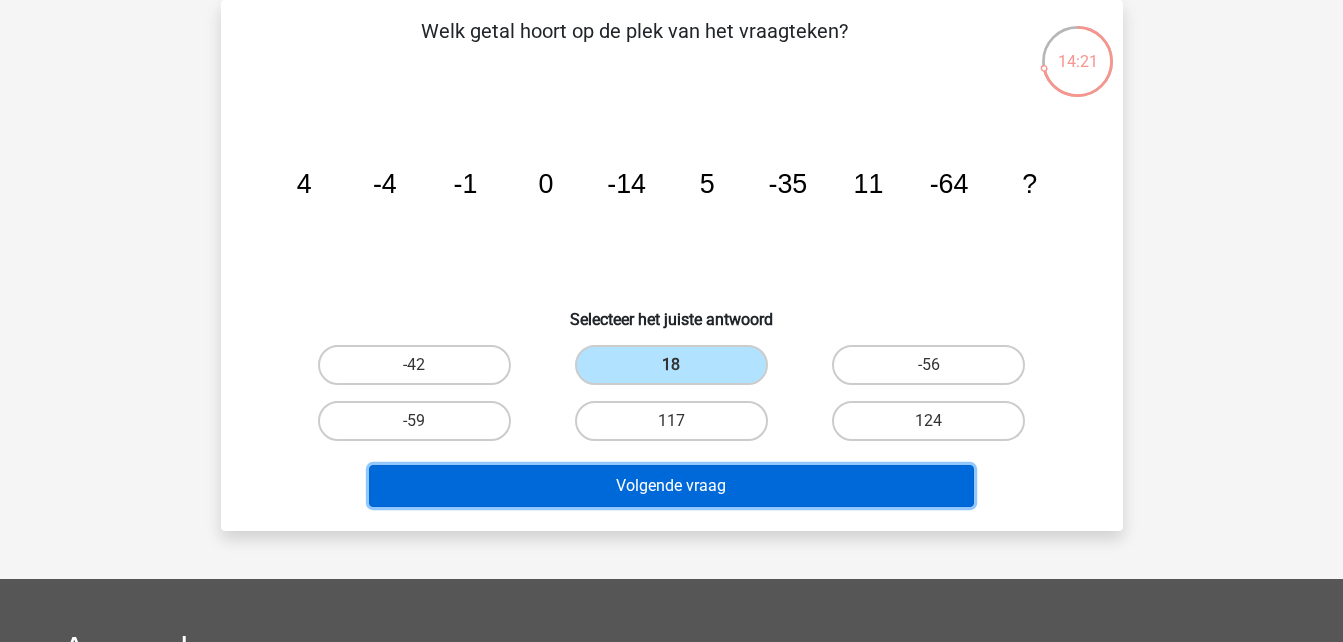 click on "Volgende vraag" at bounding box center [671, 486] 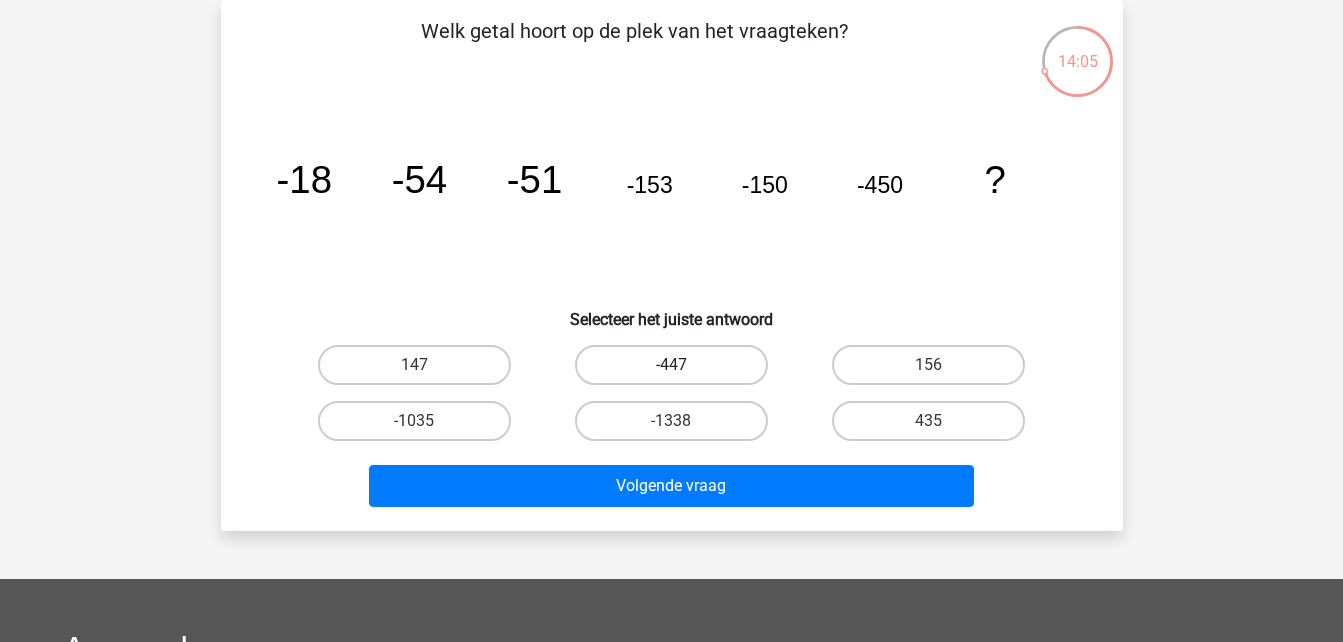 click on "-447" at bounding box center [671, 365] 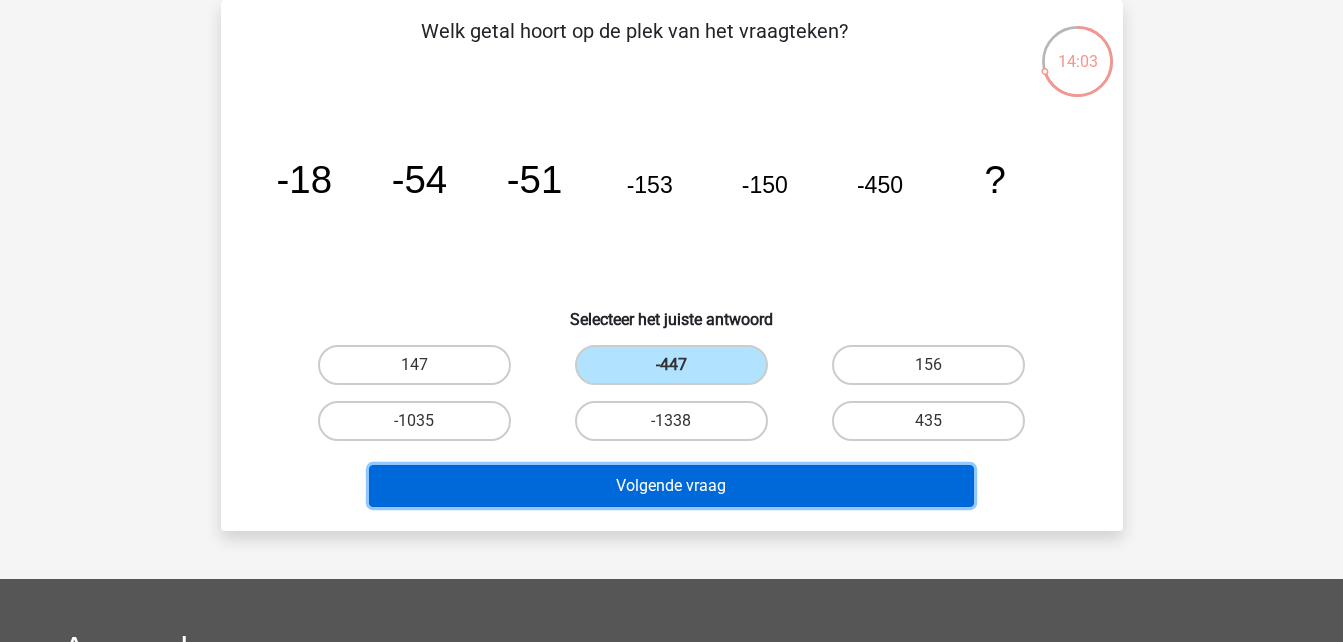 drag, startPoint x: 757, startPoint y: 505, endPoint x: 681, endPoint y: 495, distance: 76.655075 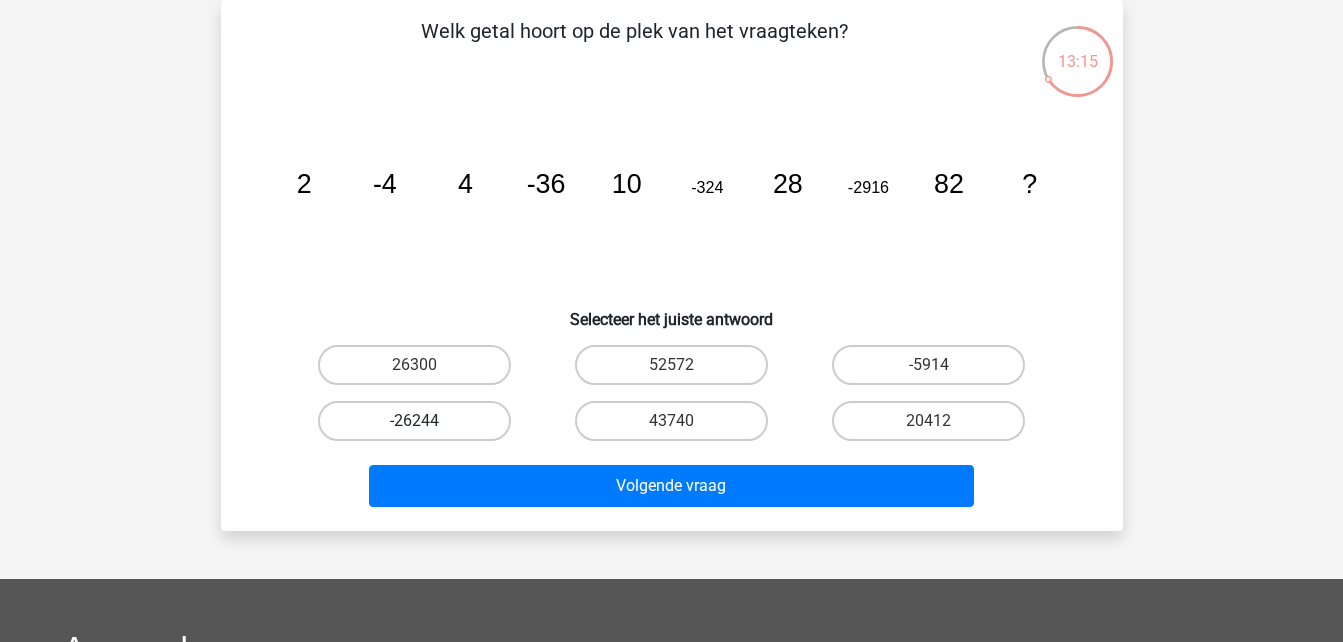 click on "-26244" at bounding box center (414, 421) 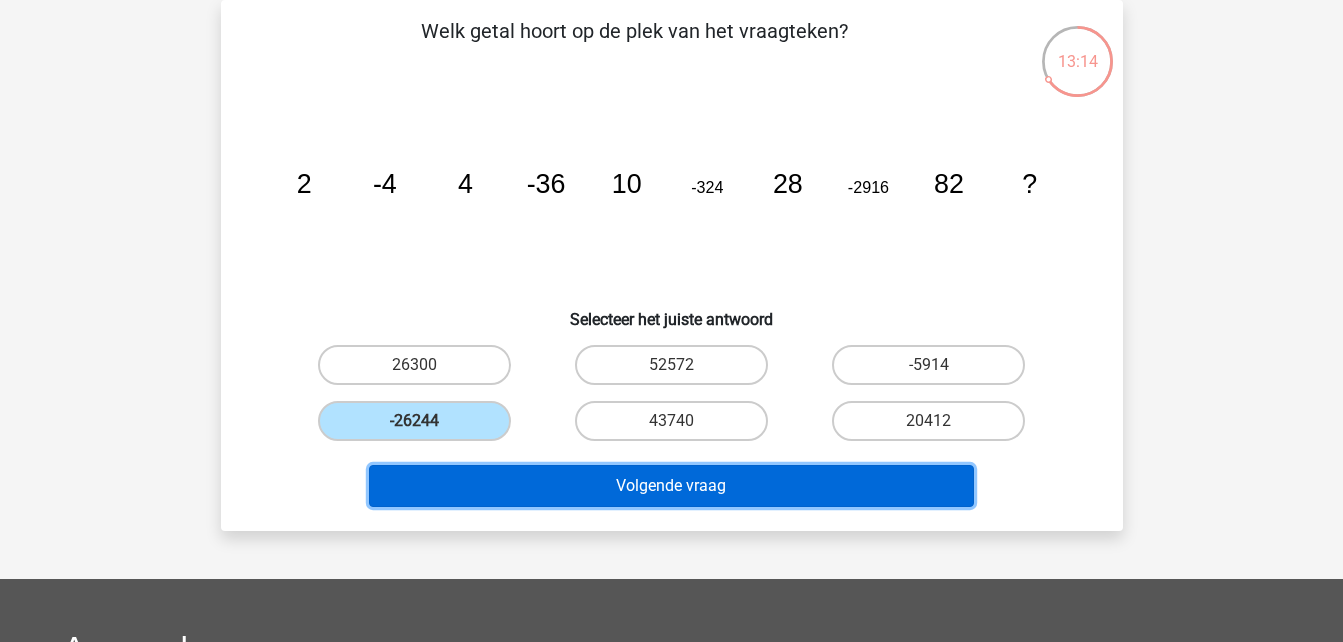 click on "Volgende vraag" at bounding box center (671, 486) 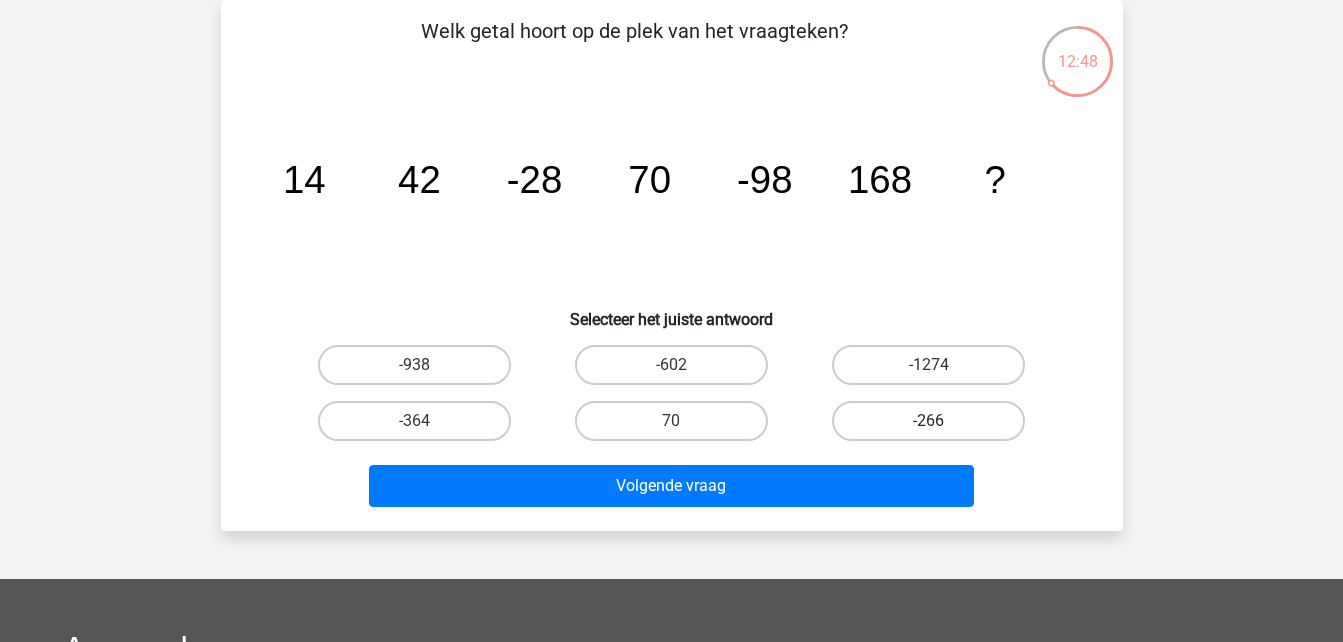 click on "-266" at bounding box center [928, 421] 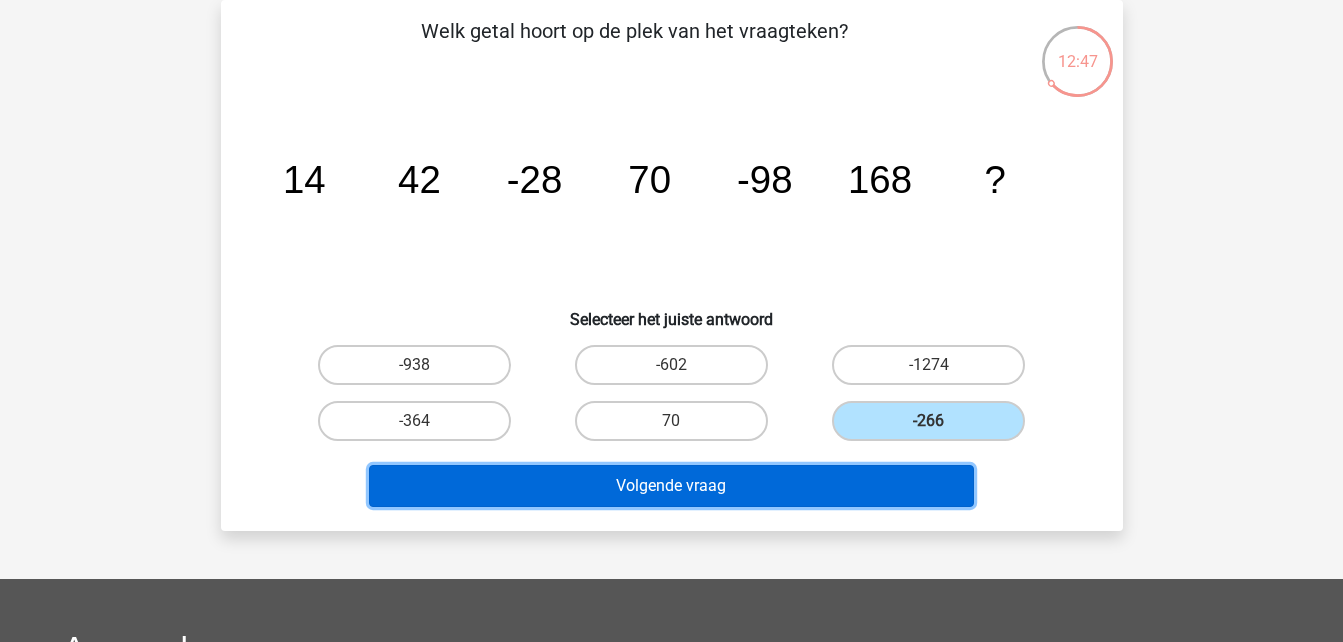 click on "Volgende vraag" at bounding box center (671, 486) 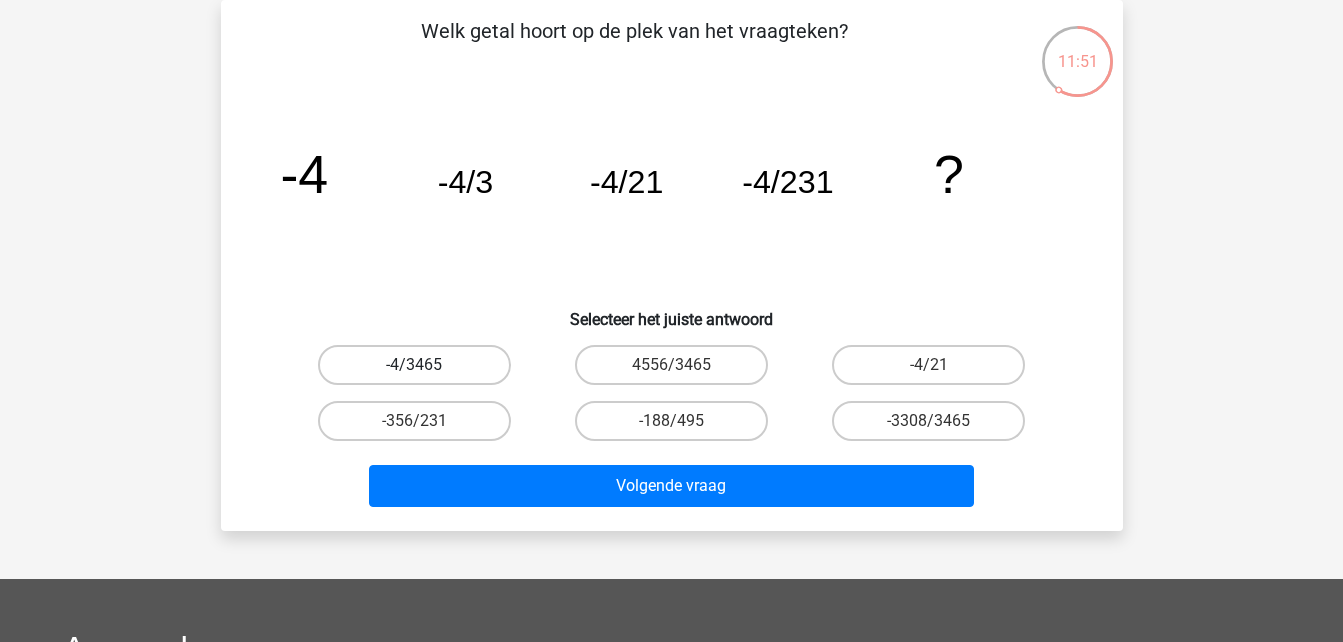click on "-4/3465" at bounding box center (414, 365) 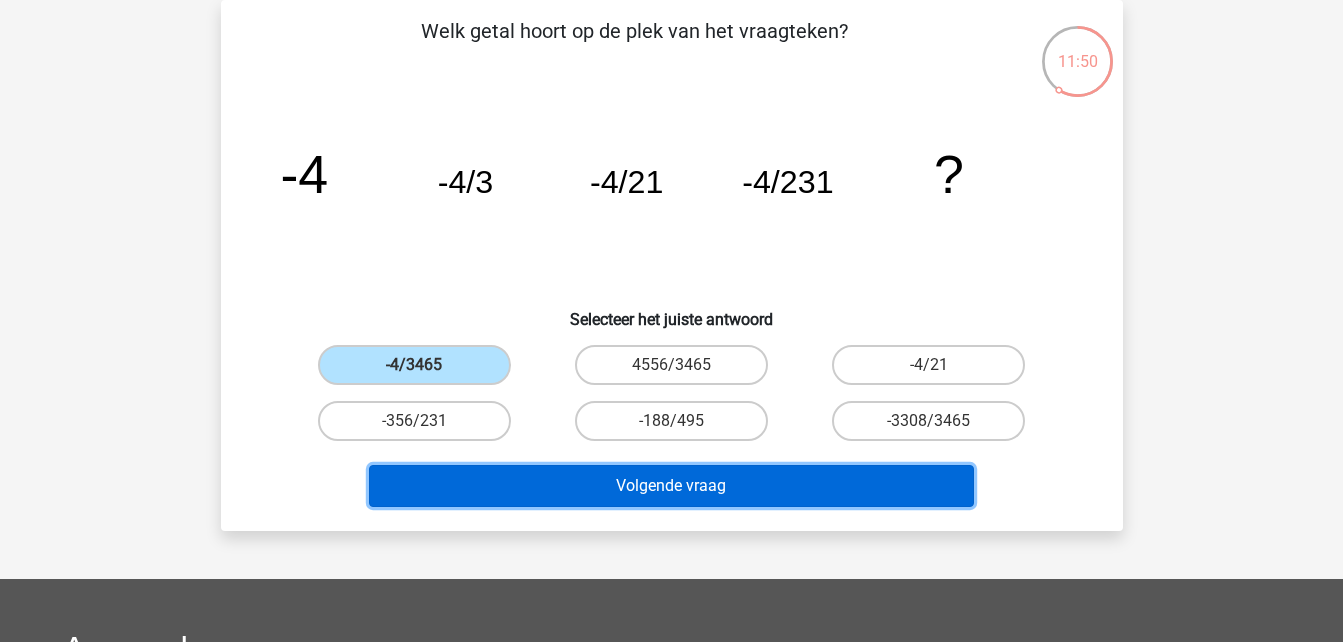 click on "Volgende vraag" at bounding box center (671, 486) 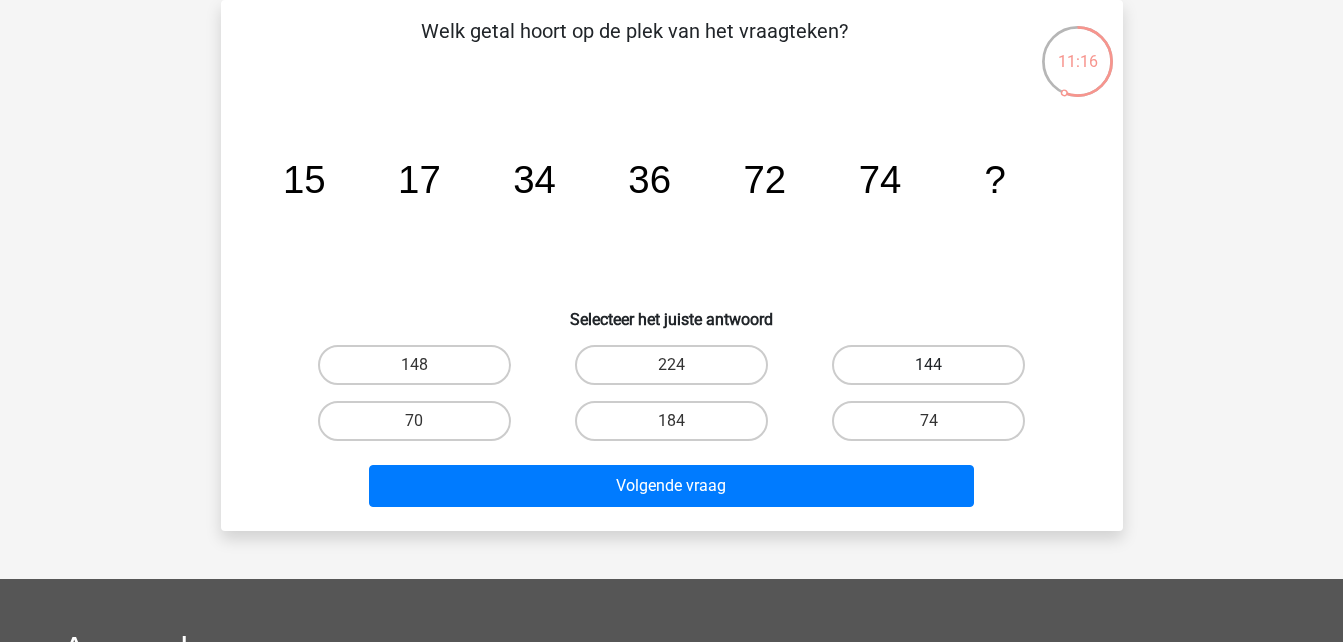 click on "144" at bounding box center (928, 365) 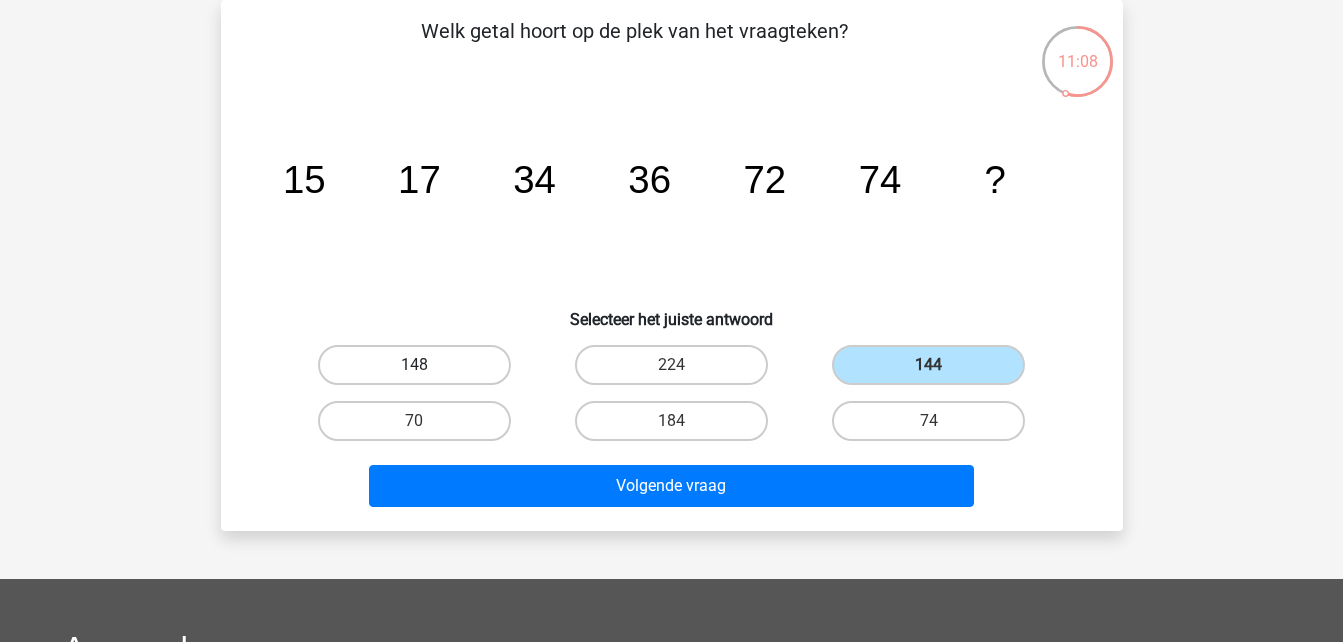 click on "148" at bounding box center (414, 365) 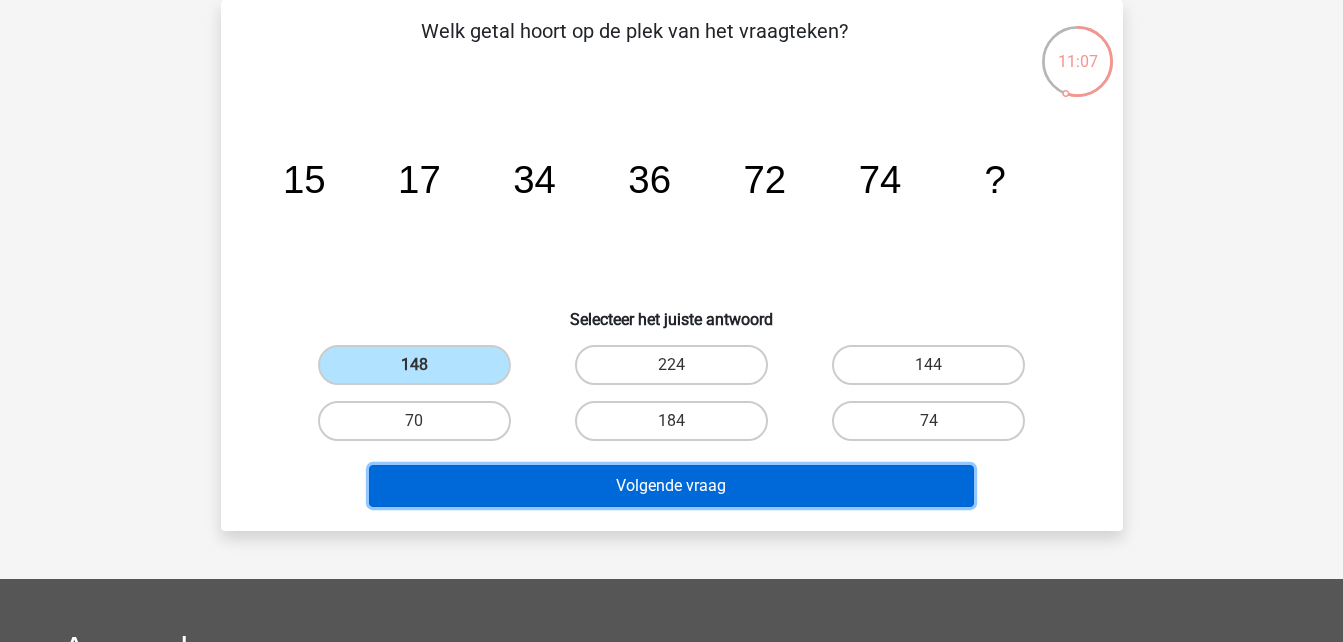 click on "Volgende vraag" at bounding box center [671, 486] 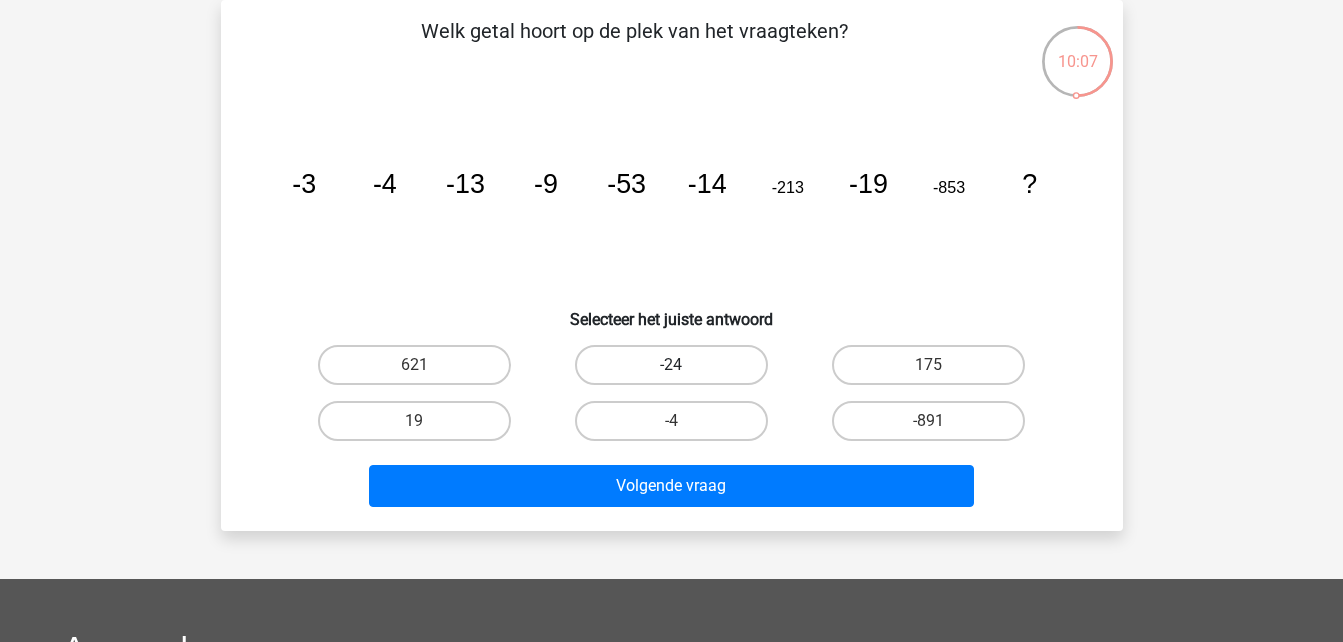 click on "-24" at bounding box center [671, 365] 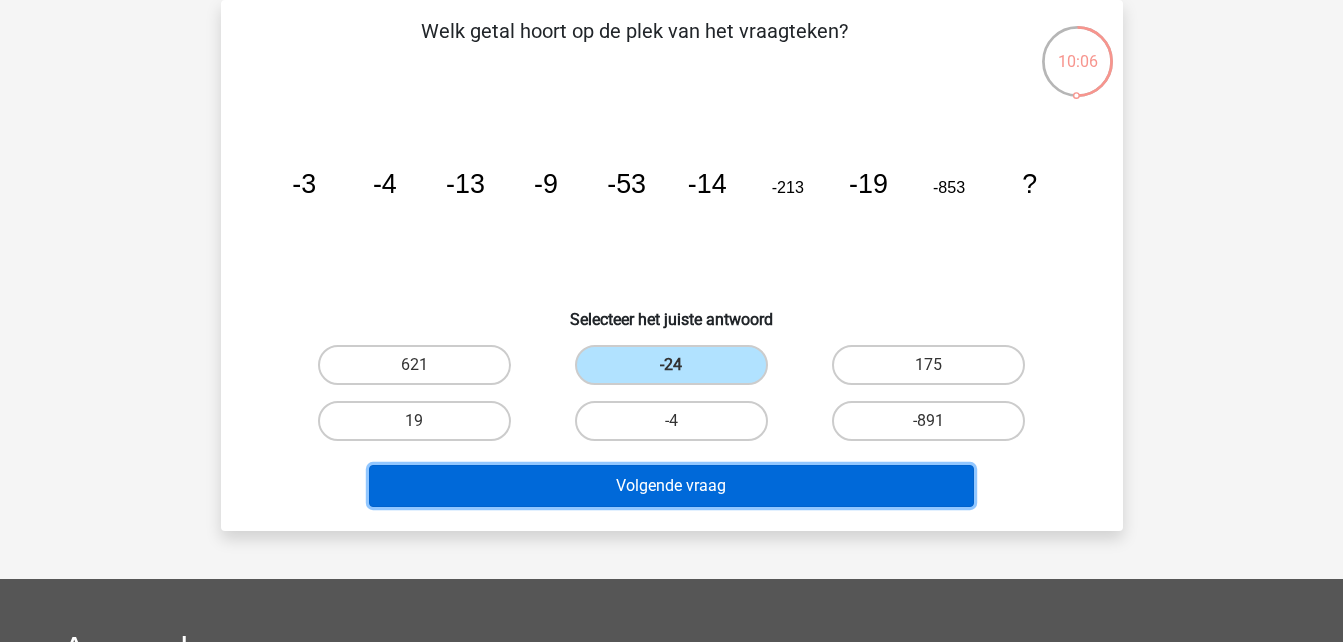 click on "Volgende vraag" at bounding box center (671, 486) 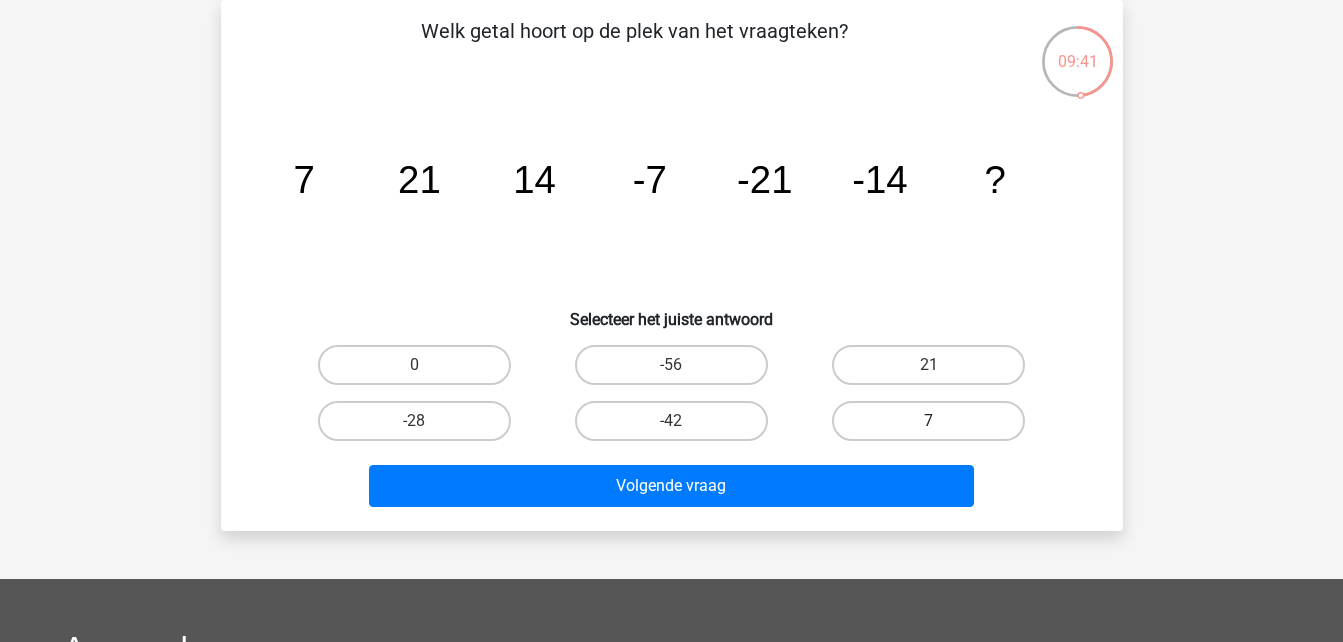 click on "7" at bounding box center (928, 421) 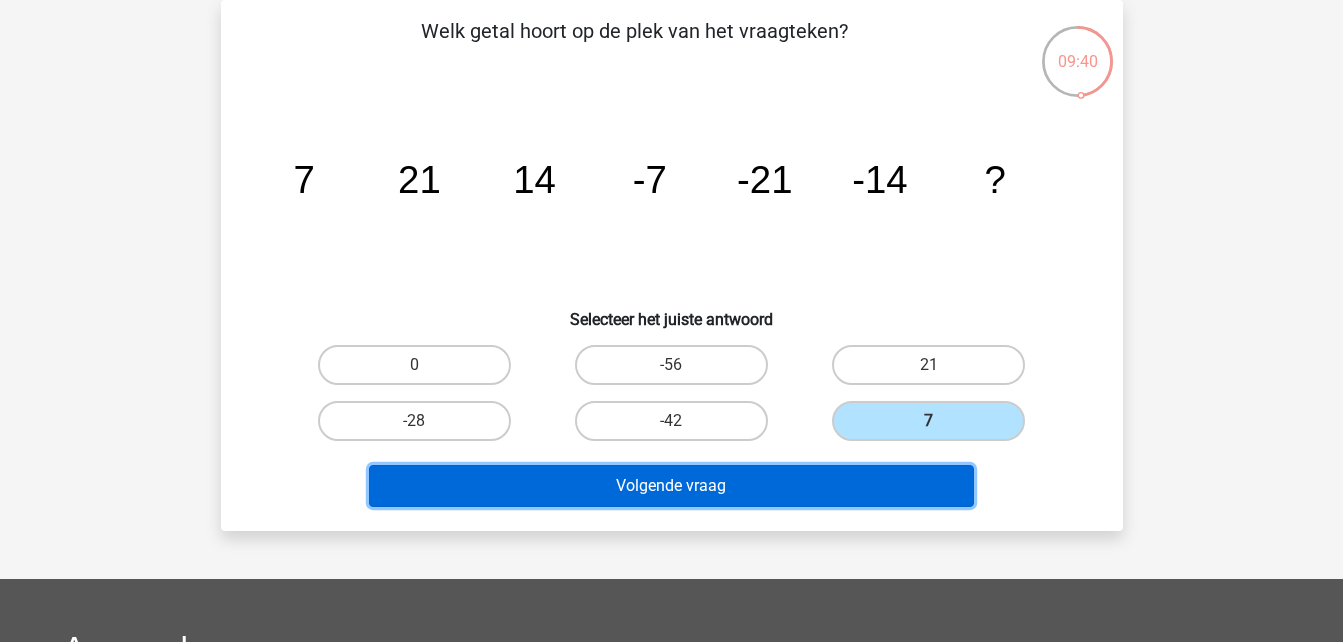 click on "Volgende vraag" at bounding box center (671, 486) 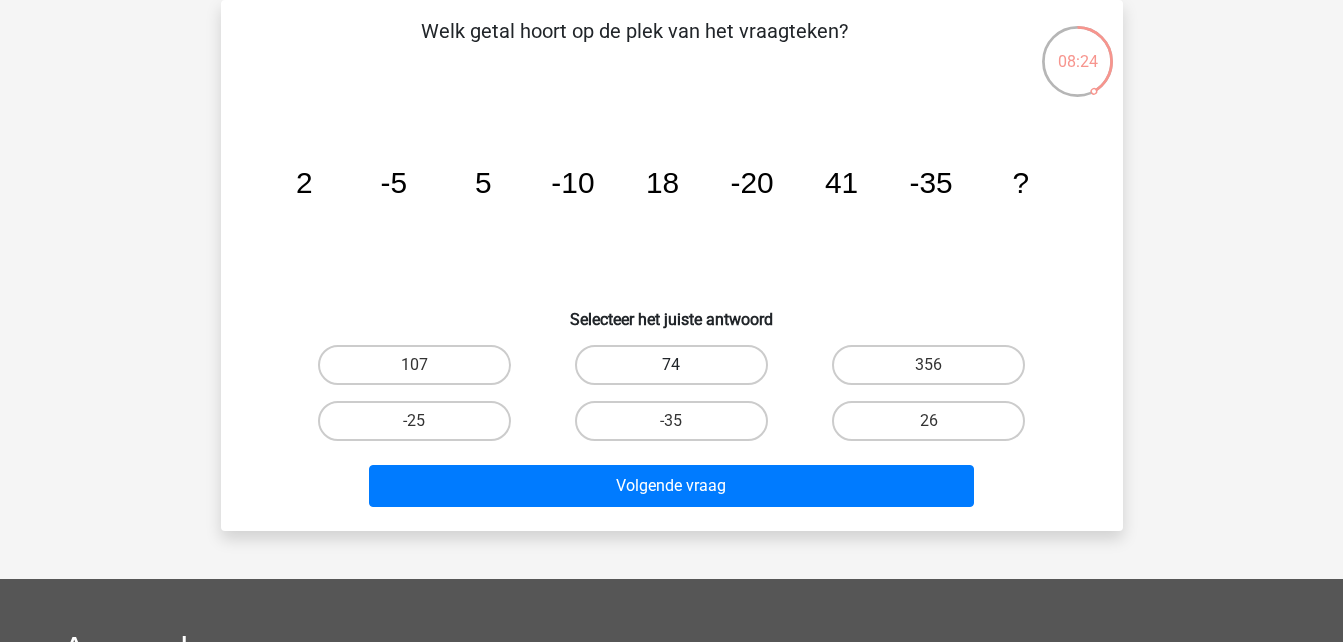 click on "74" at bounding box center (671, 365) 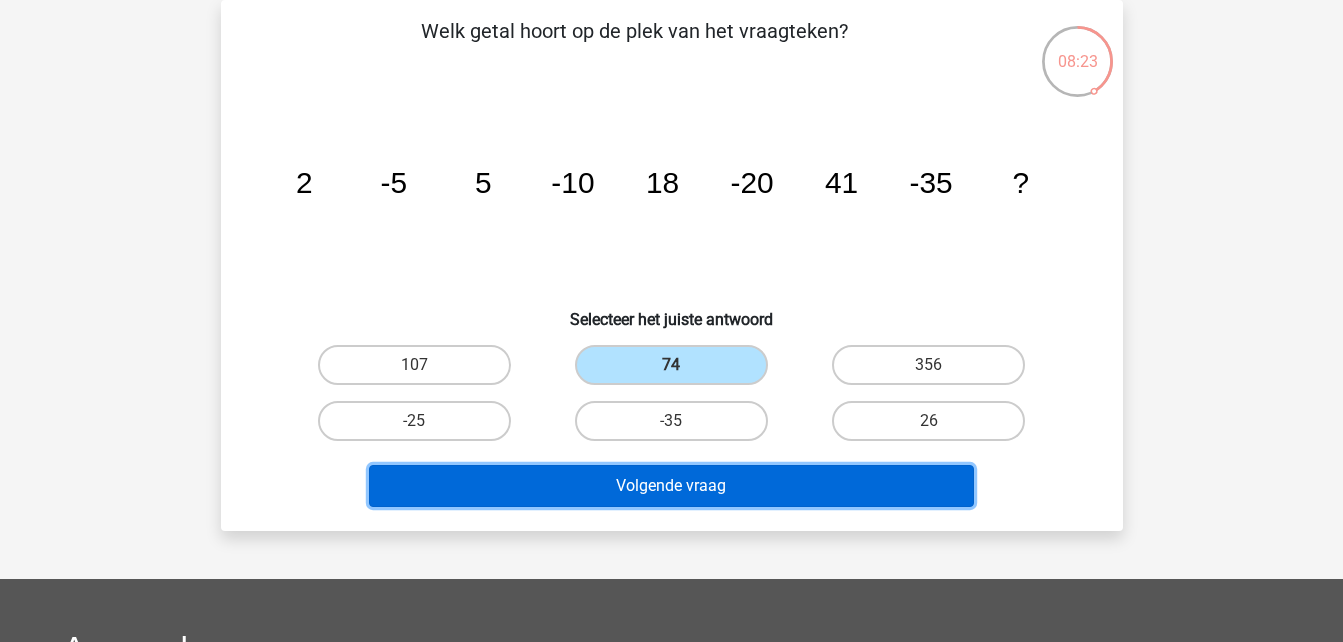 click on "Volgende vraag" at bounding box center [671, 486] 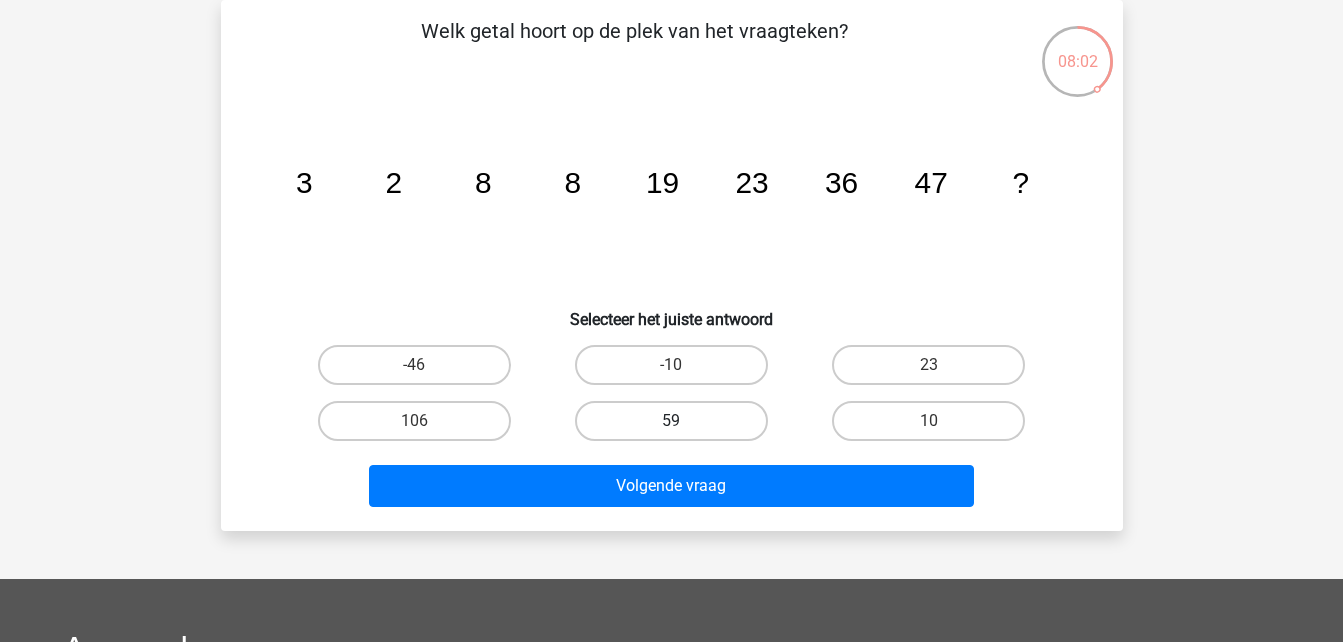 click on "59" at bounding box center (671, 421) 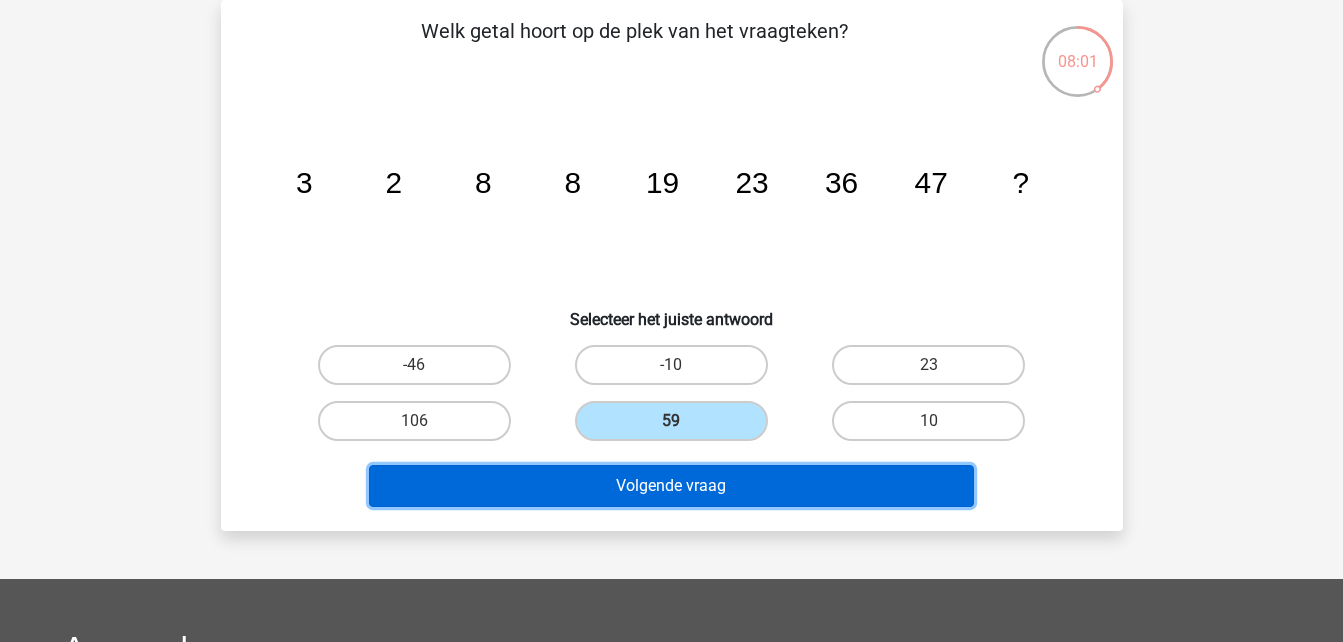 click on "Volgende vraag" at bounding box center (671, 486) 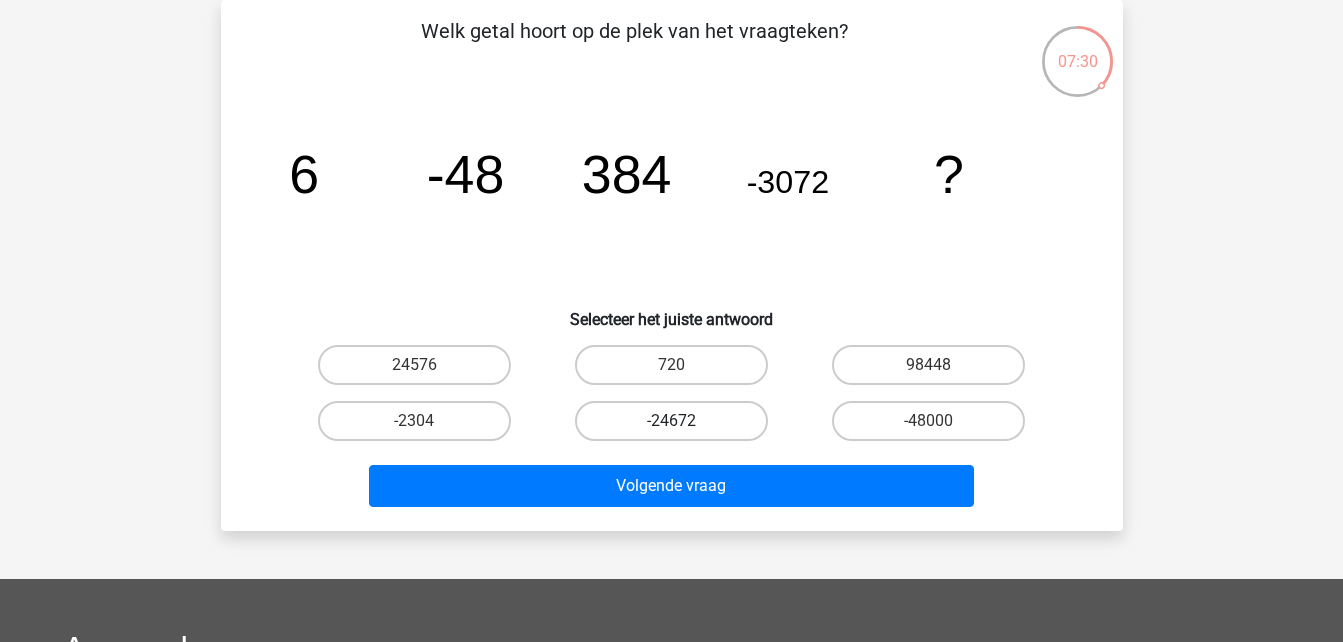 click on "-24672" at bounding box center (671, 421) 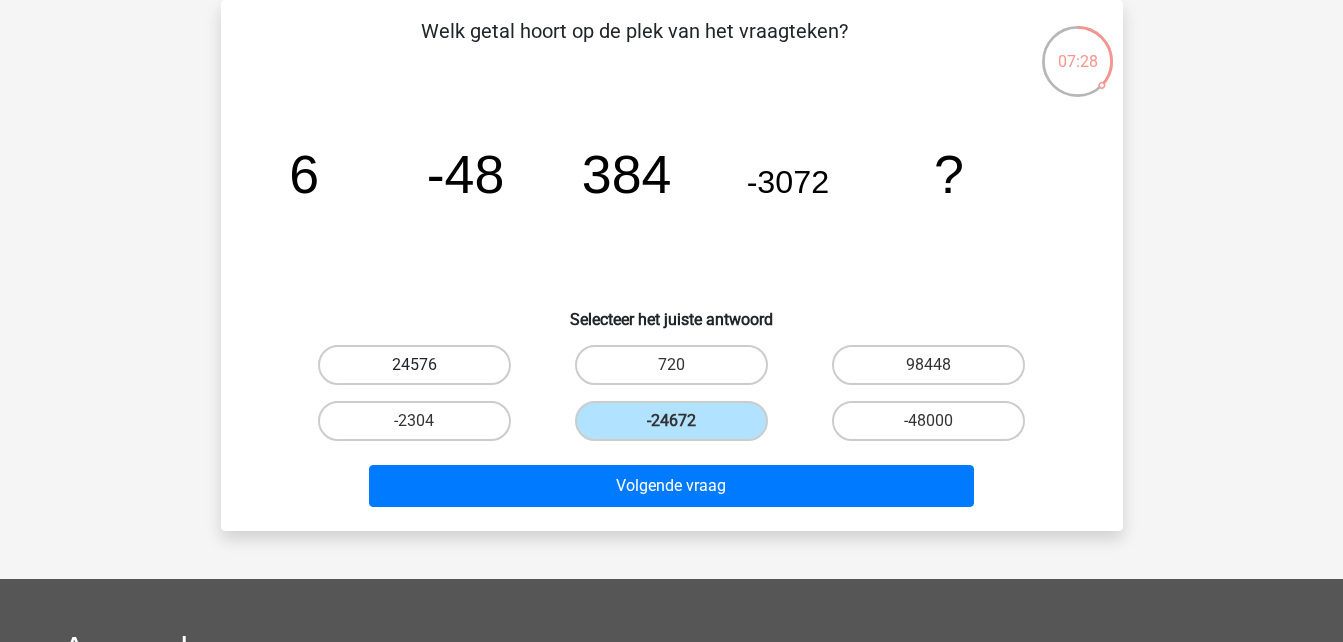 click on "24576" at bounding box center (414, 365) 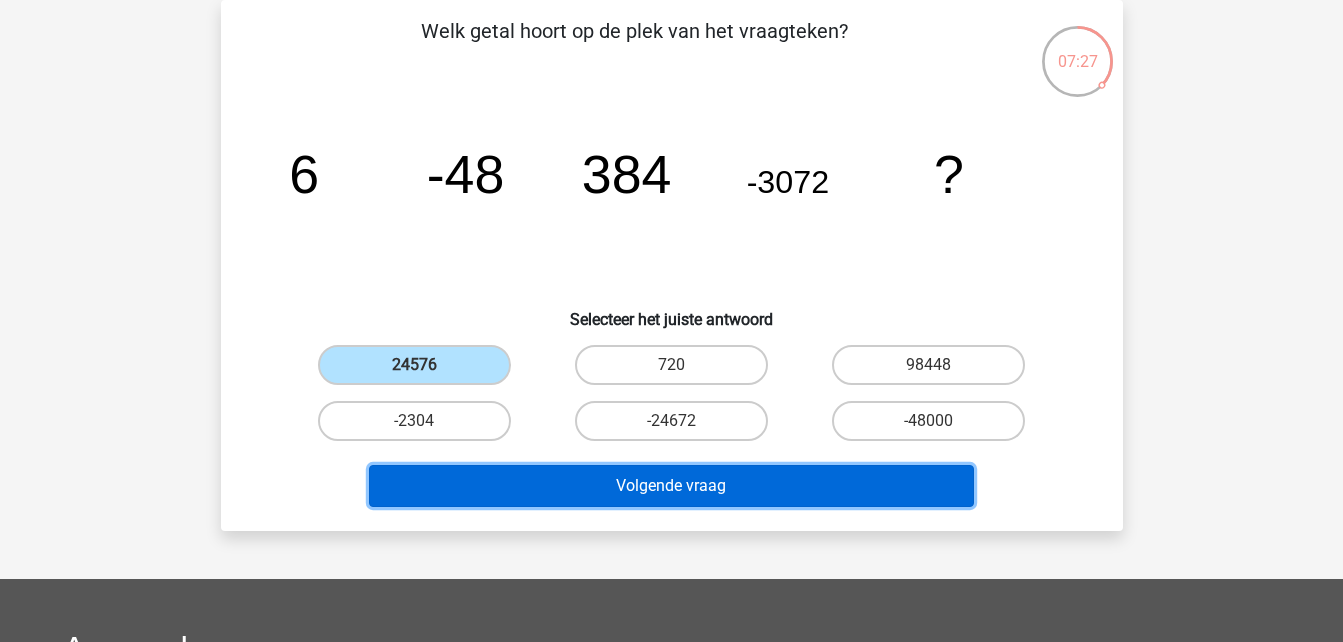 click on "Volgende vraag" at bounding box center [671, 486] 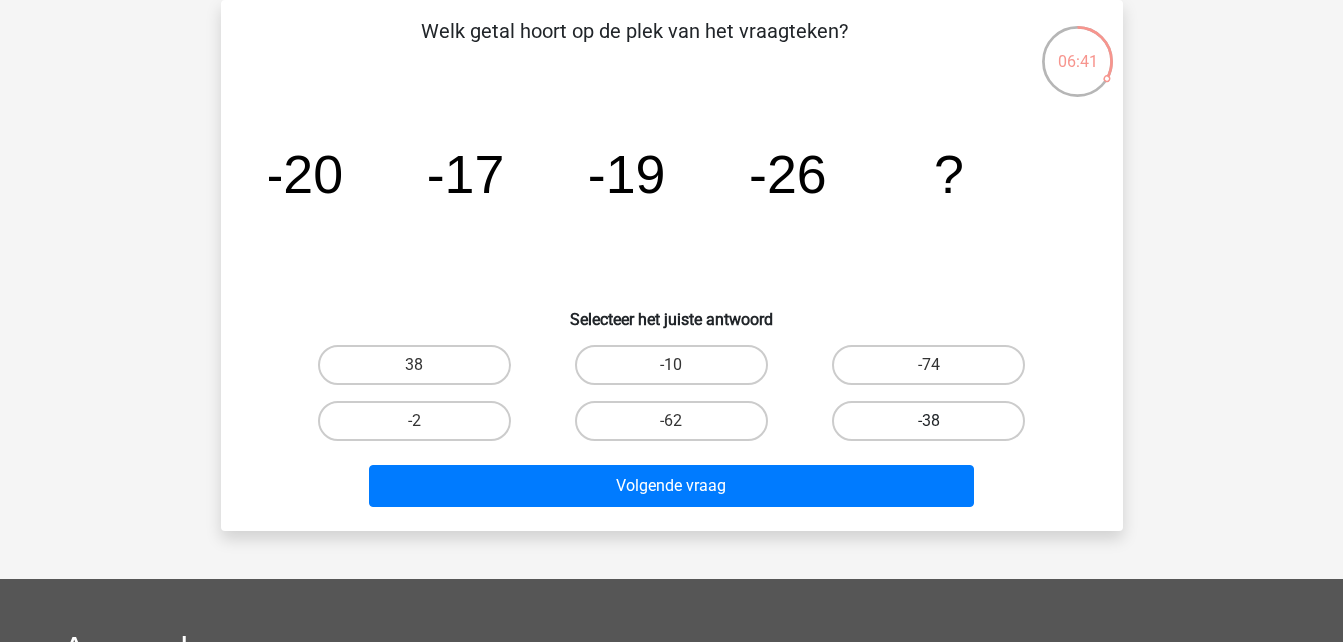 click on "-38" at bounding box center [928, 421] 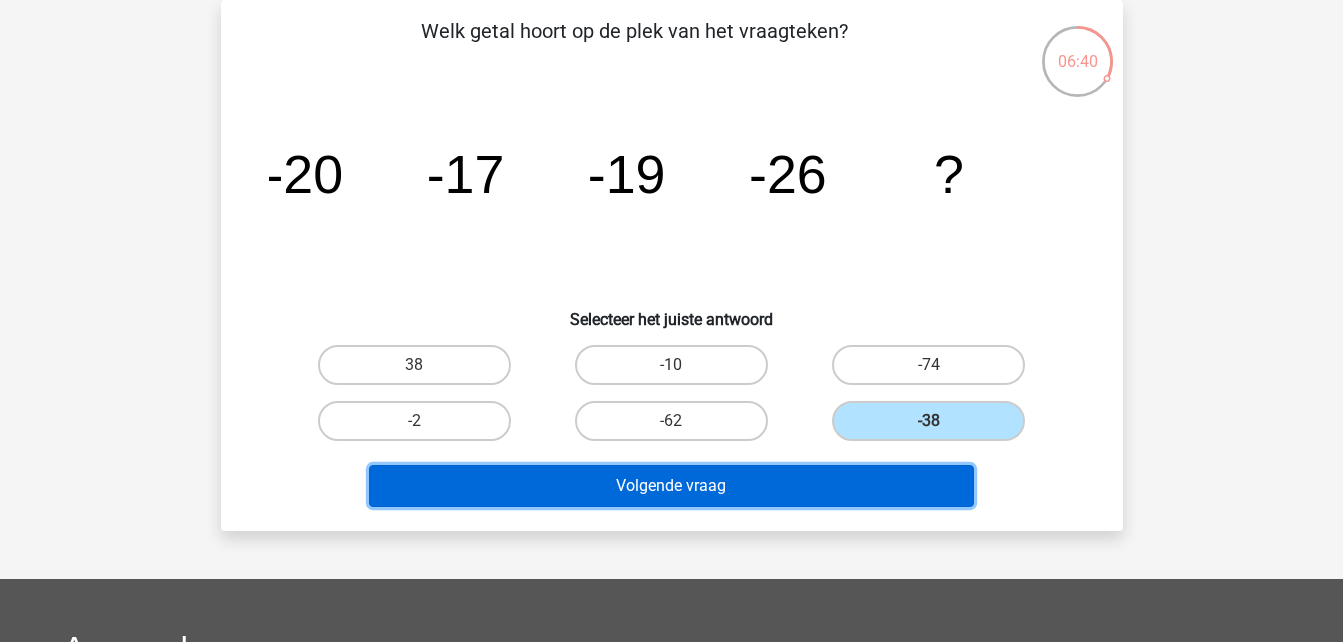 click on "Volgende vraag" at bounding box center (671, 486) 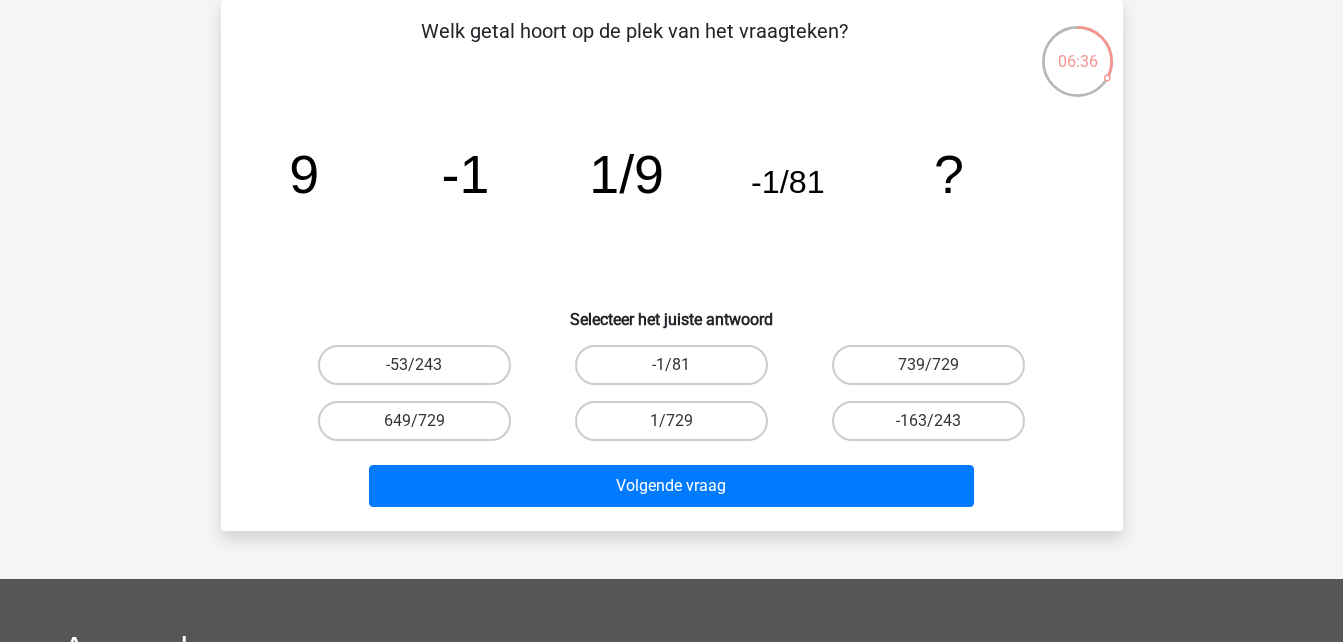 scroll, scrollTop: 0, scrollLeft: 0, axis: both 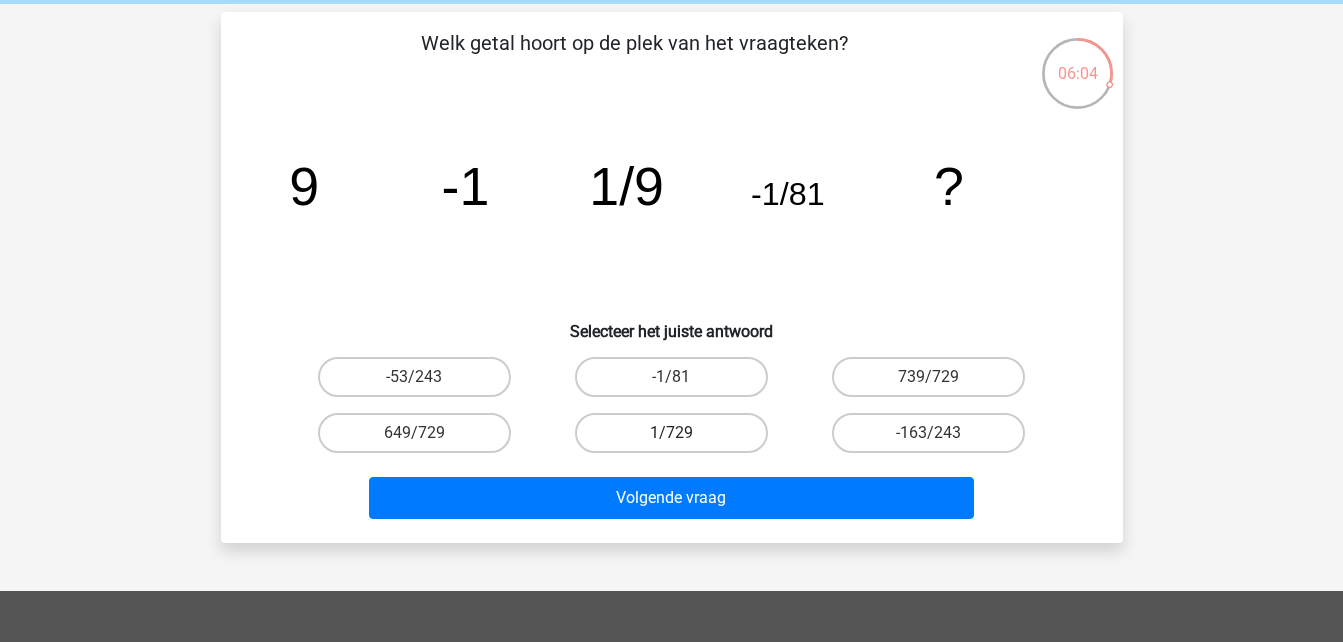 click on "1/729" at bounding box center (671, 433) 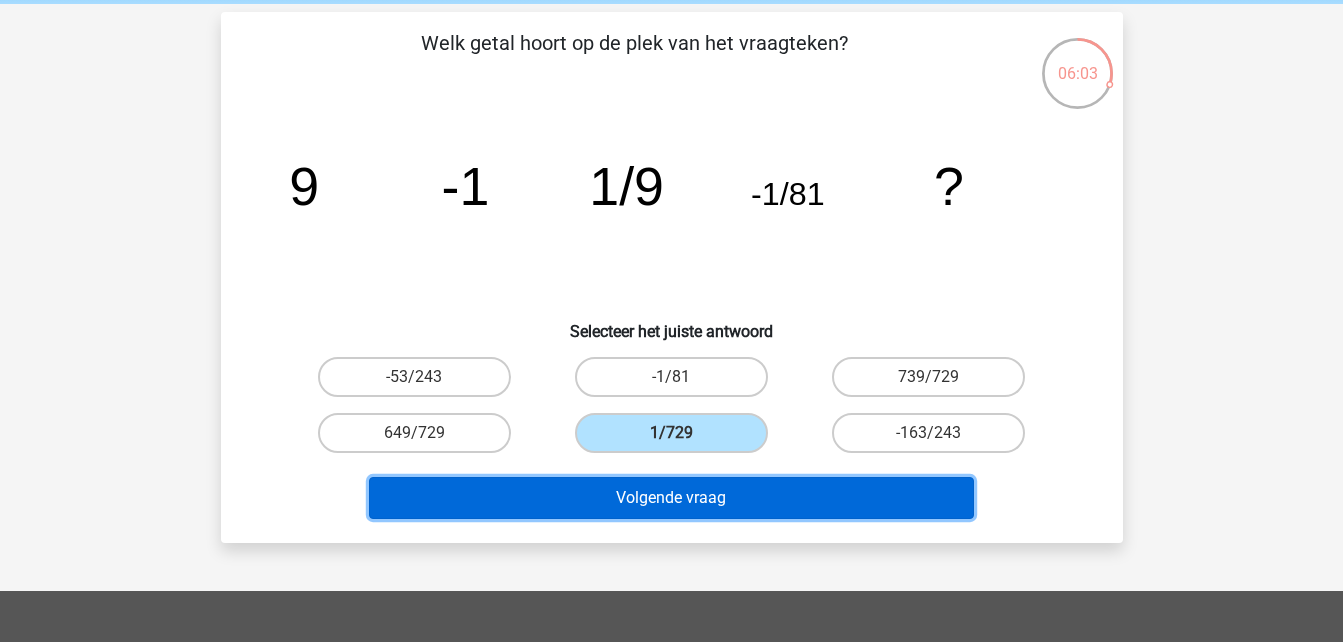 click on "Volgende vraag" at bounding box center (671, 498) 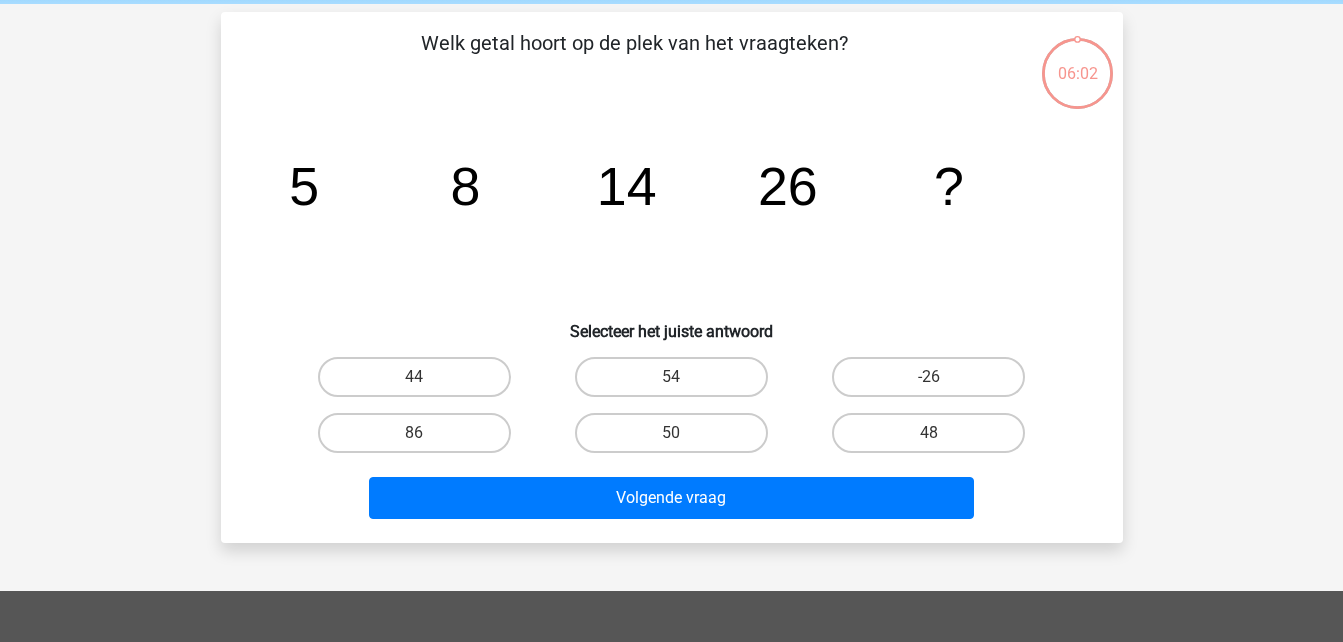 scroll, scrollTop: 92, scrollLeft: 0, axis: vertical 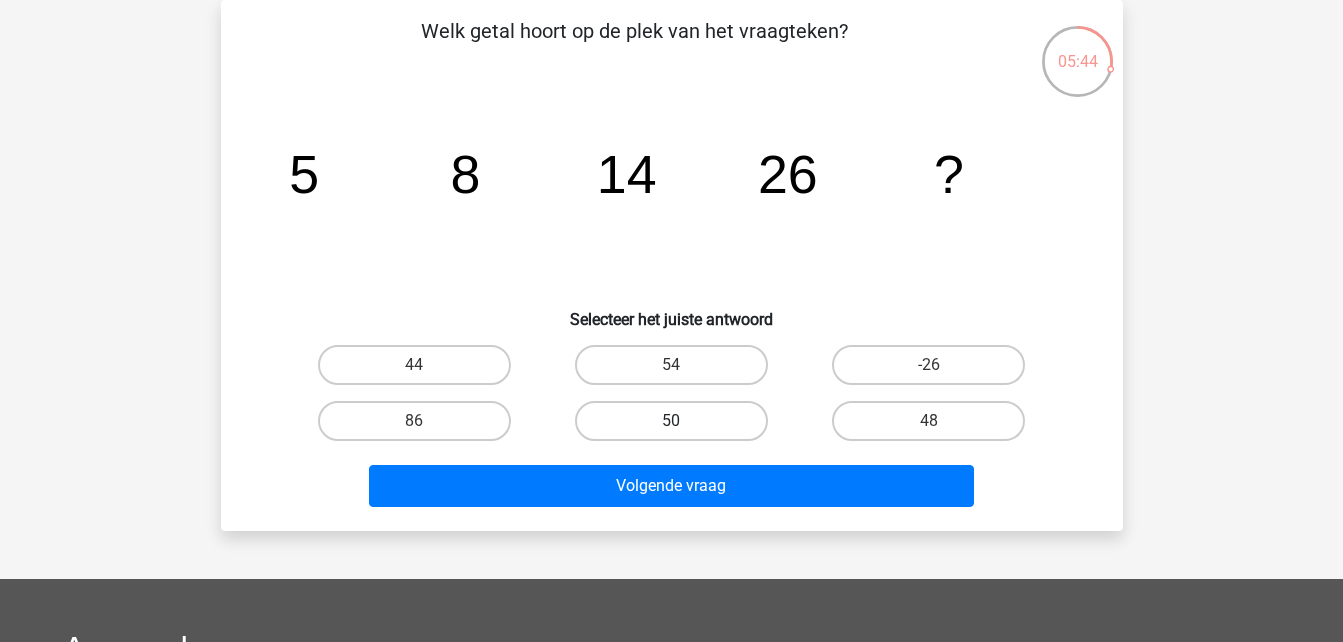 click on "50" at bounding box center (671, 421) 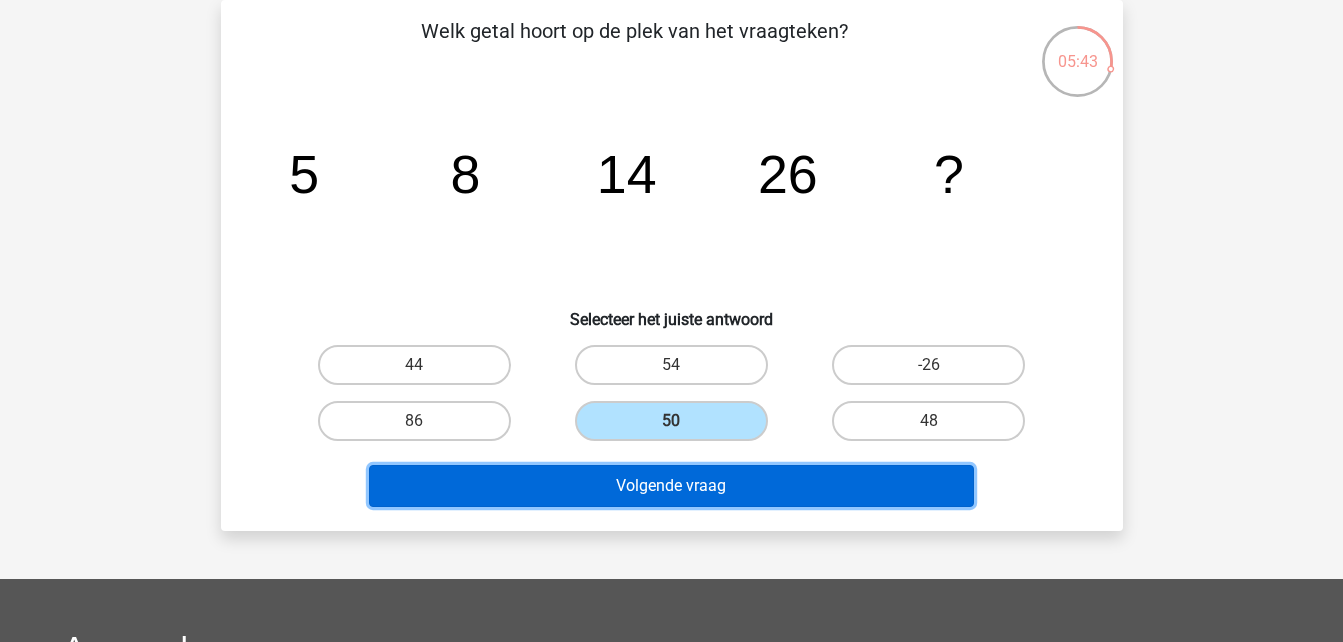 click on "Volgende vraag" at bounding box center [671, 486] 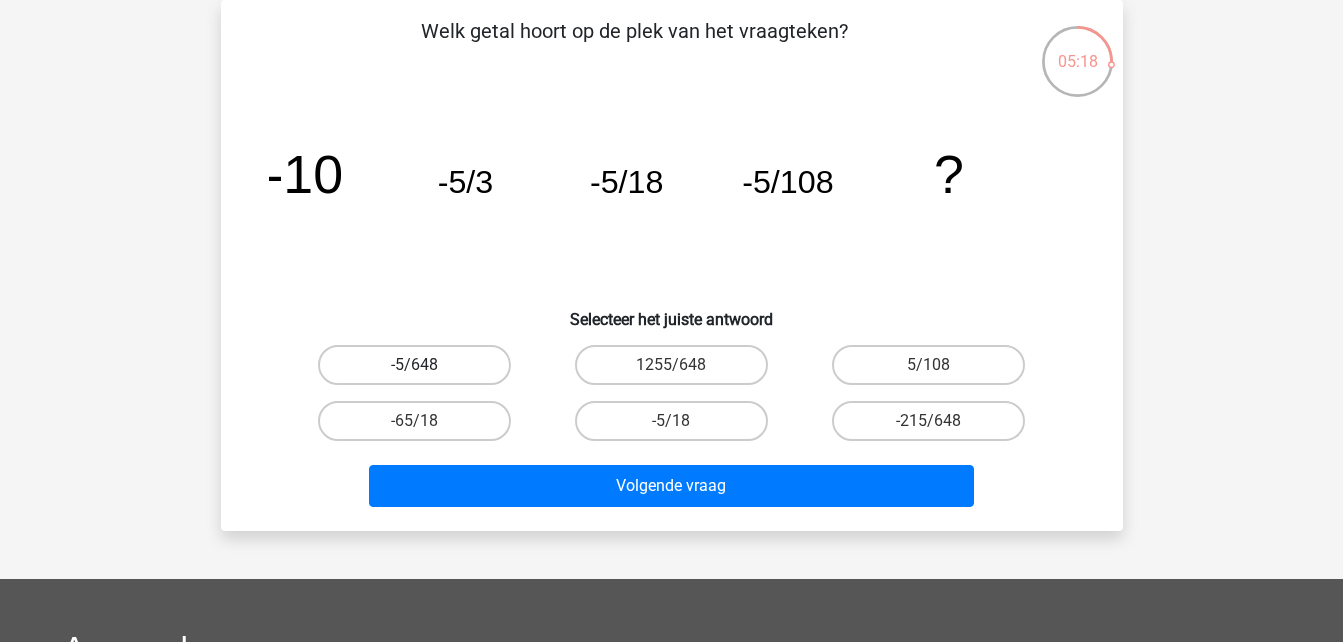 click on "-5/648" at bounding box center [414, 365] 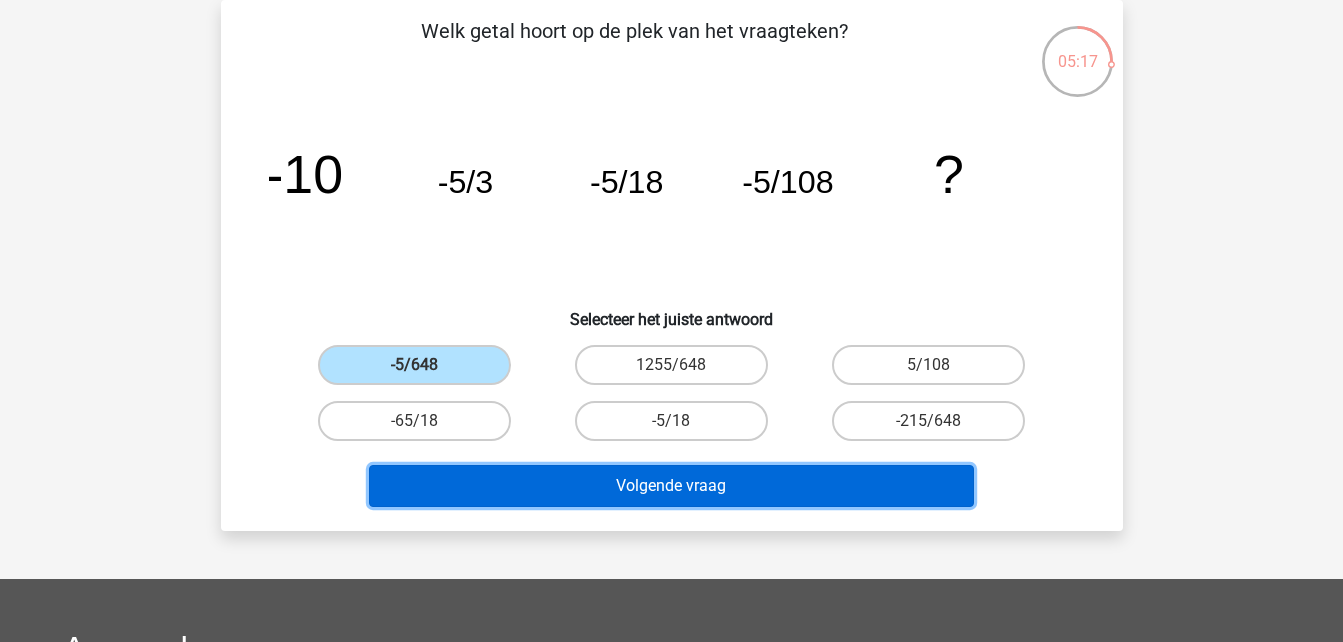 click on "Volgende vraag" at bounding box center (671, 486) 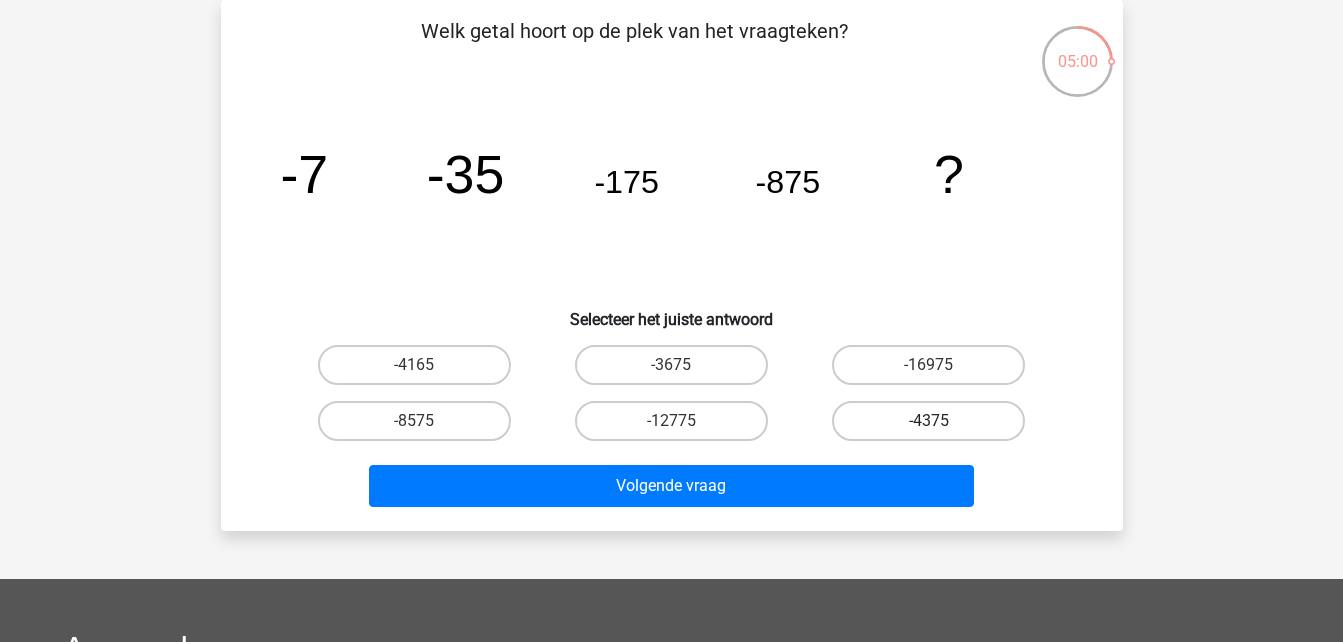 click on "-4375" at bounding box center [928, 421] 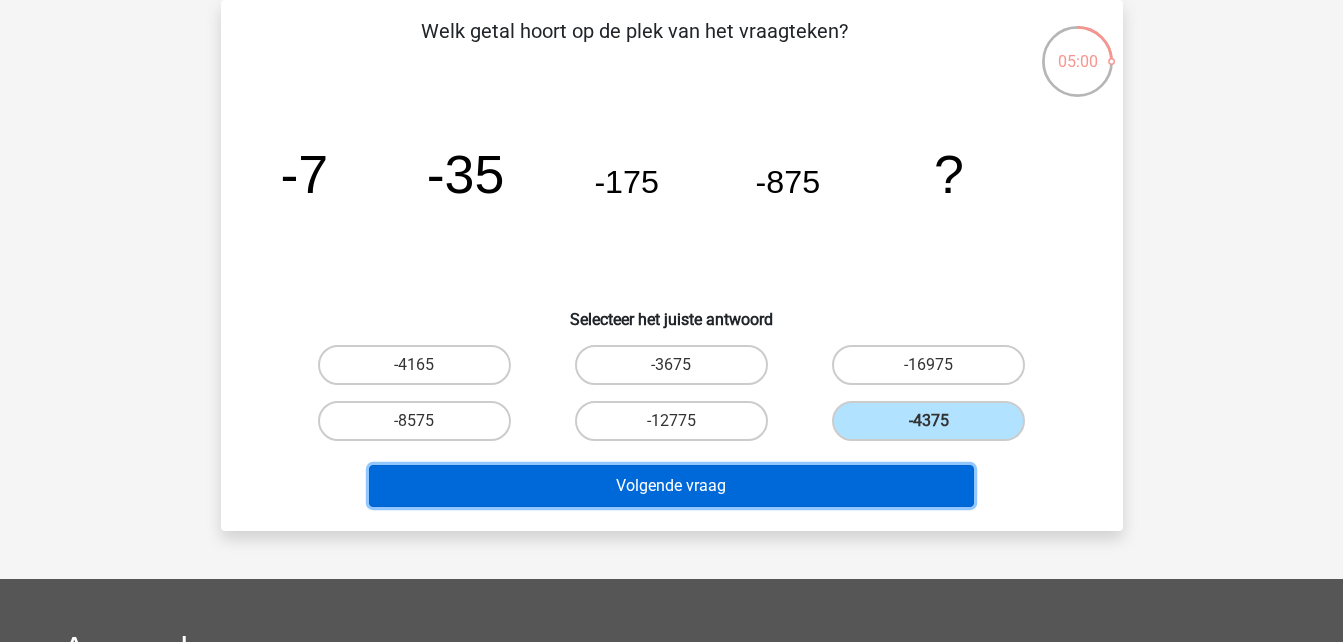 click on "Volgende vraag" at bounding box center [671, 486] 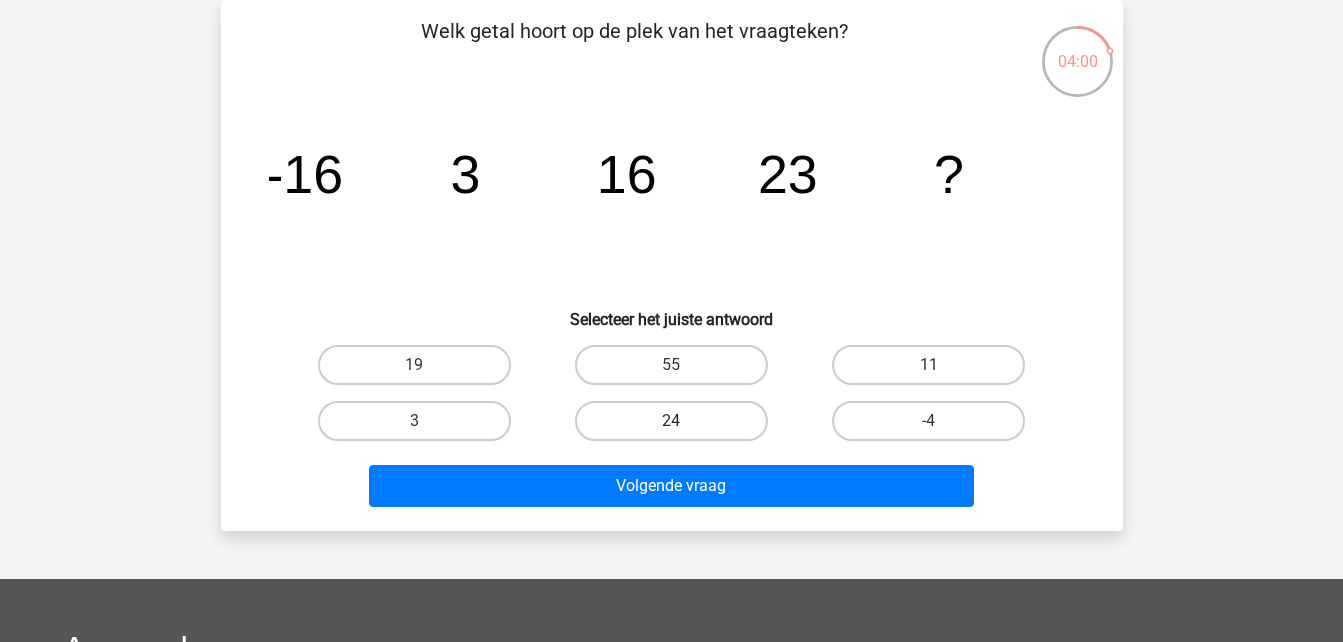 click on "24" at bounding box center (671, 421) 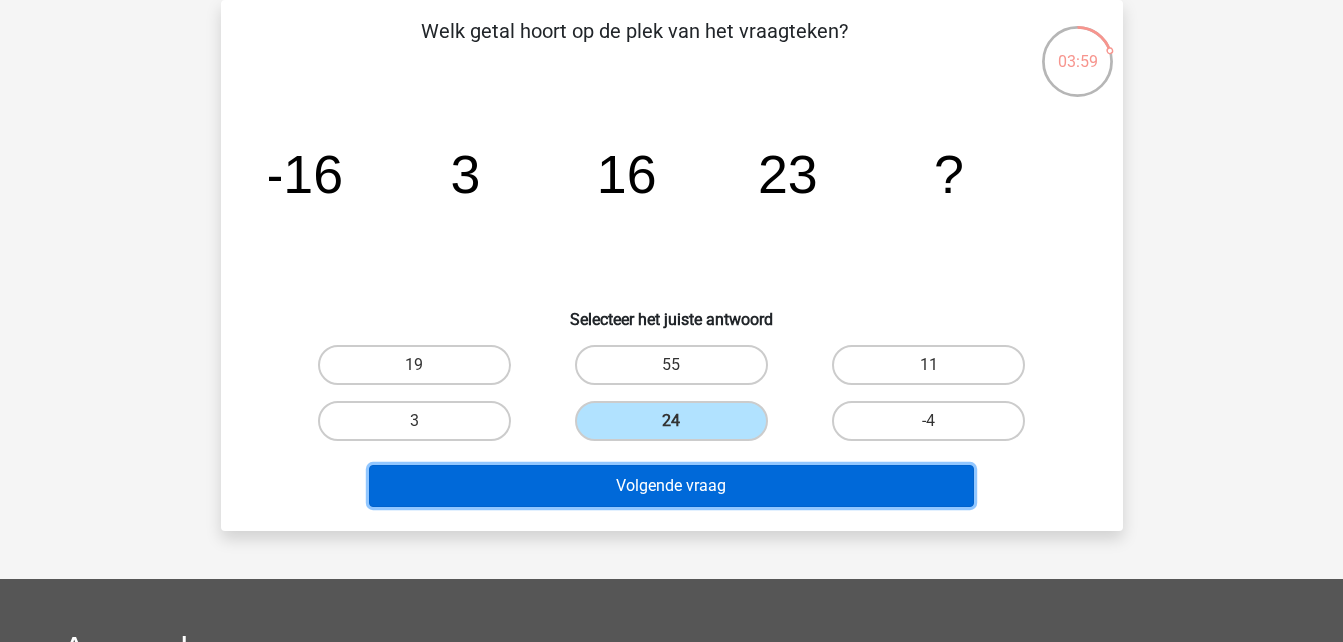 click on "Volgende vraag" at bounding box center [671, 486] 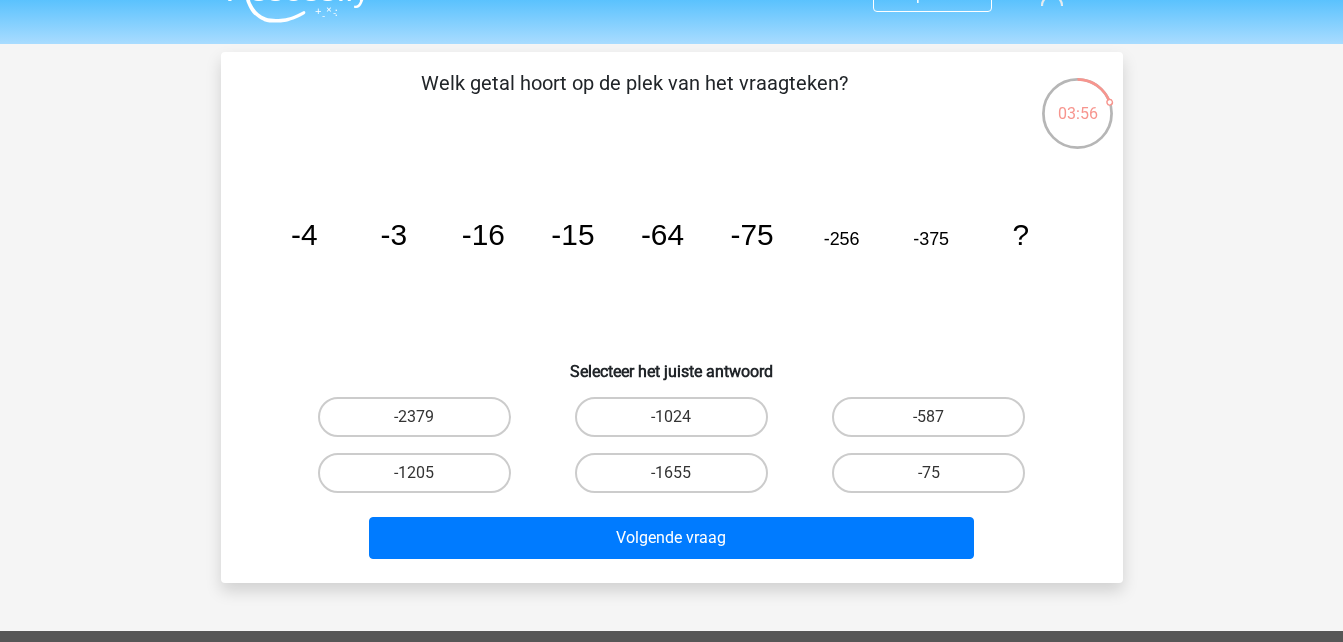 scroll, scrollTop: 12, scrollLeft: 0, axis: vertical 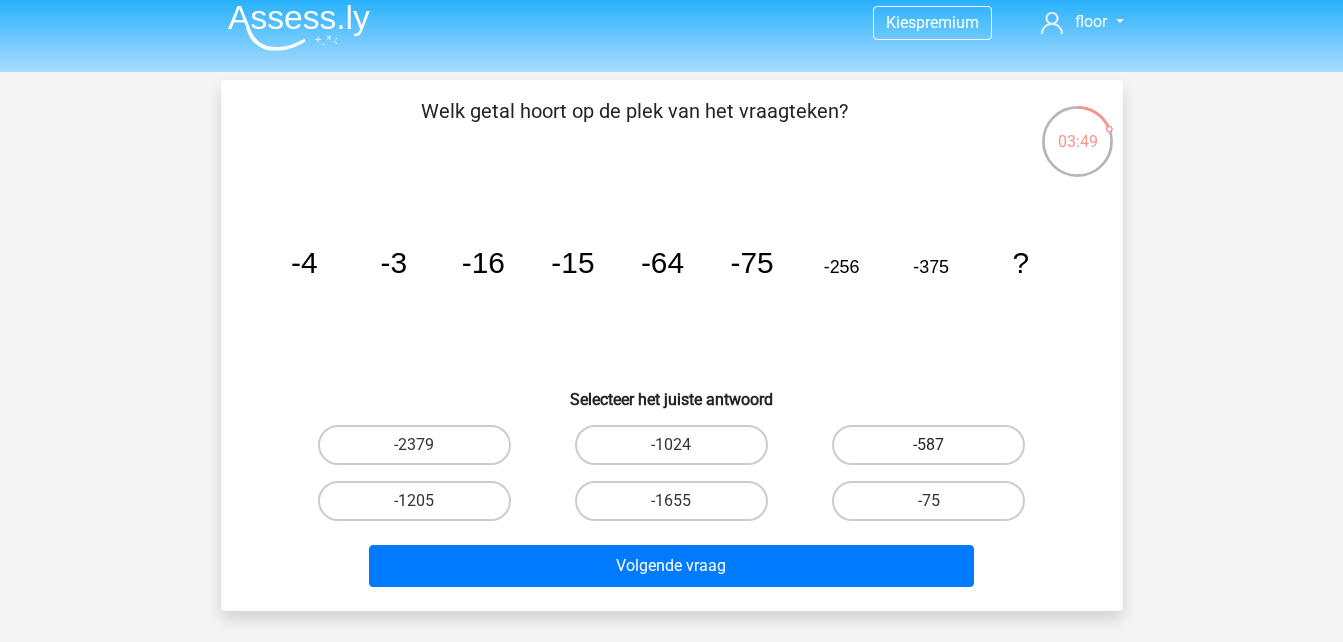 click on "-587" at bounding box center (928, 445) 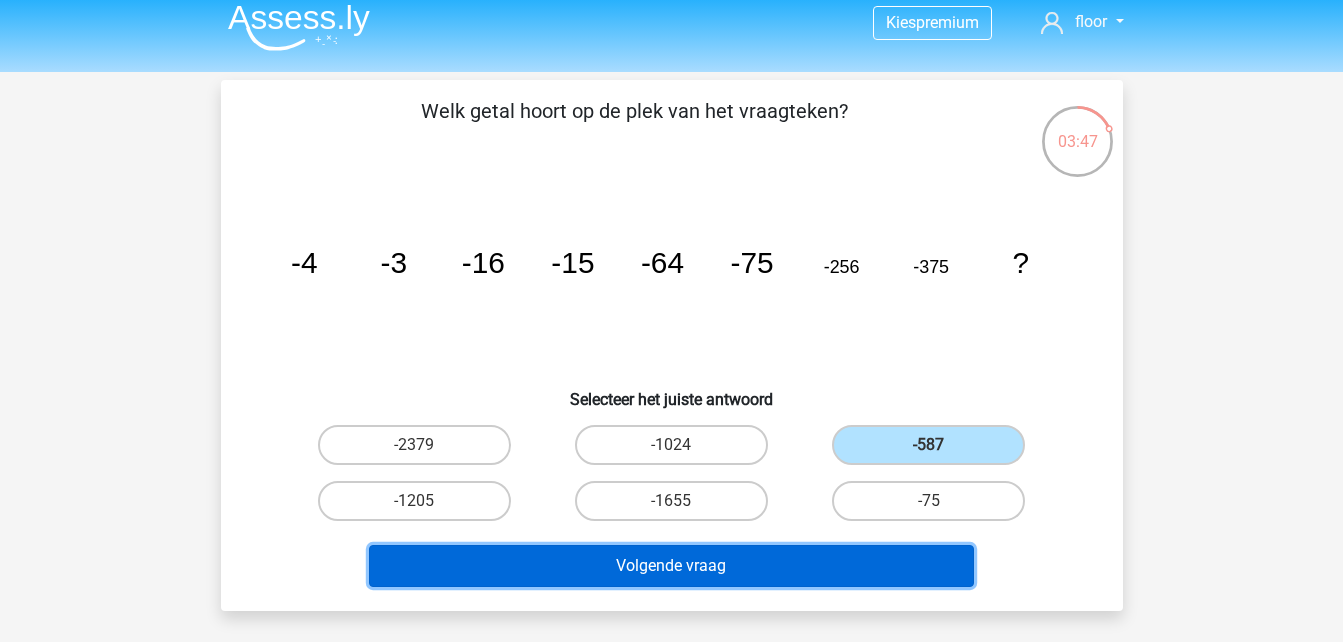 click on "Volgende vraag" at bounding box center (671, 566) 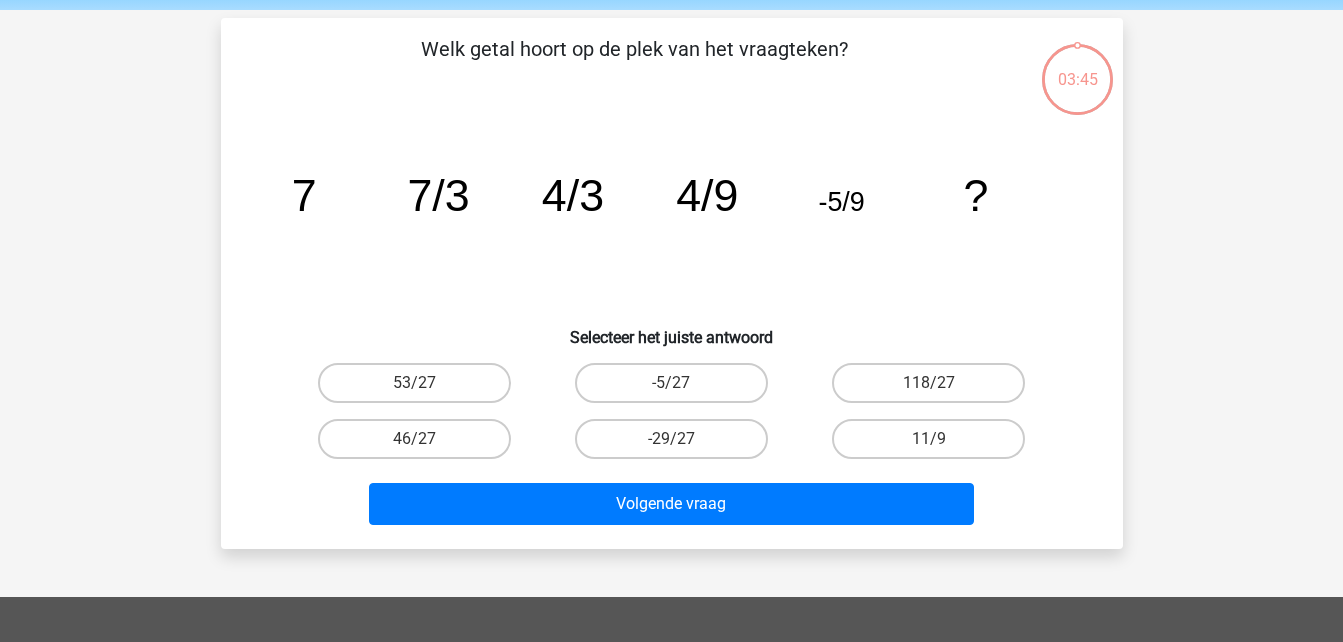 scroll, scrollTop: 92, scrollLeft: 0, axis: vertical 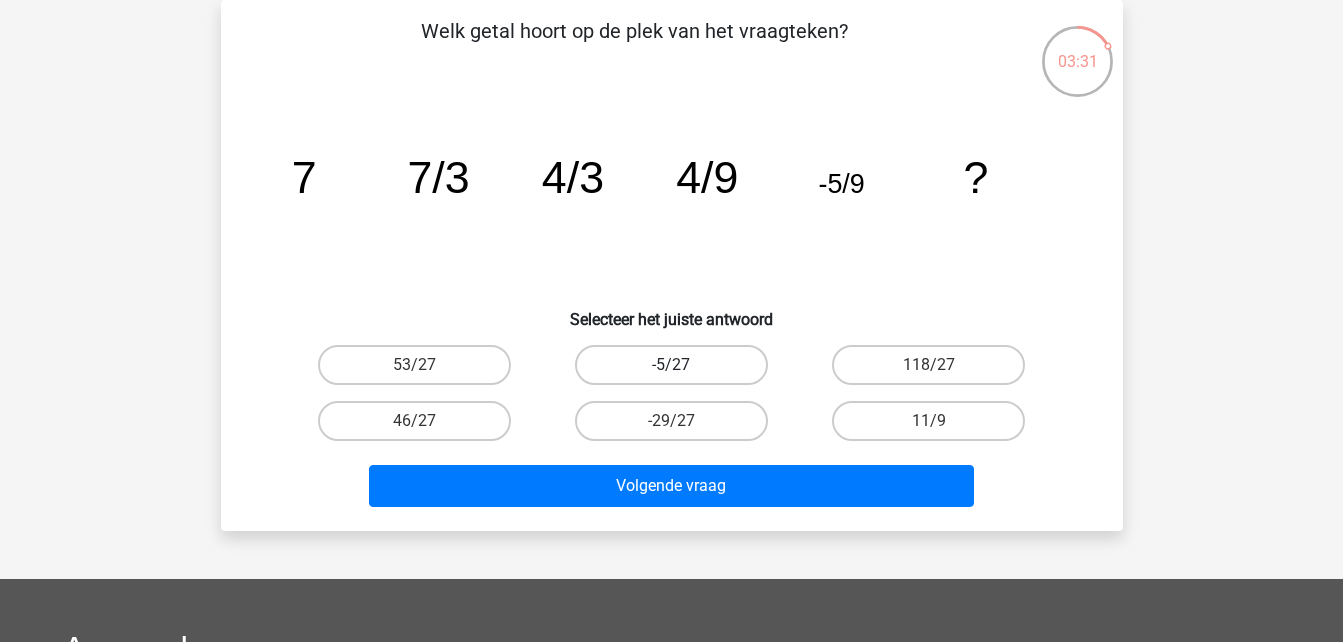 click on "-5/27" at bounding box center (671, 365) 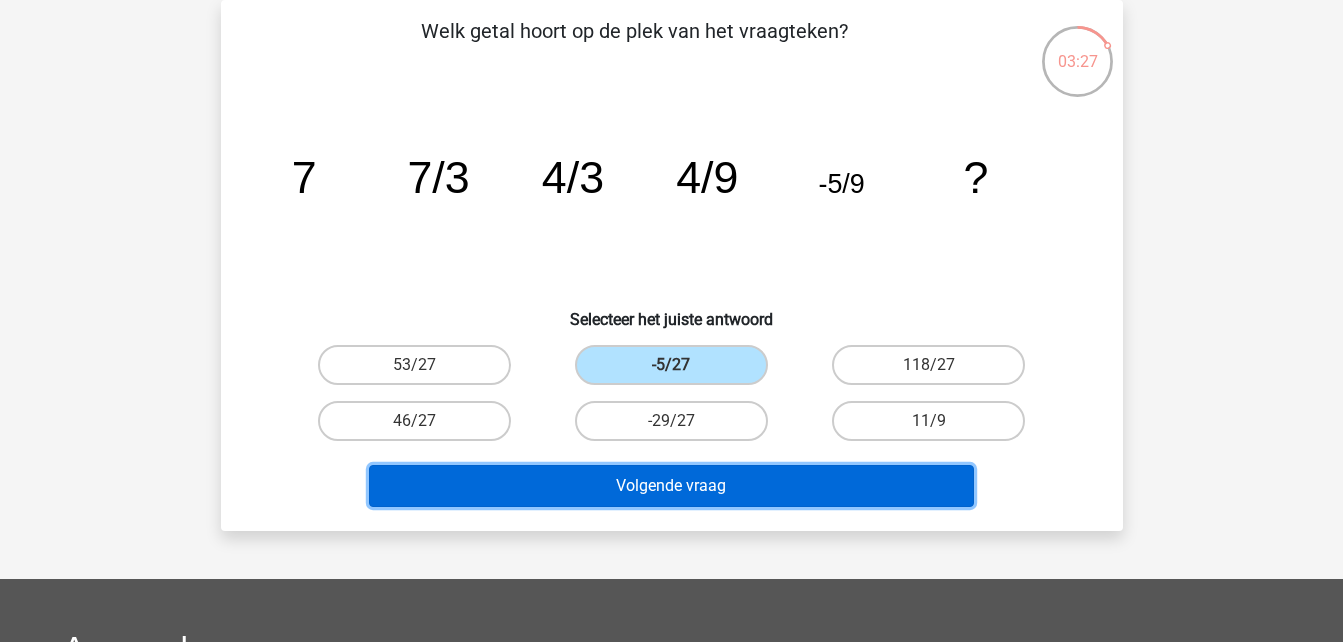click on "Volgende vraag" at bounding box center [671, 486] 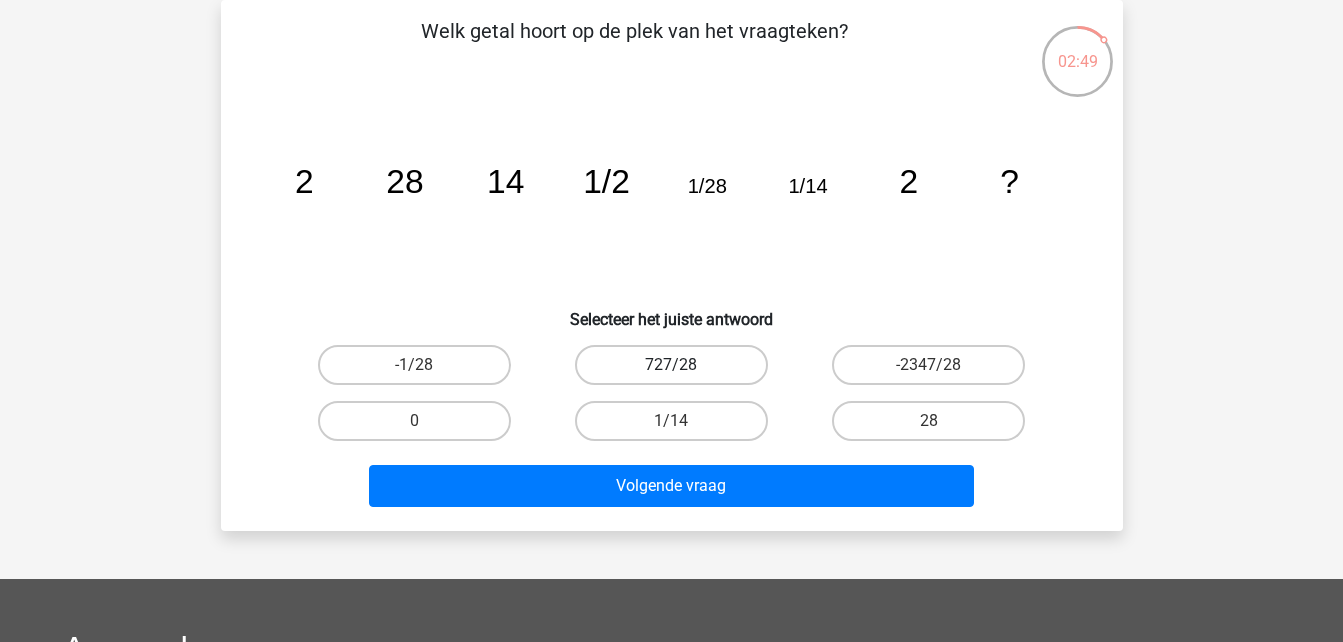 click on "727/28" at bounding box center (671, 365) 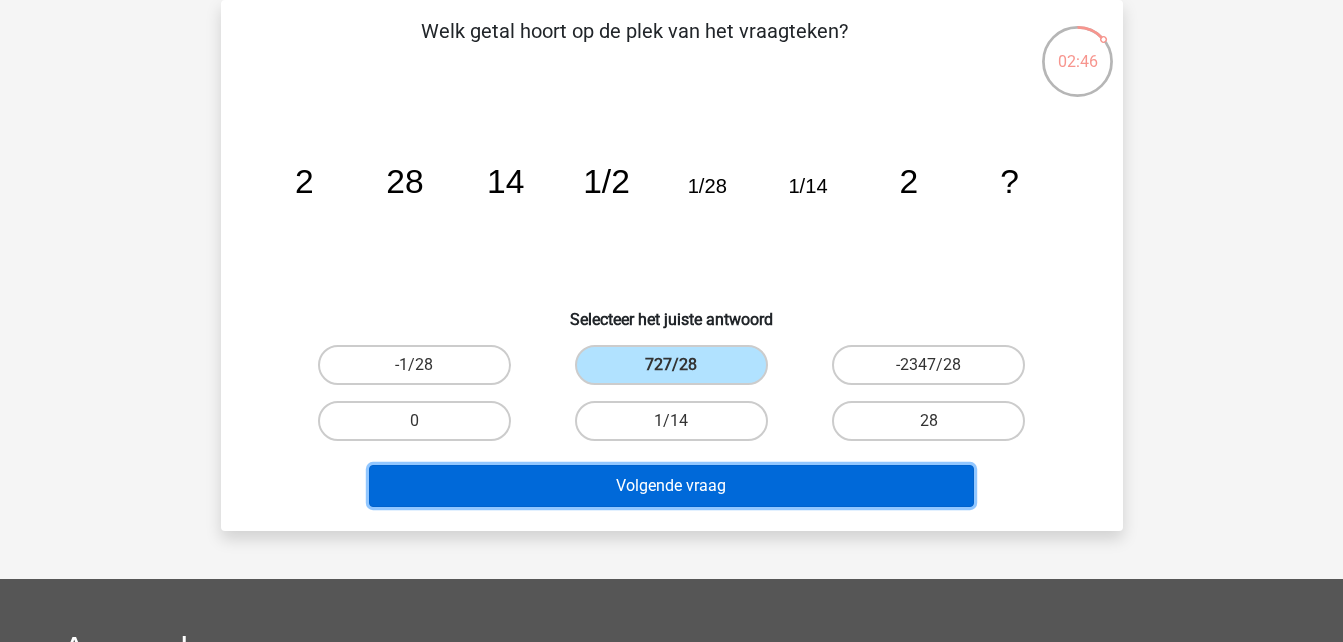 click on "Volgende vraag" at bounding box center [671, 486] 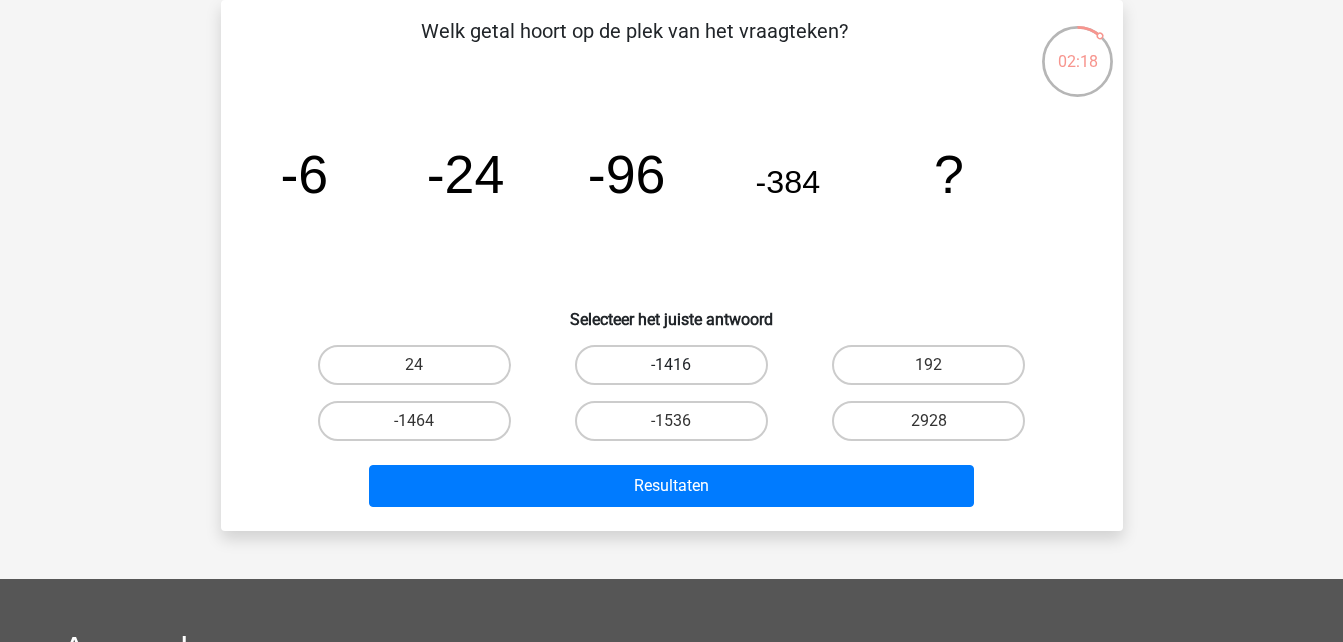 click on "-1416" at bounding box center [671, 365] 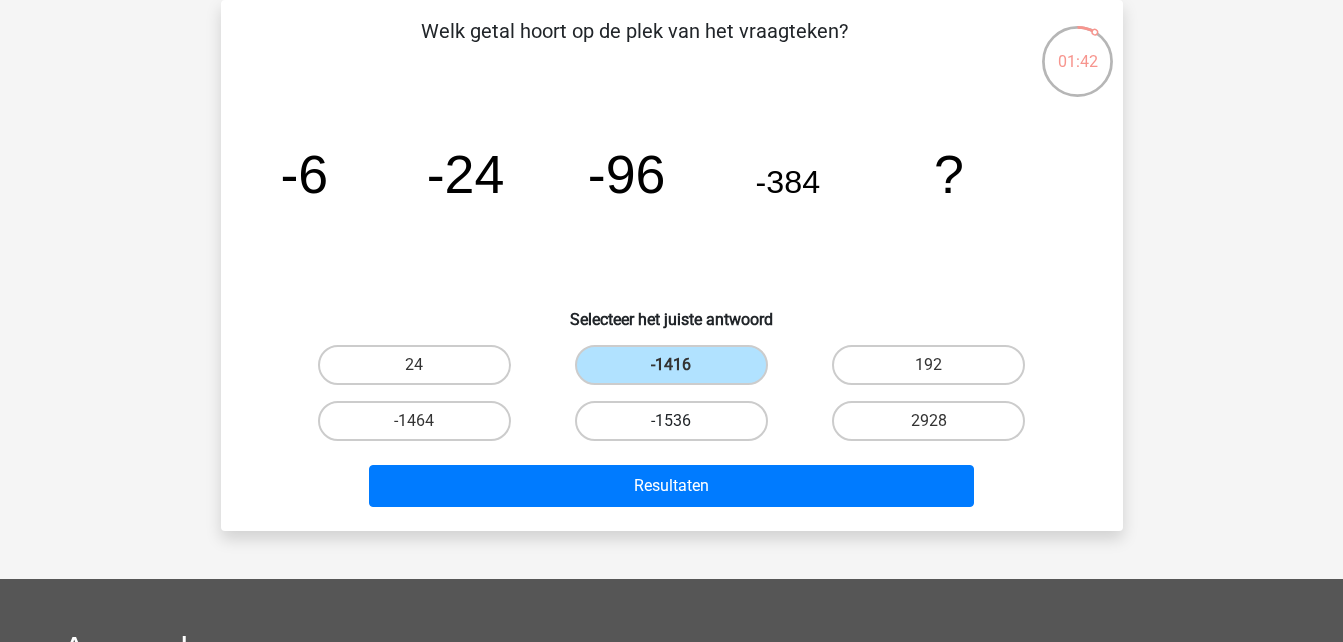 click on "-1536" at bounding box center [671, 421] 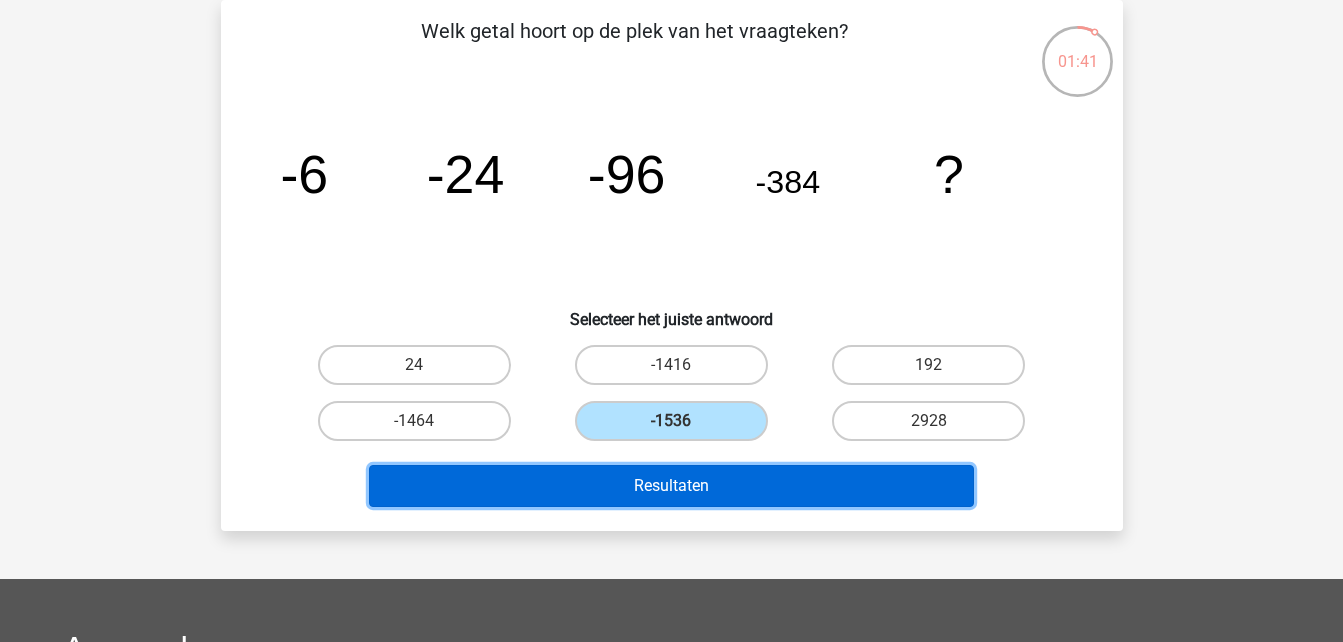 click on "Resultaten" at bounding box center [671, 486] 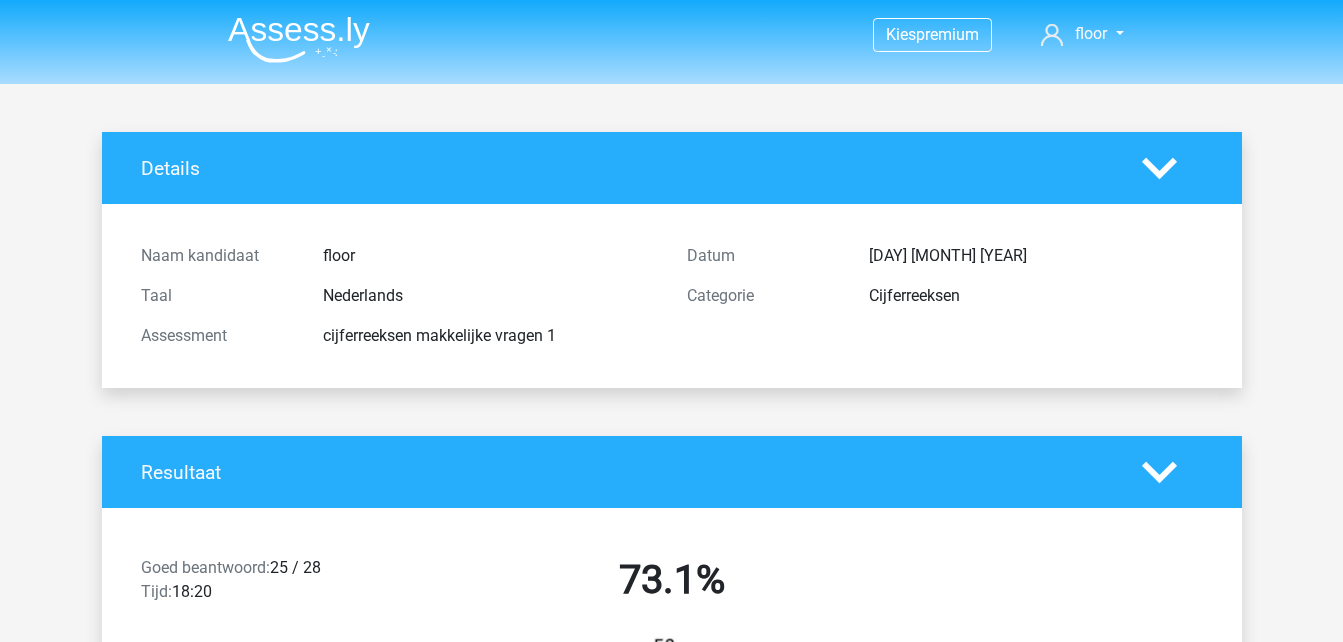 scroll, scrollTop: 0, scrollLeft: 0, axis: both 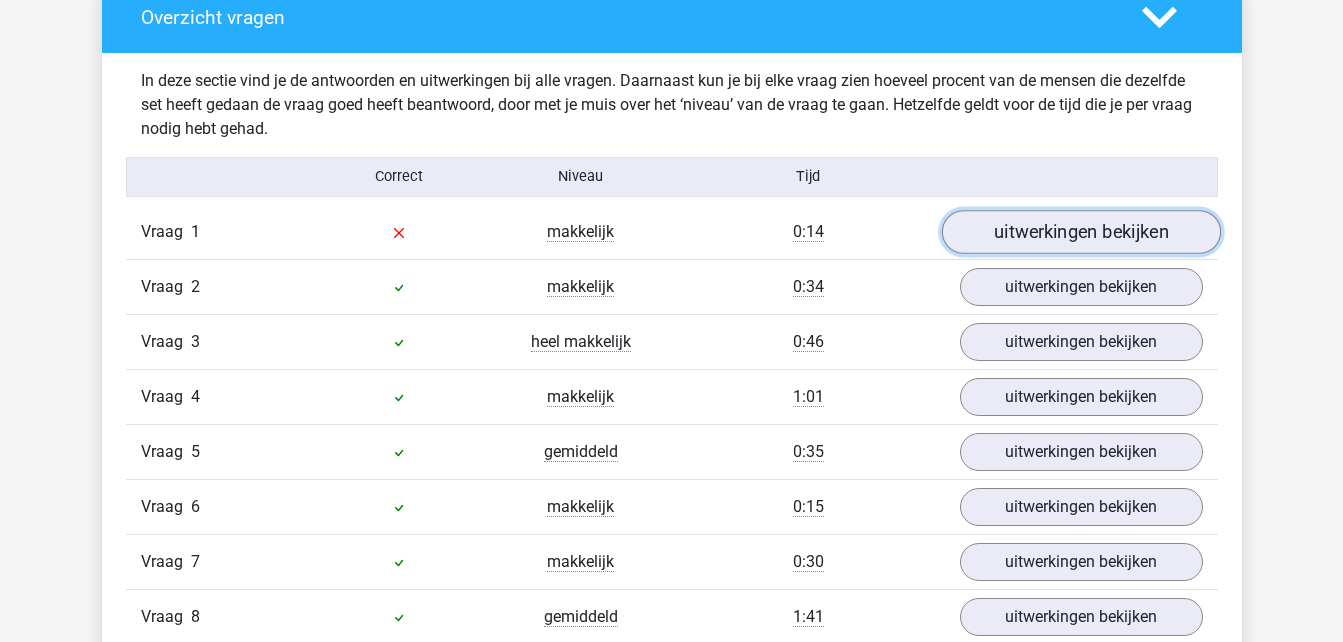 click on "uitwerkingen bekijken" at bounding box center (1080, 232) 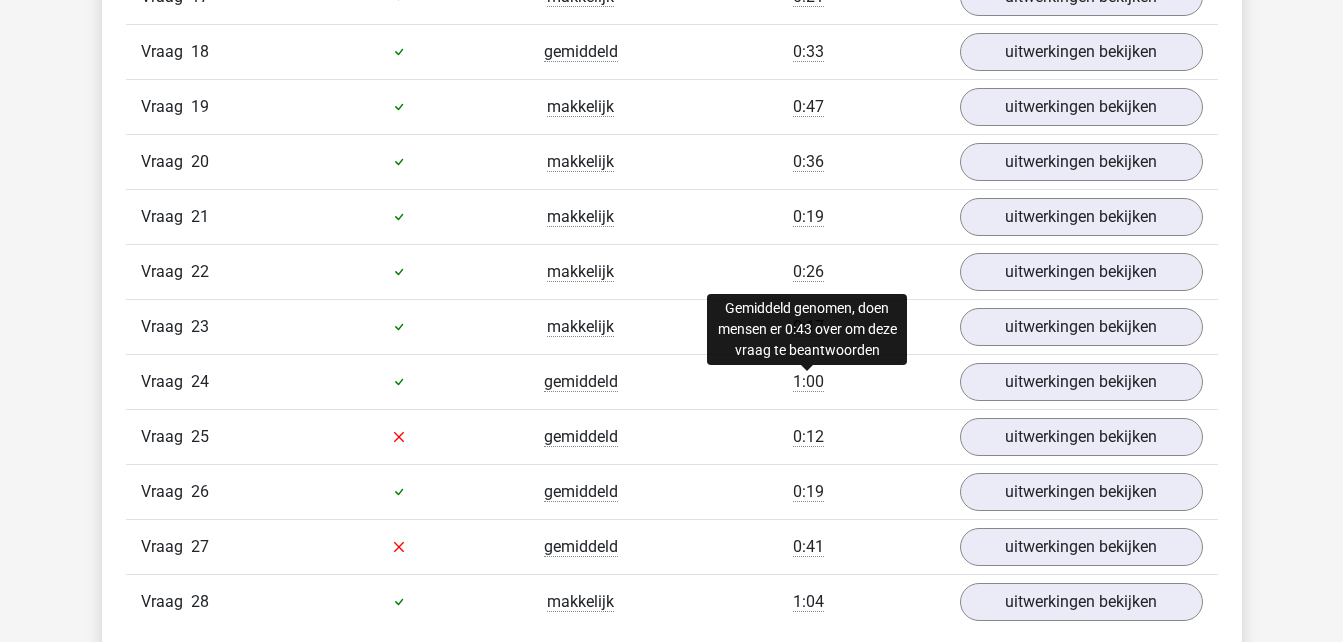 scroll, scrollTop: 4000, scrollLeft: 0, axis: vertical 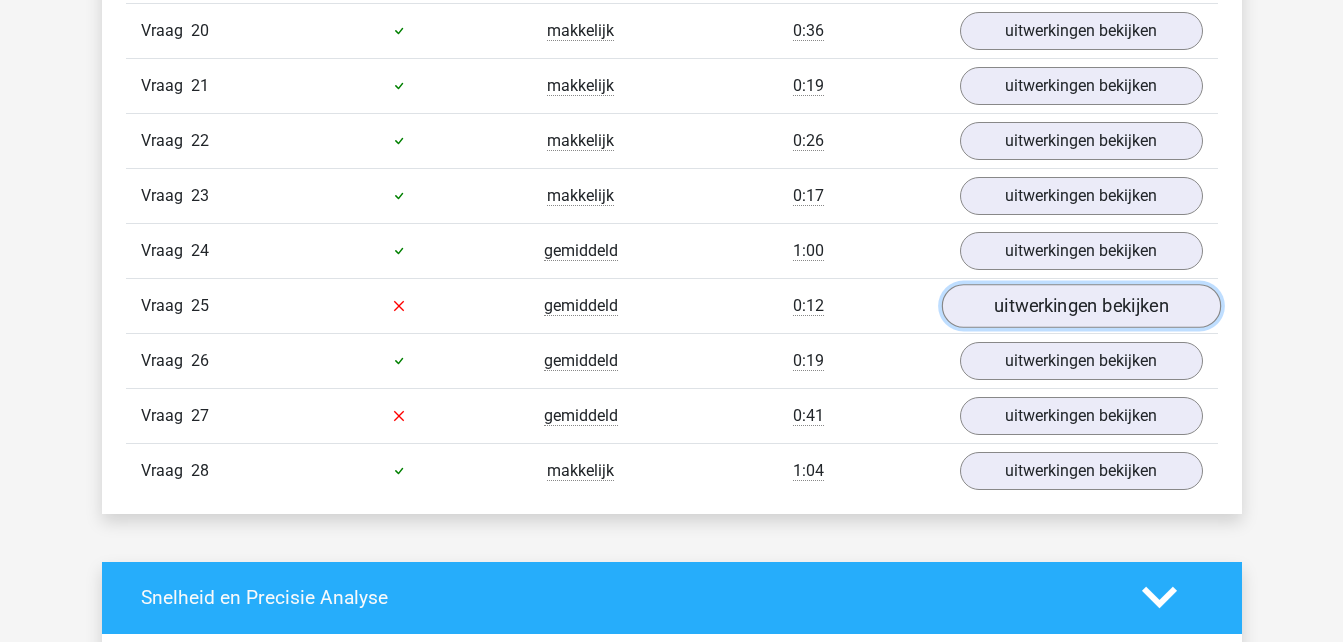 click on "uitwerkingen bekijken" at bounding box center (1080, 306) 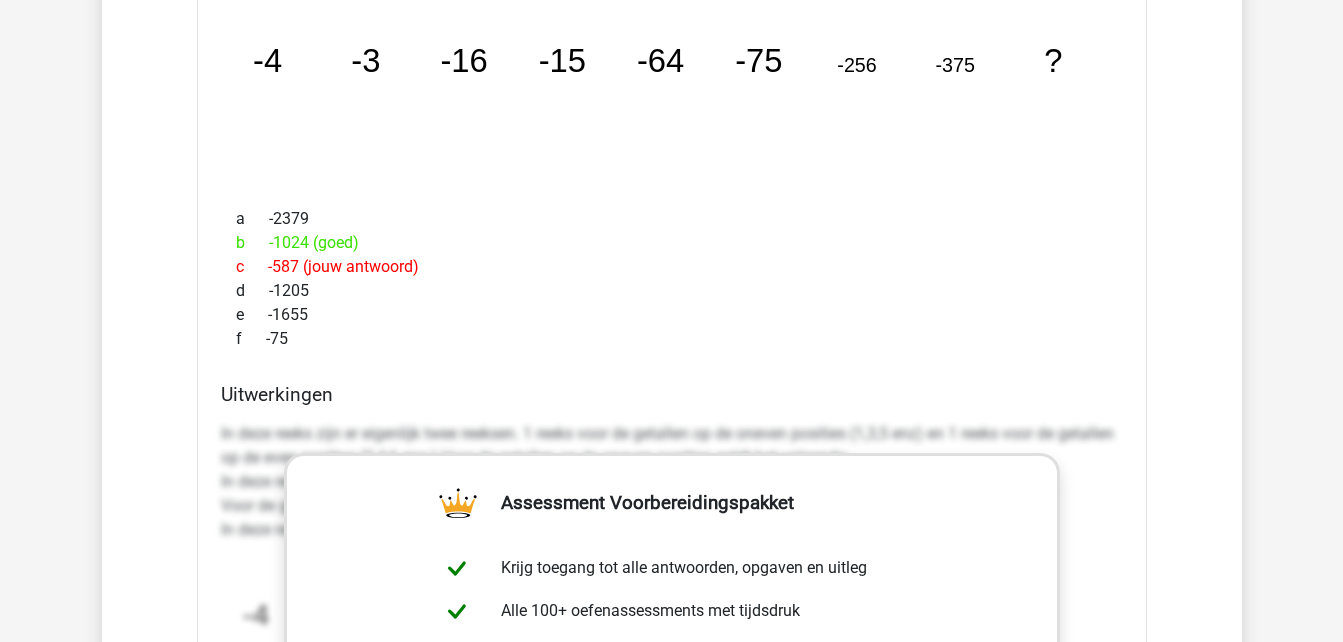 scroll, scrollTop: 4462, scrollLeft: 0, axis: vertical 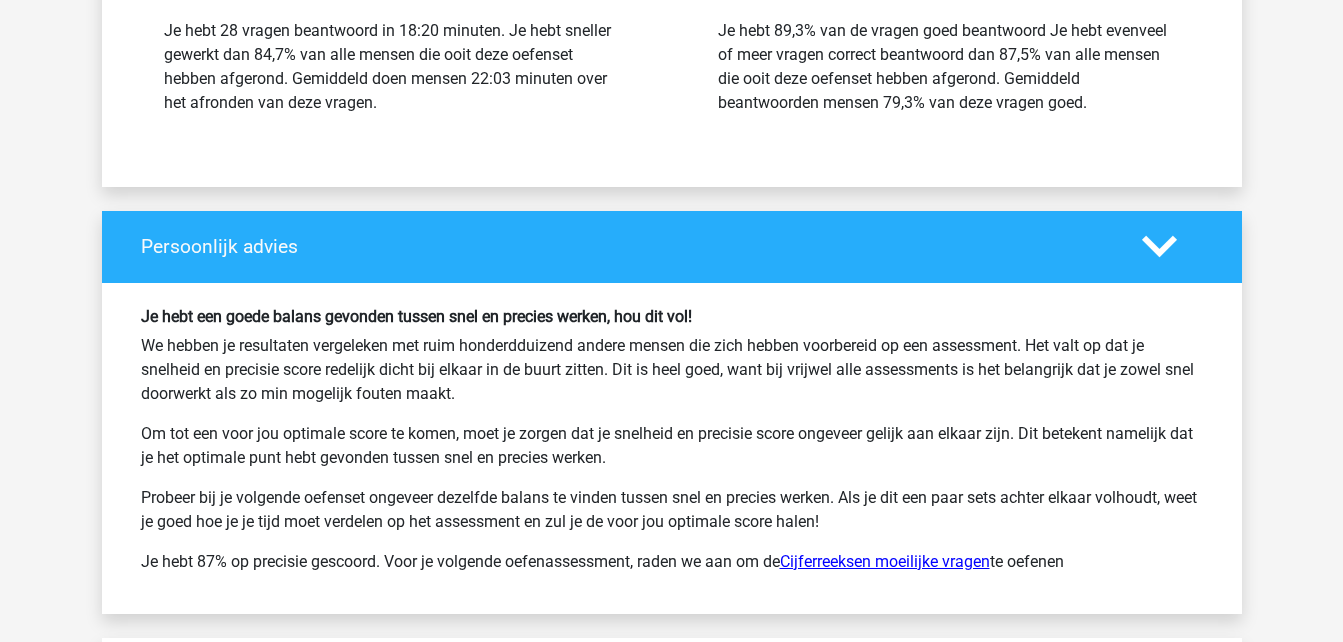 click on "Cijferreeksen moeilijke vragen" at bounding box center (885, 561) 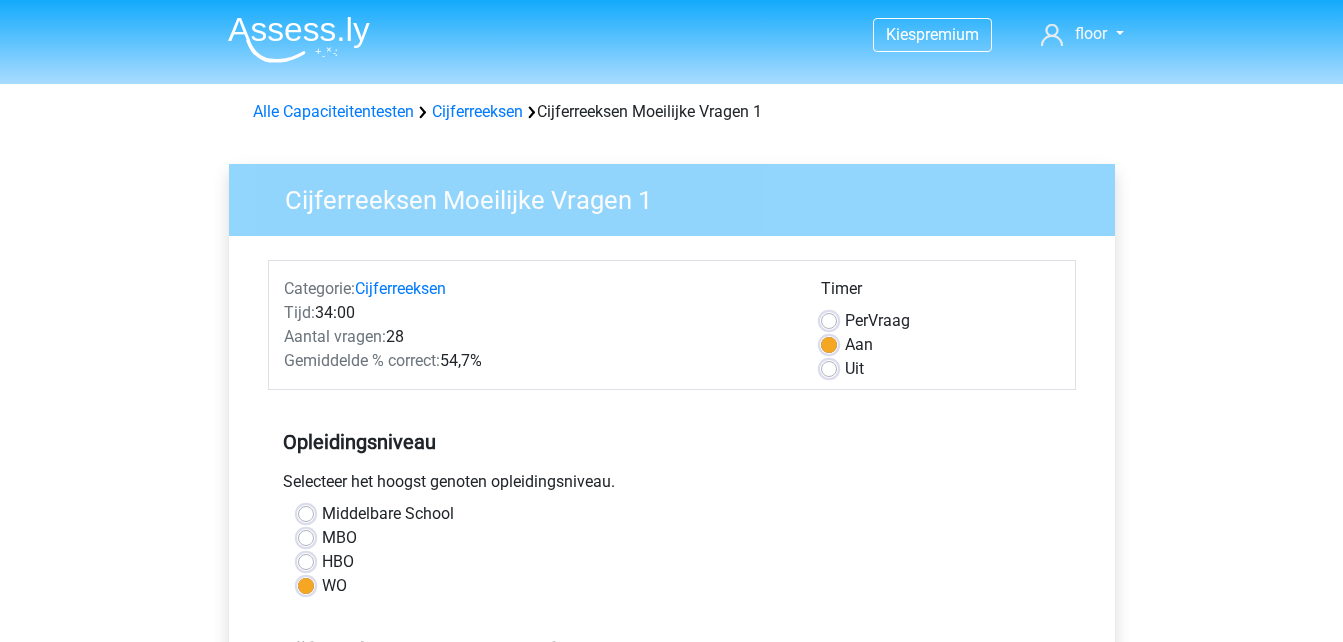 scroll, scrollTop: 0, scrollLeft: 0, axis: both 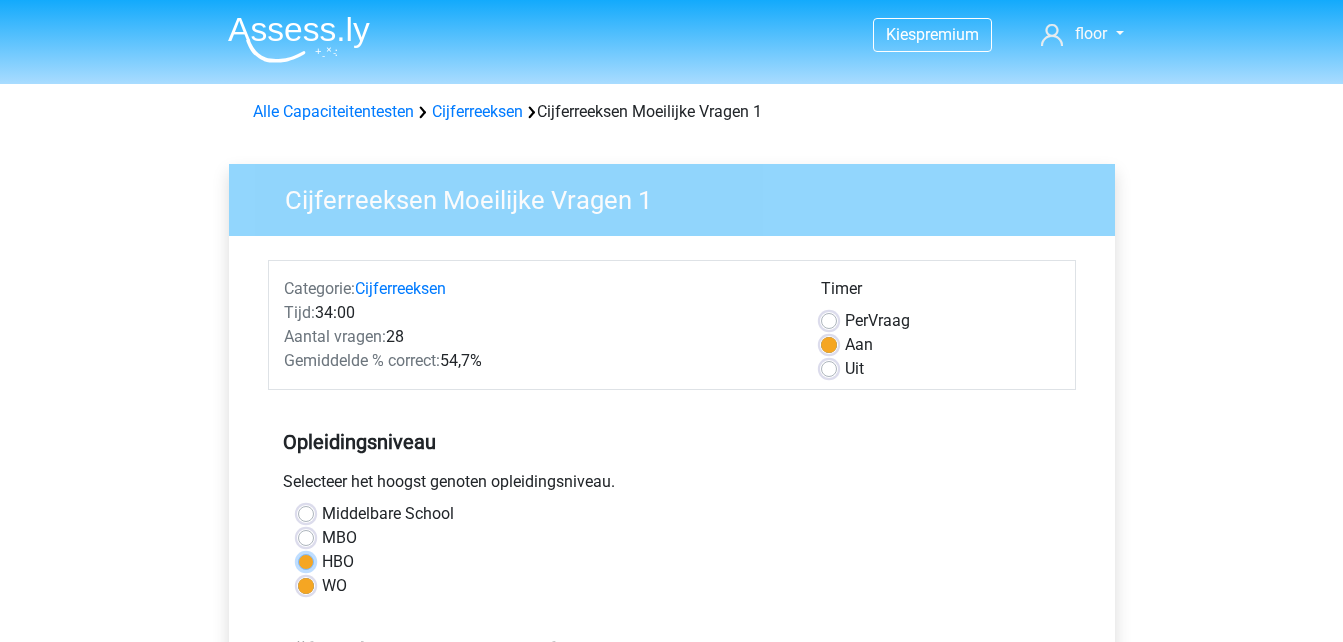 click on "HBO" at bounding box center [306, 560] 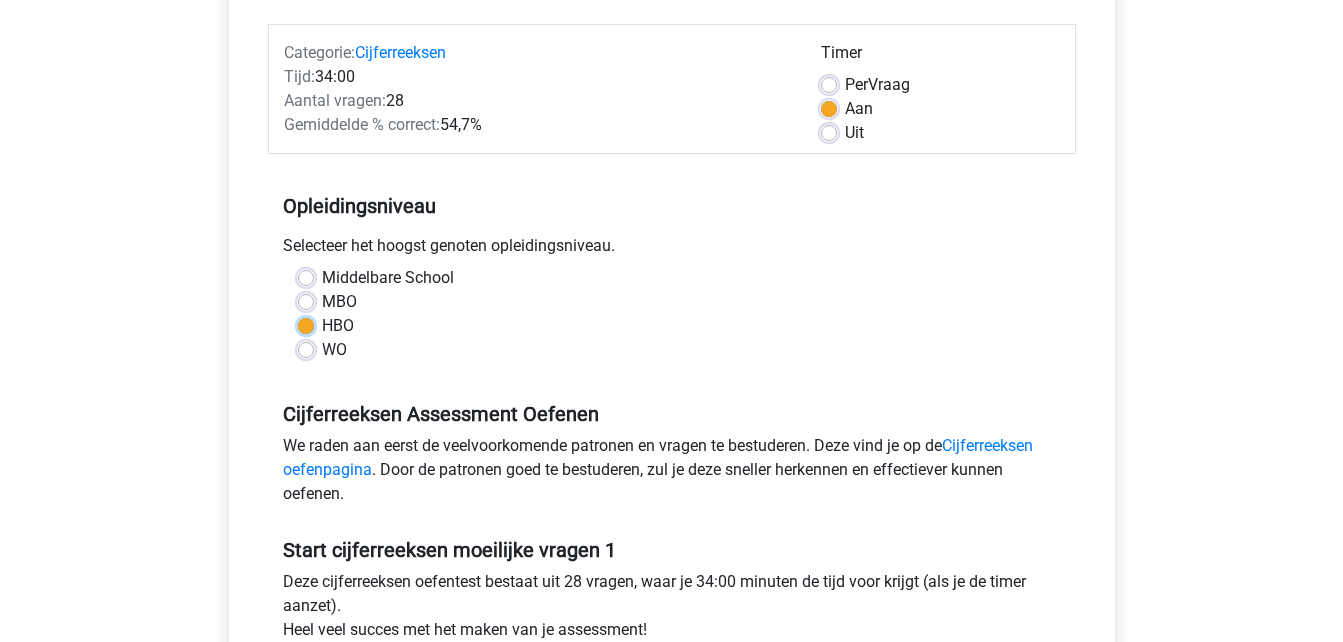 scroll, scrollTop: 238, scrollLeft: 0, axis: vertical 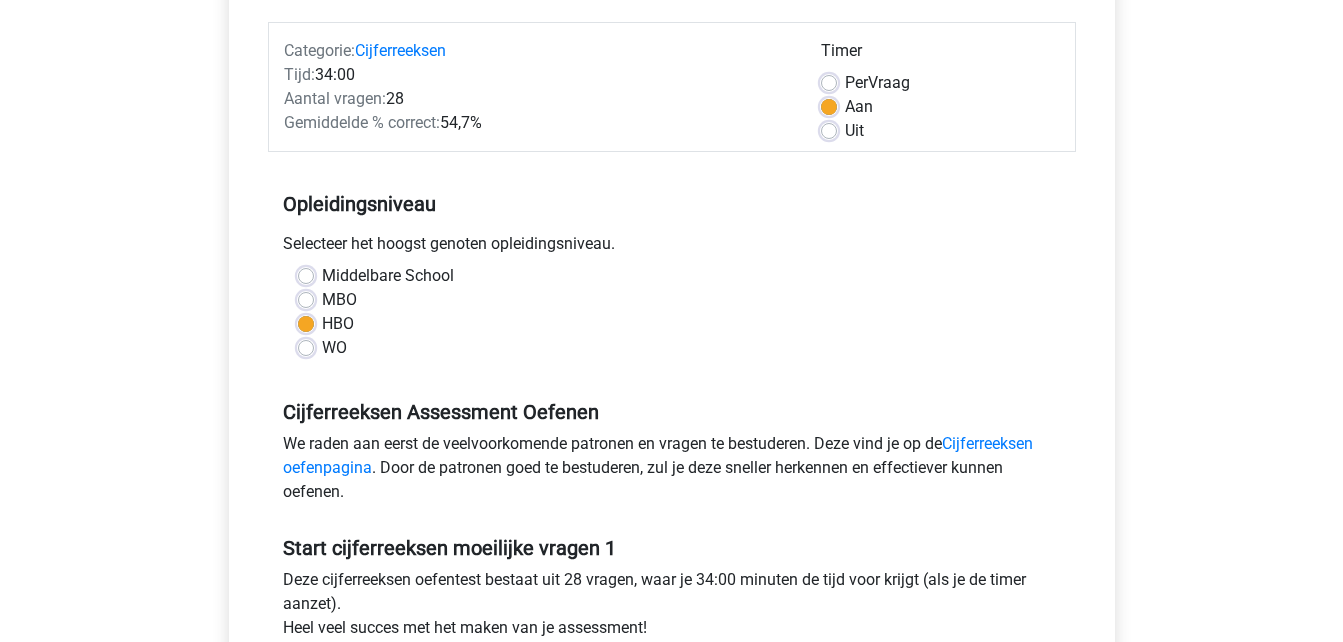 click on "We raden aan eerst de veelvoorkomende patronen en vragen te bestuderen. Deze vind je op de
Cijferreeksen
oefenpagina .
Door de patronen goed te bestuderen, zul je deze sneller herkennen en effectiever kunnen oefenen." at bounding box center (672, 472) 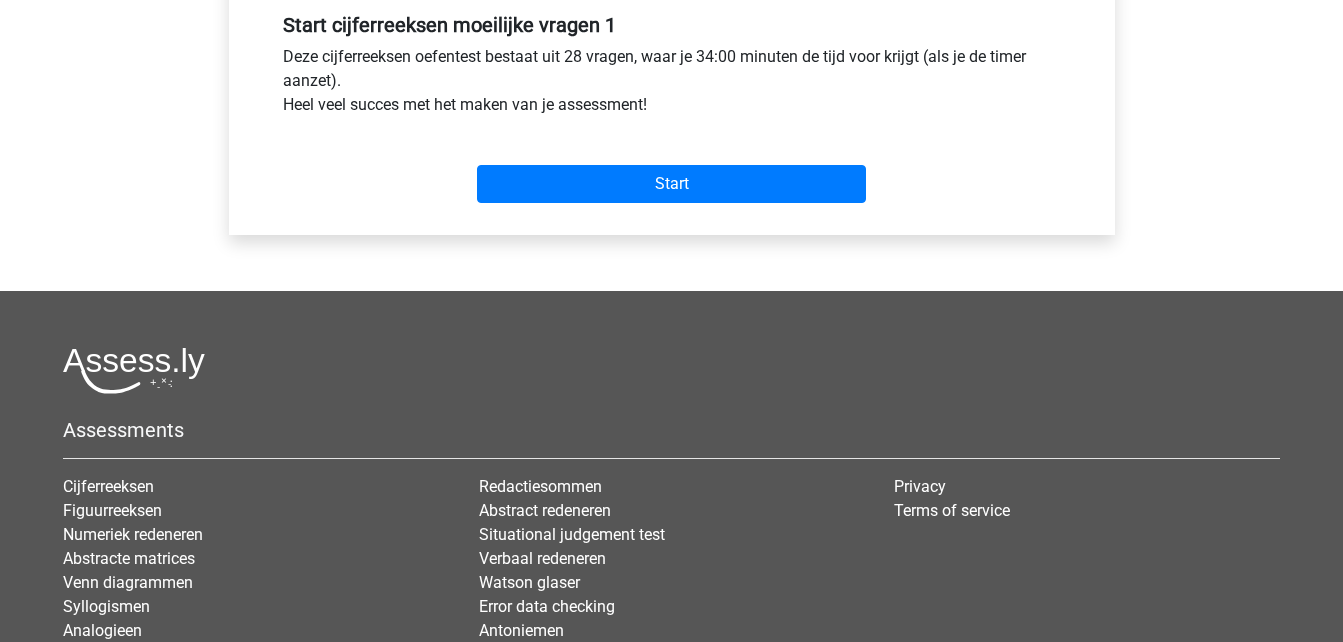 scroll, scrollTop: 838, scrollLeft: 0, axis: vertical 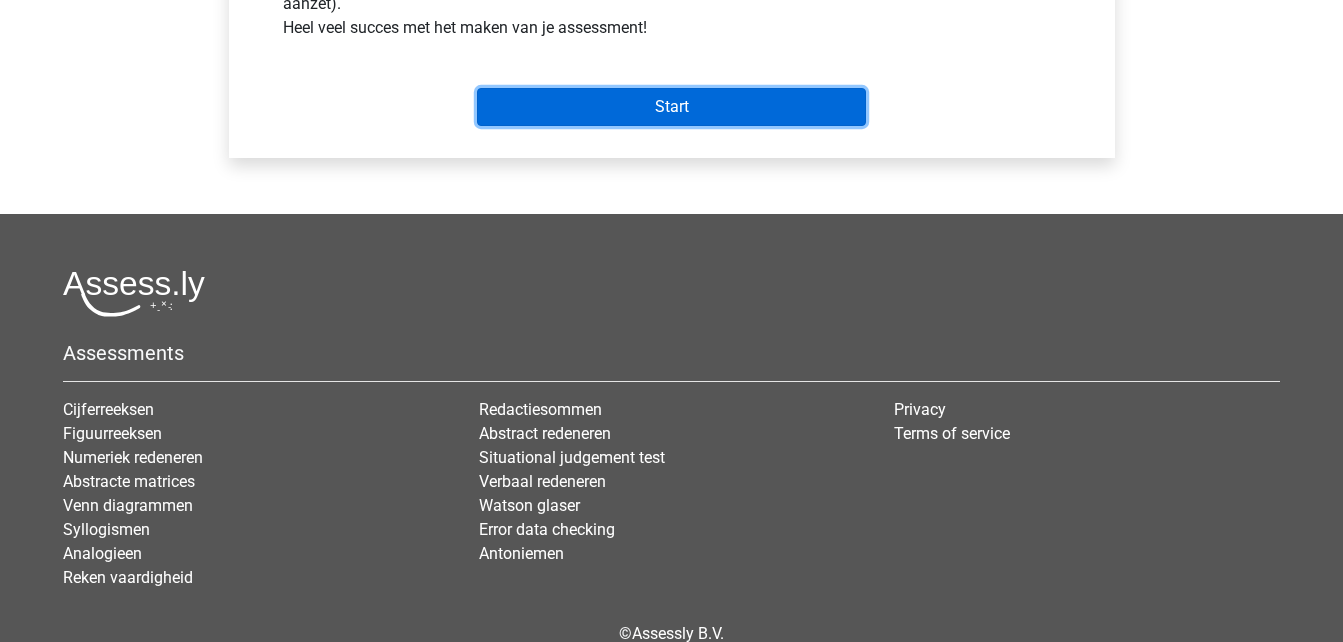 click on "Start" at bounding box center (671, 107) 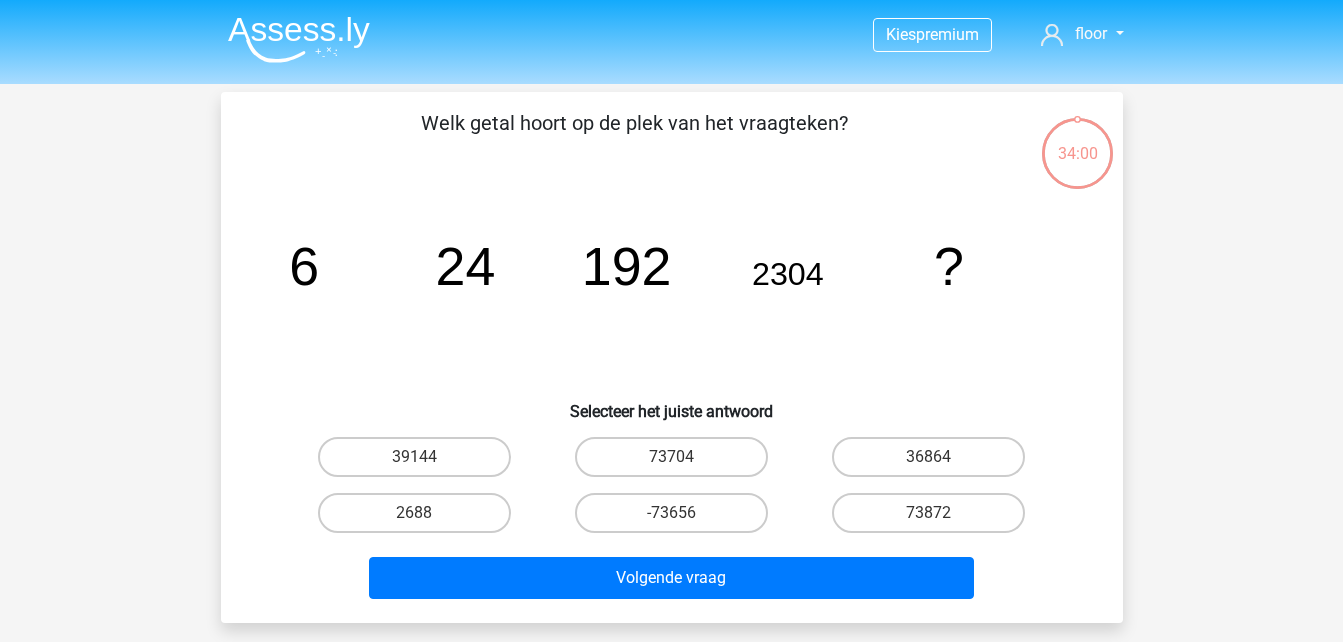 scroll, scrollTop: 0, scrollLeft: 0, axis: both 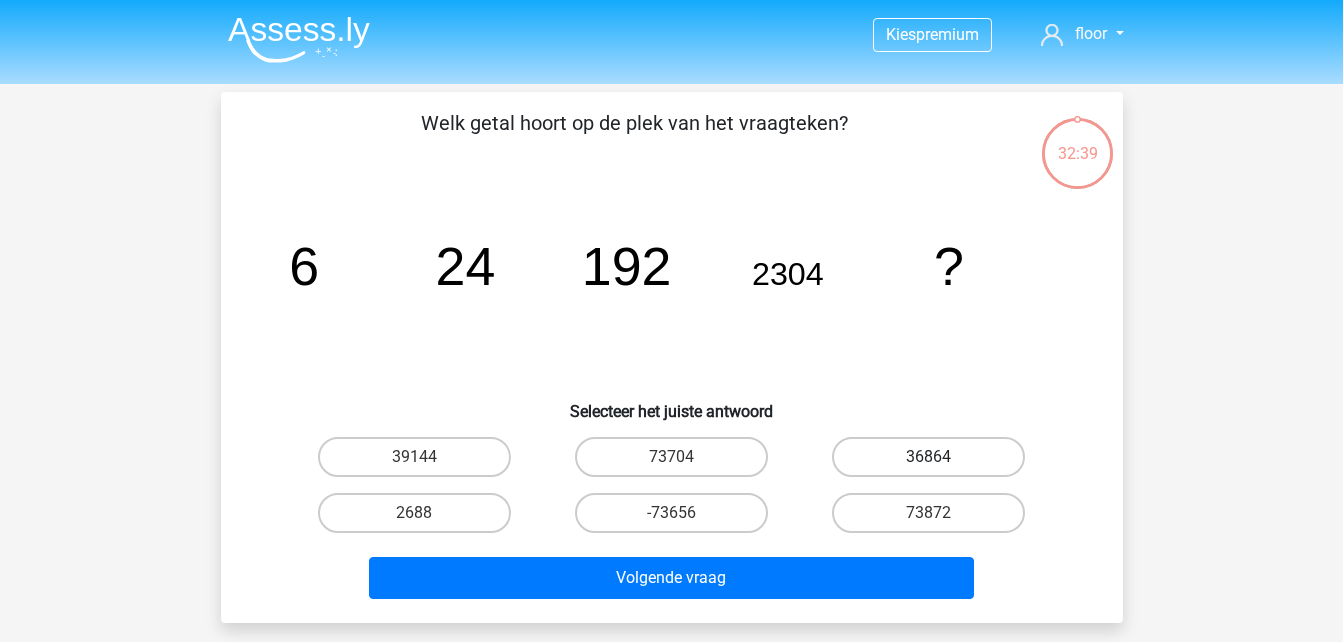 click on "36864" at bounding box center [928, 457] 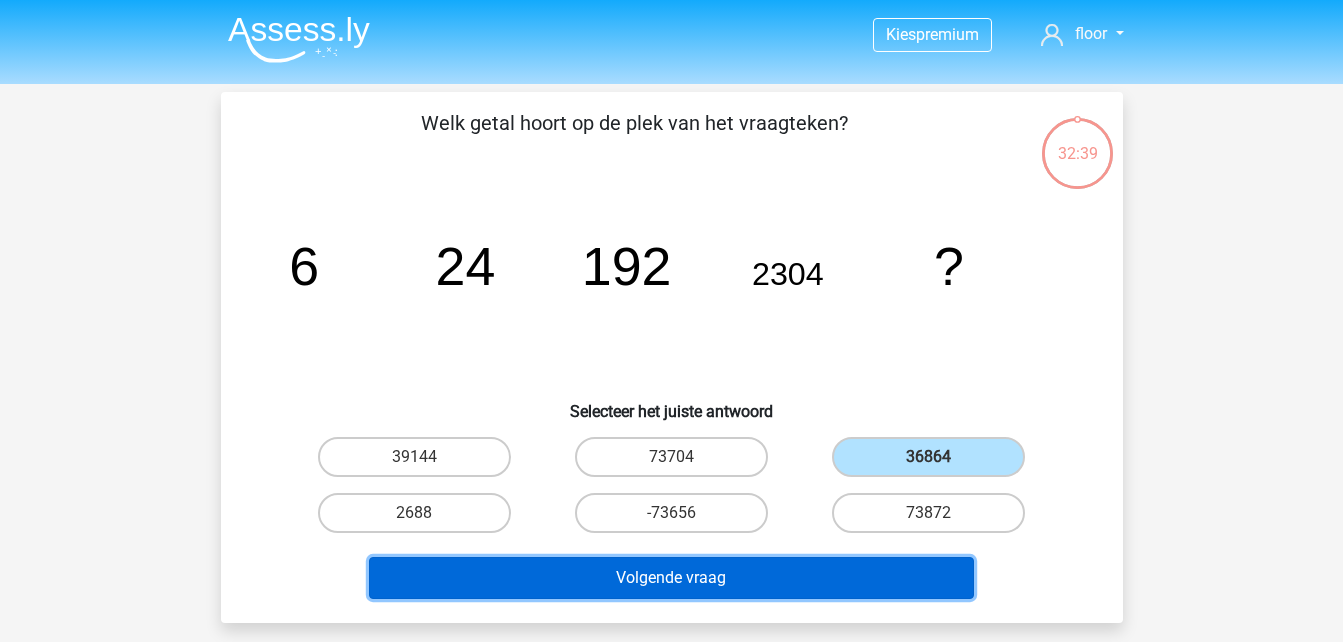 click on "Volgende vraag" at bounding box center (671, 578) 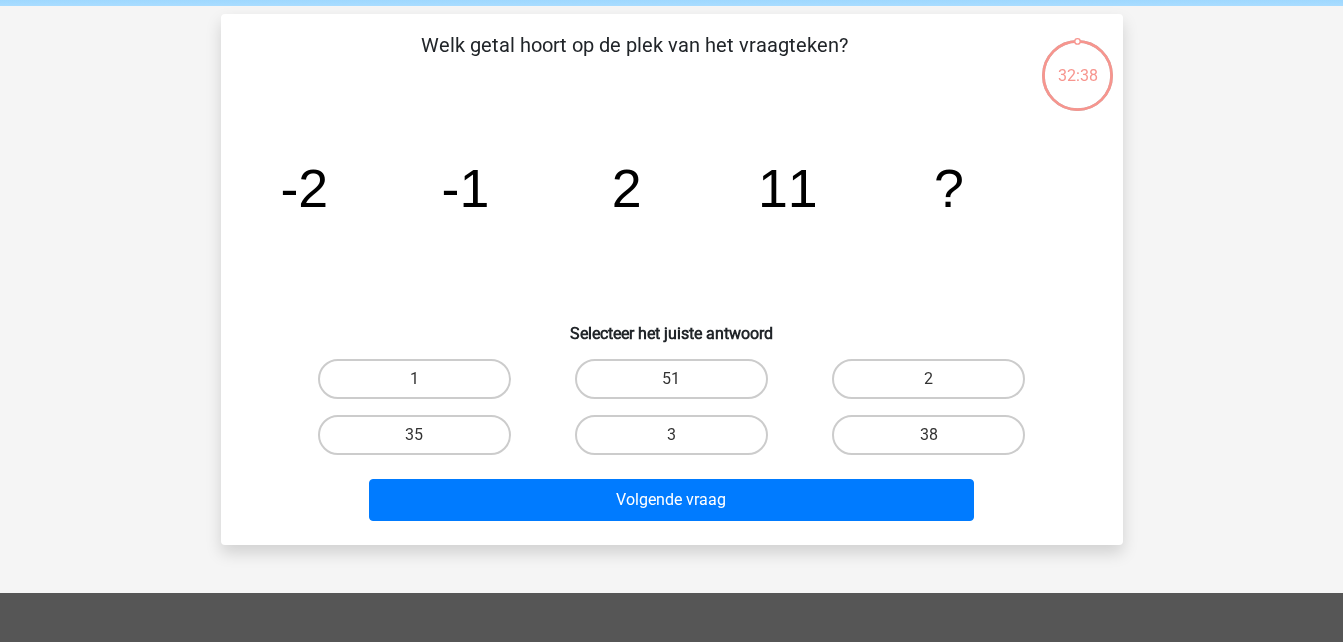 scroll, scrollTop: 92, scrollLeft: 0, axis: vertical 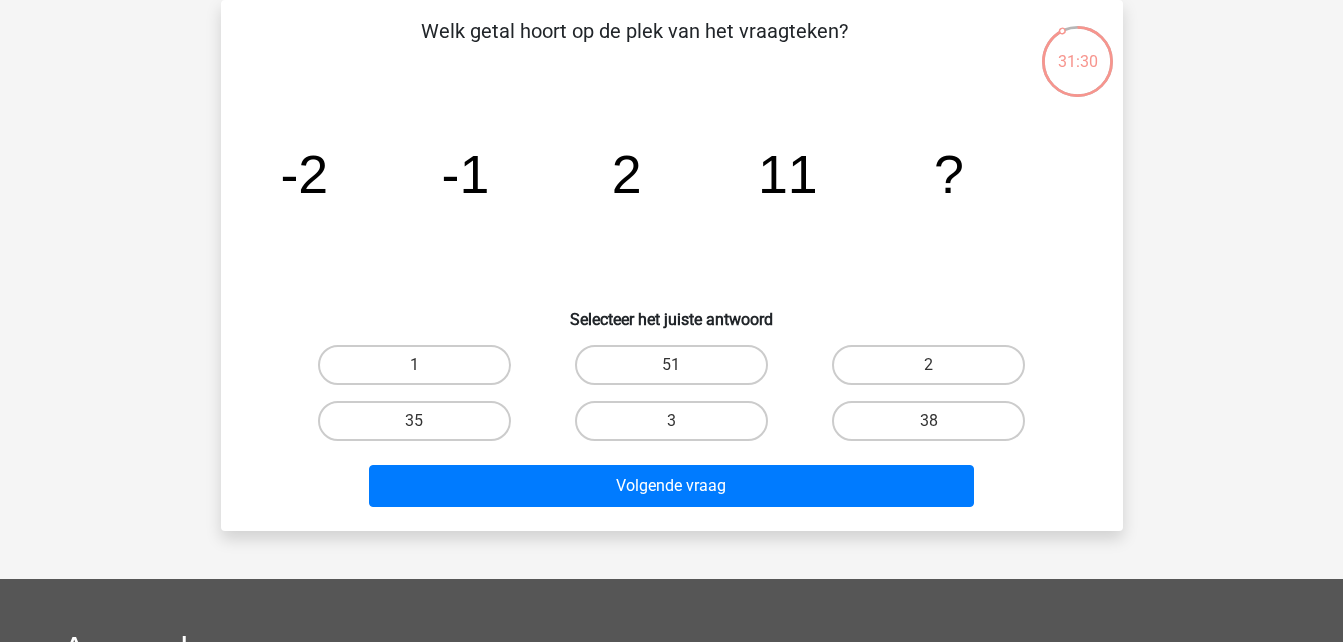 click on "38" at bounding box center [935, 427] 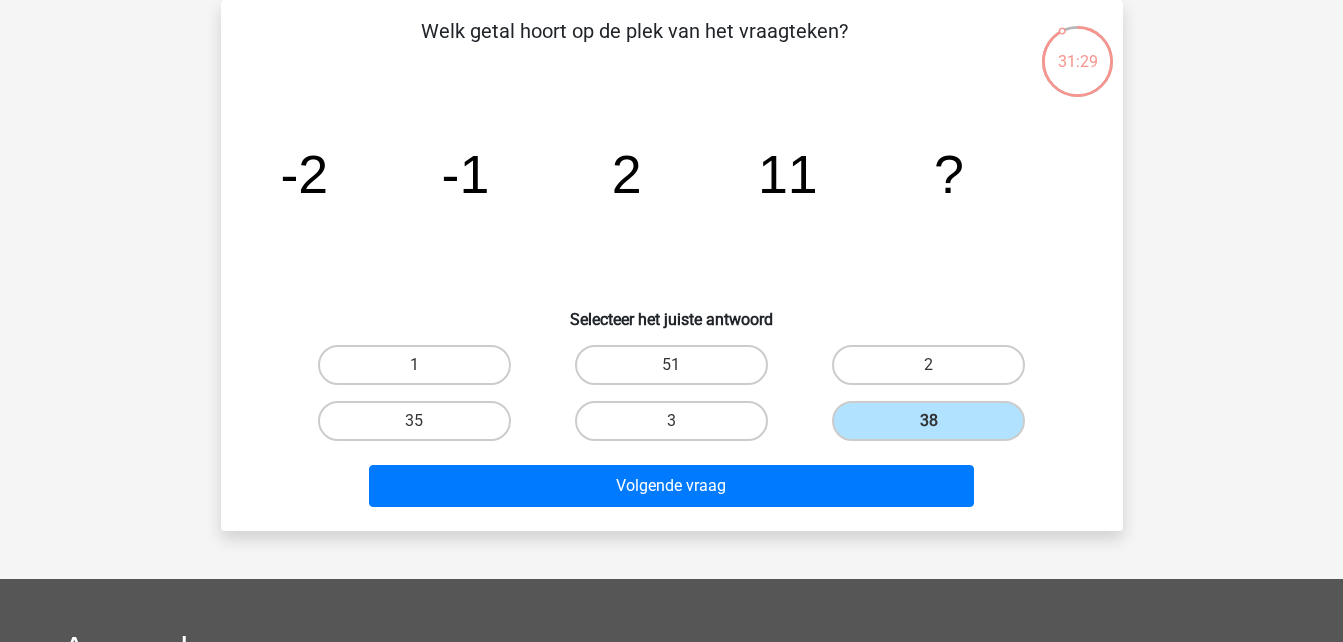 click on "Volgende vraag" at bounding box center (672, 490) 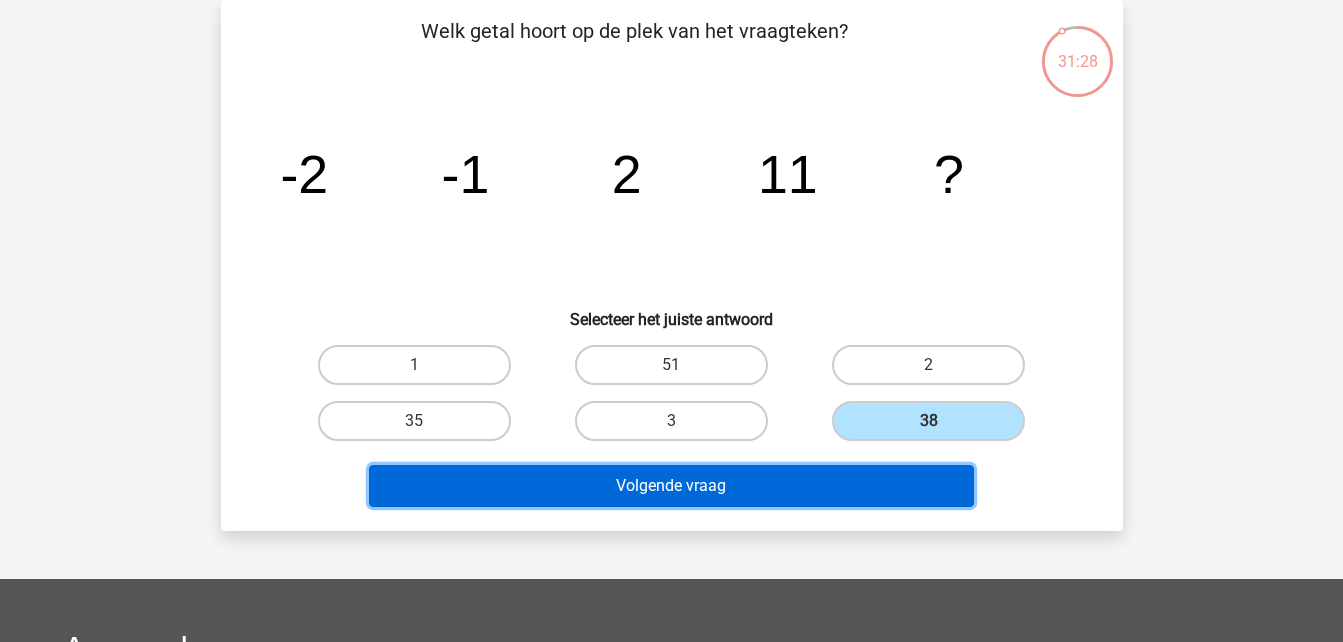 click on "Volgende vraag" at bounding box center [671, 486] 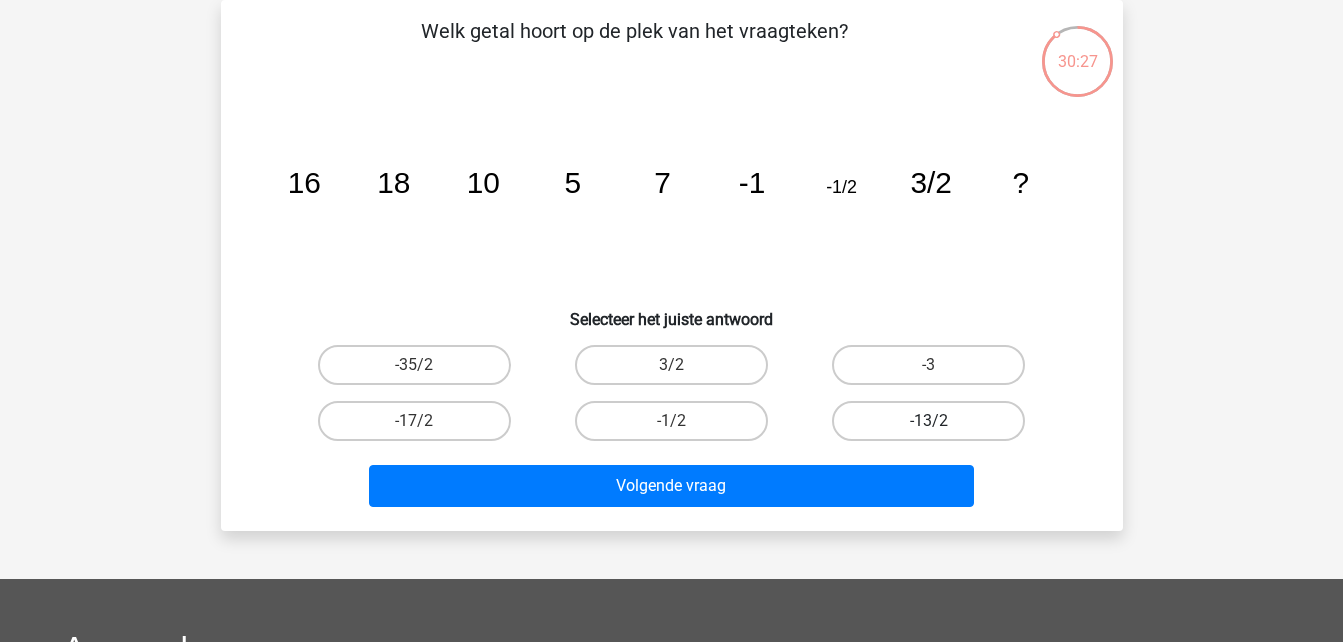 click on "-13/2" at bounding box center (928, 421) 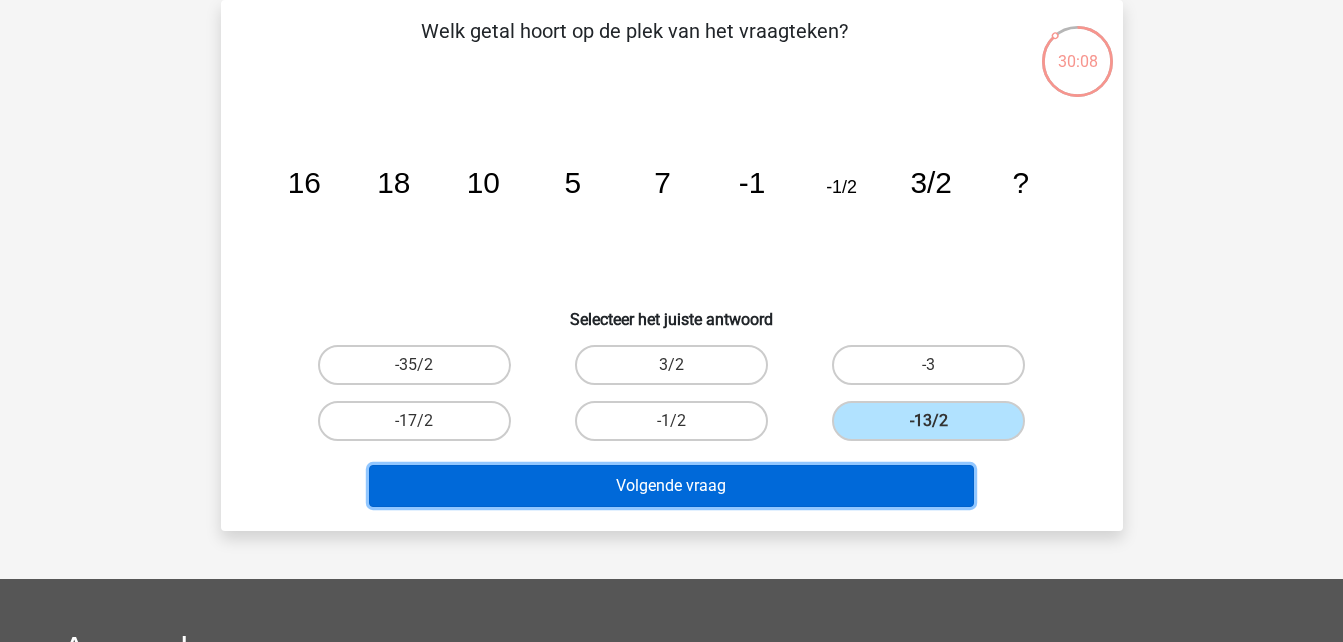 click on "Volgende vraag" at bounding box center (671, 486) 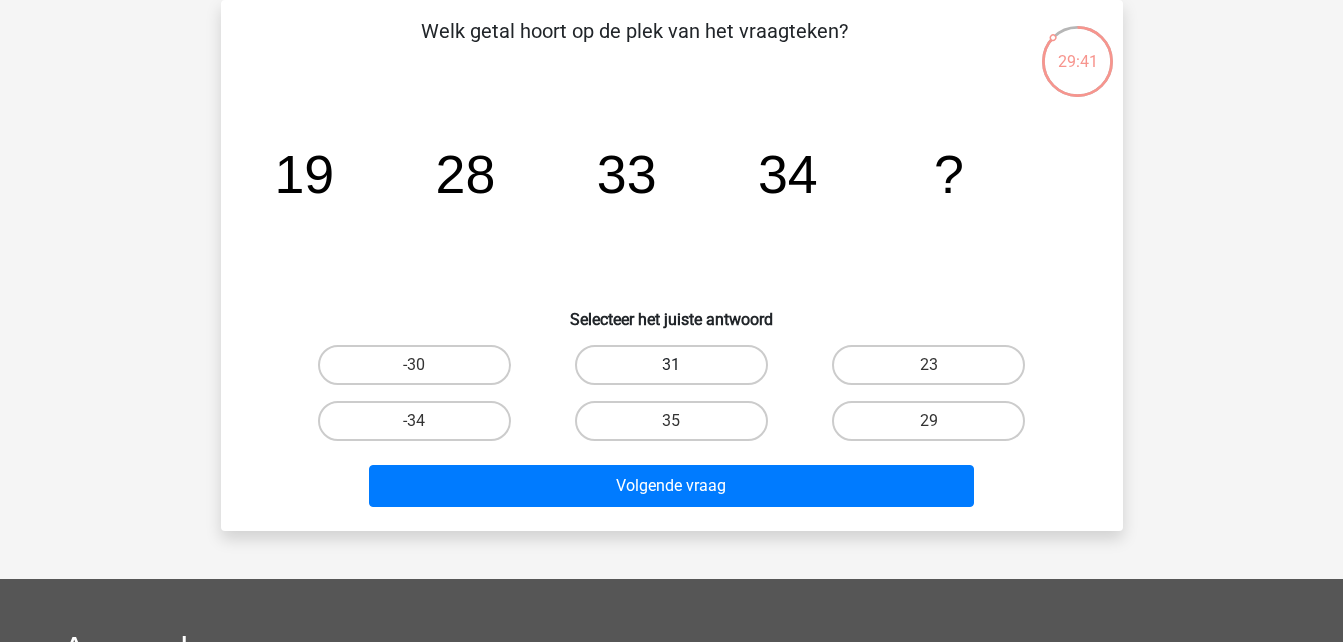 click on "31" at bounding box center [671, 365] 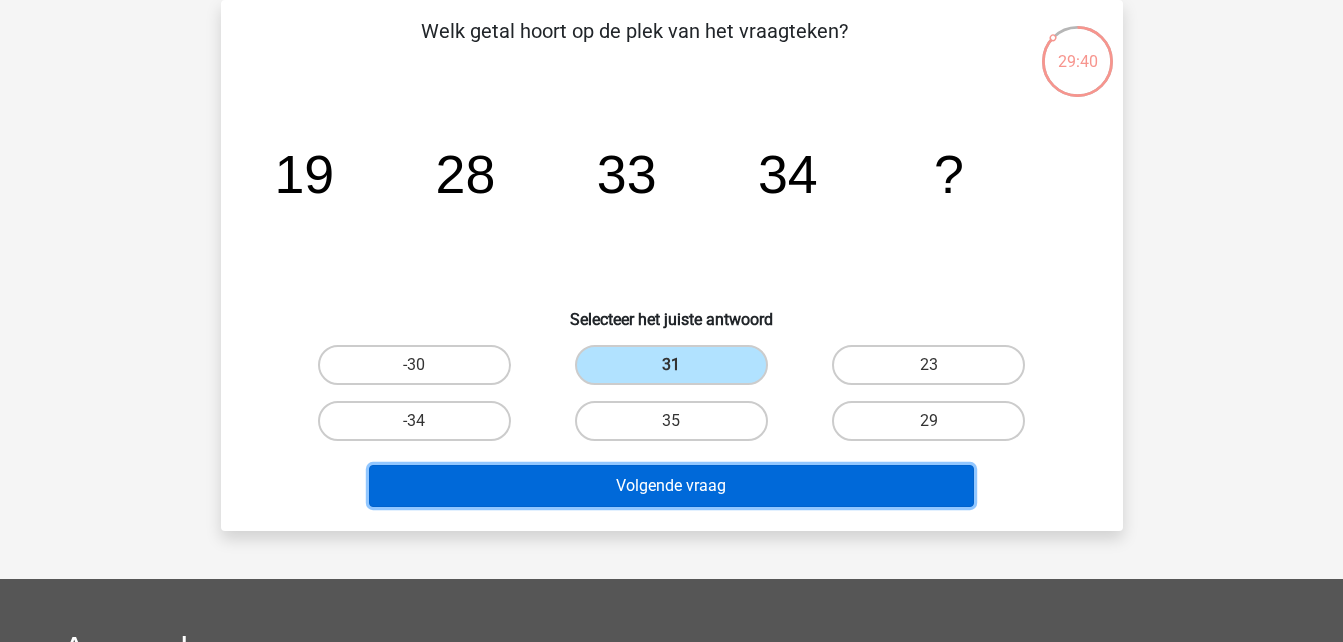click on "Volgende vraag" at bounding box center [671, 486] 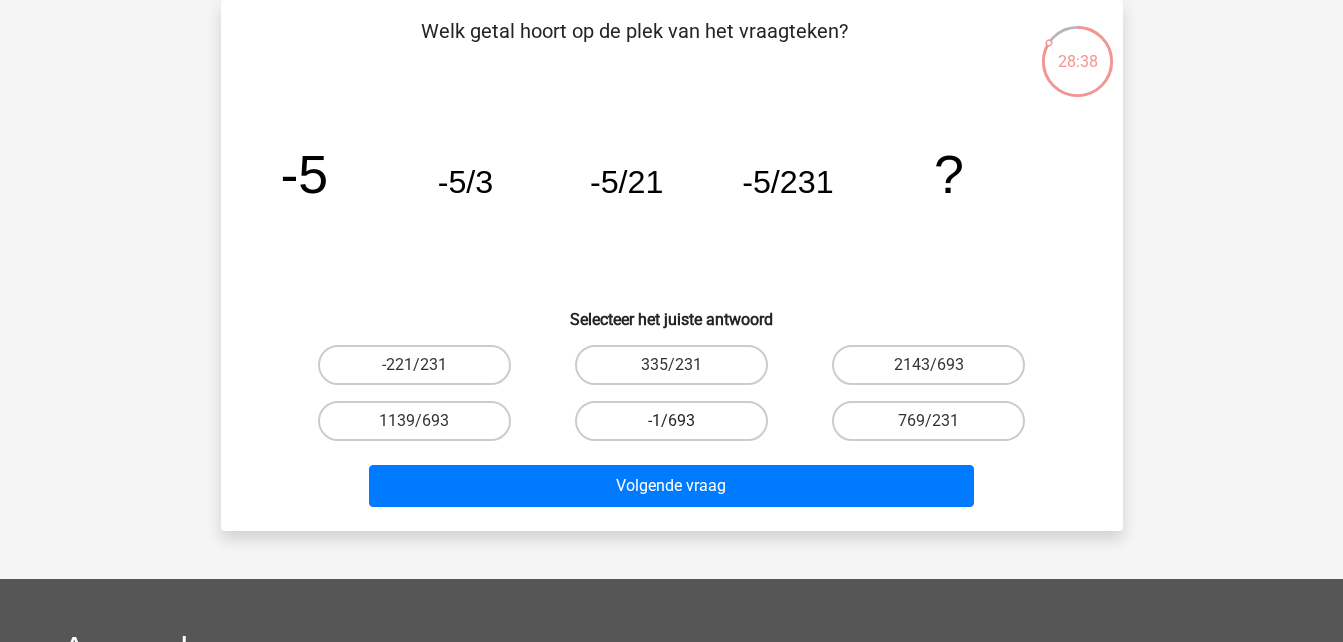 click on "-1/693" at bounding box center (671, 421) 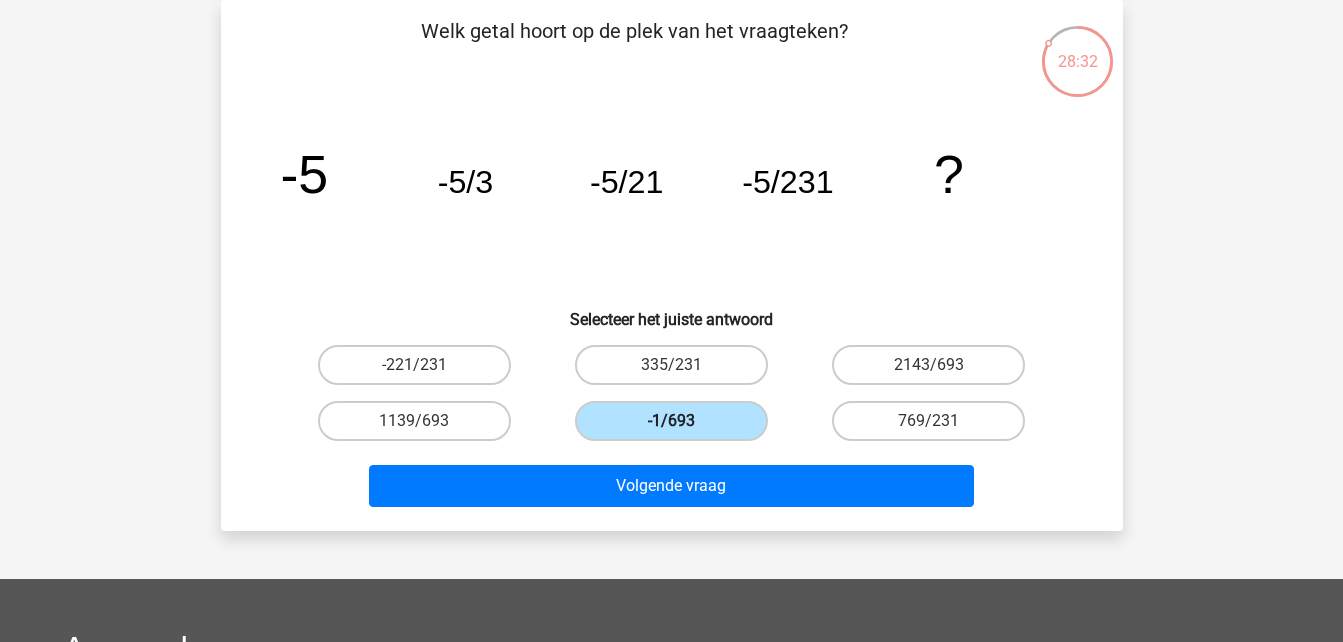 click on "-1/693" at bounding box center [671, 421] 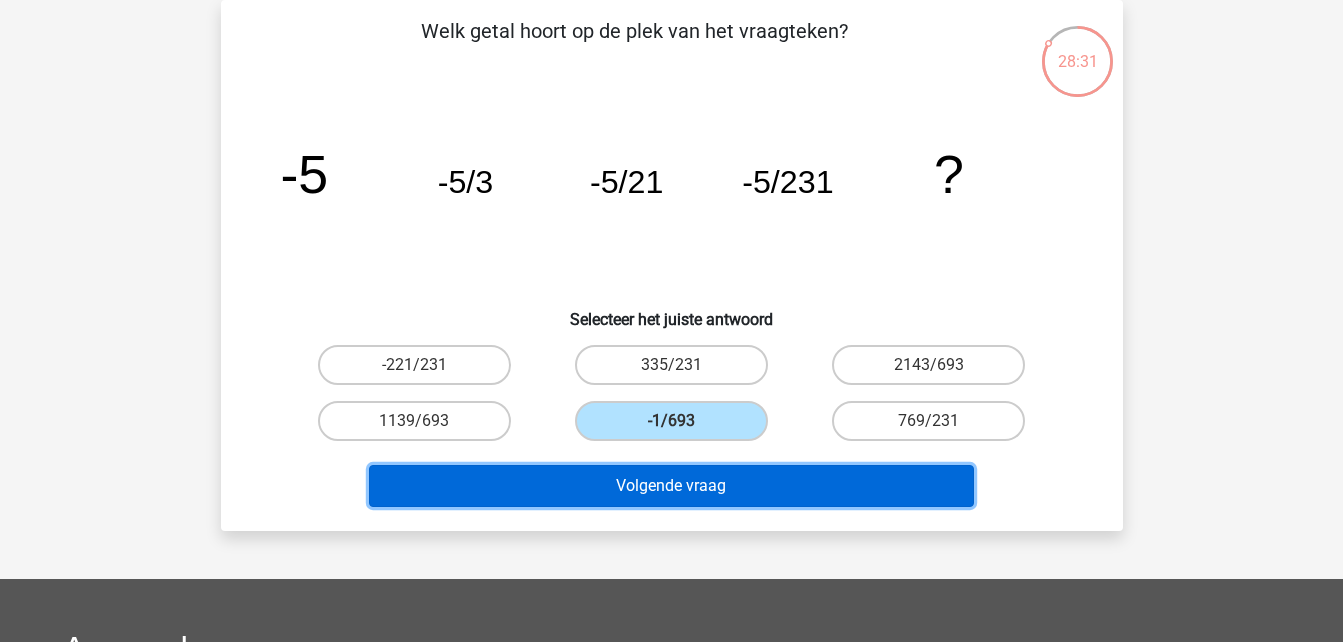 click on "Volgende vraag" at bounding box center (671, 486) 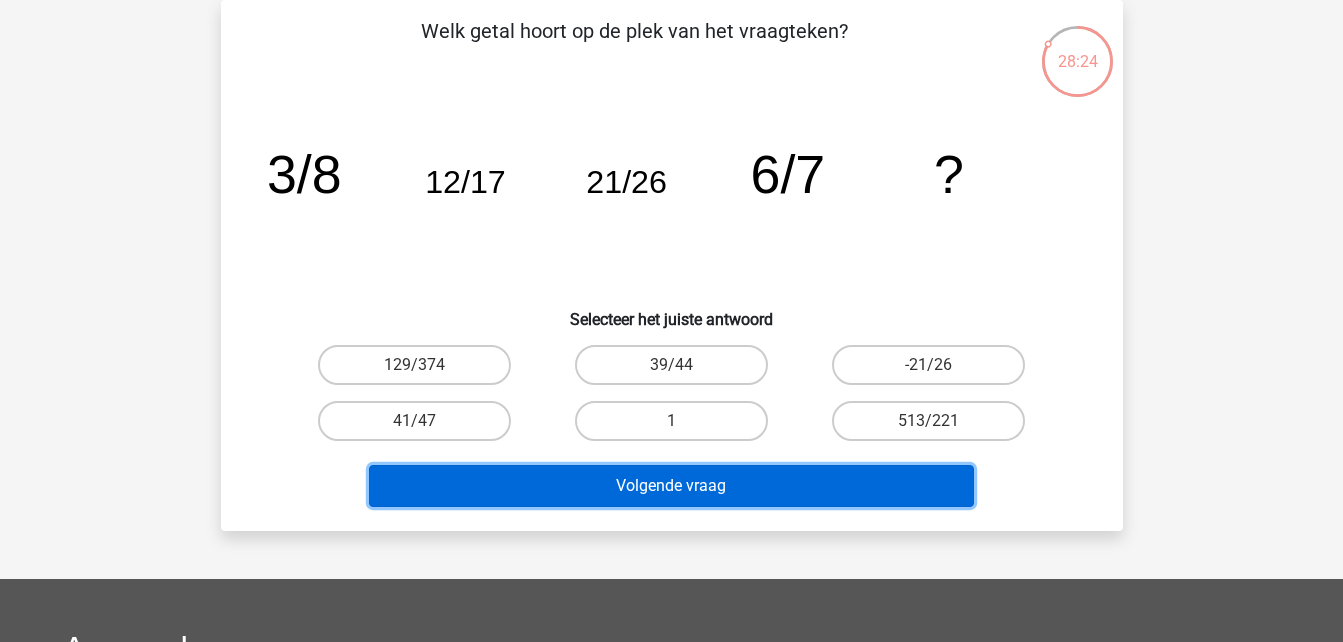 click on "Volgende vraag" at bounding box center (671, 486) 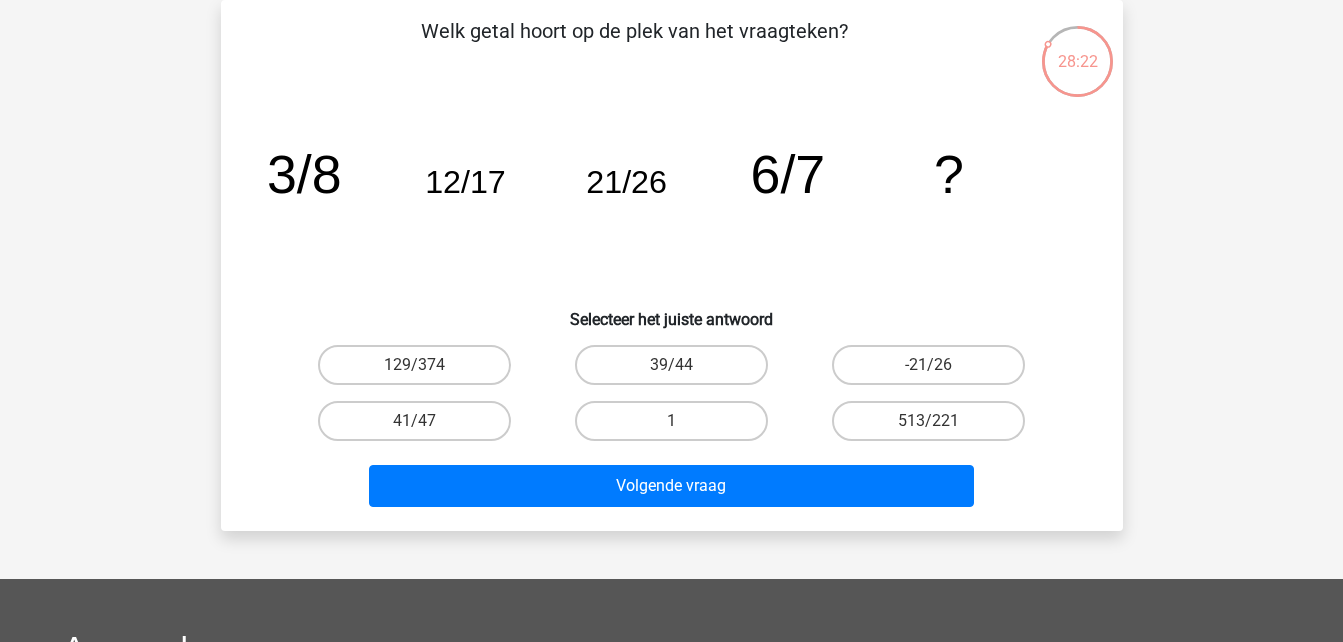 click on "39/44" at bounding box center (671, 365) 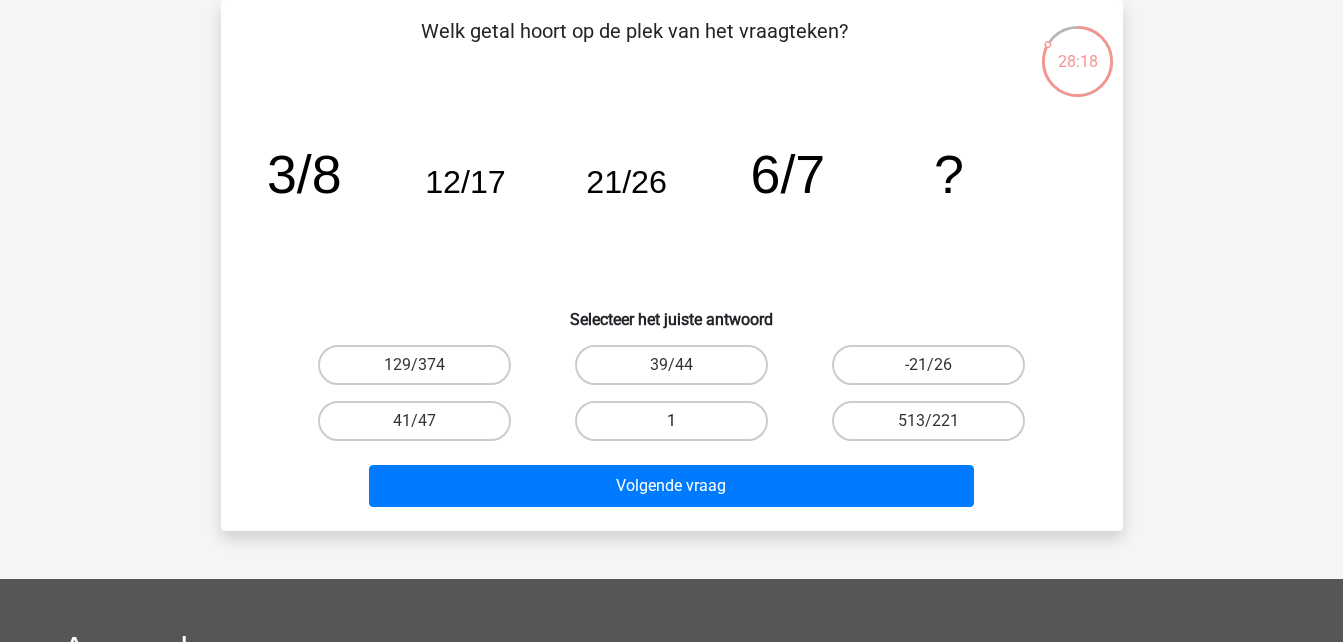 click on "1" at bounding box center [671, 421] 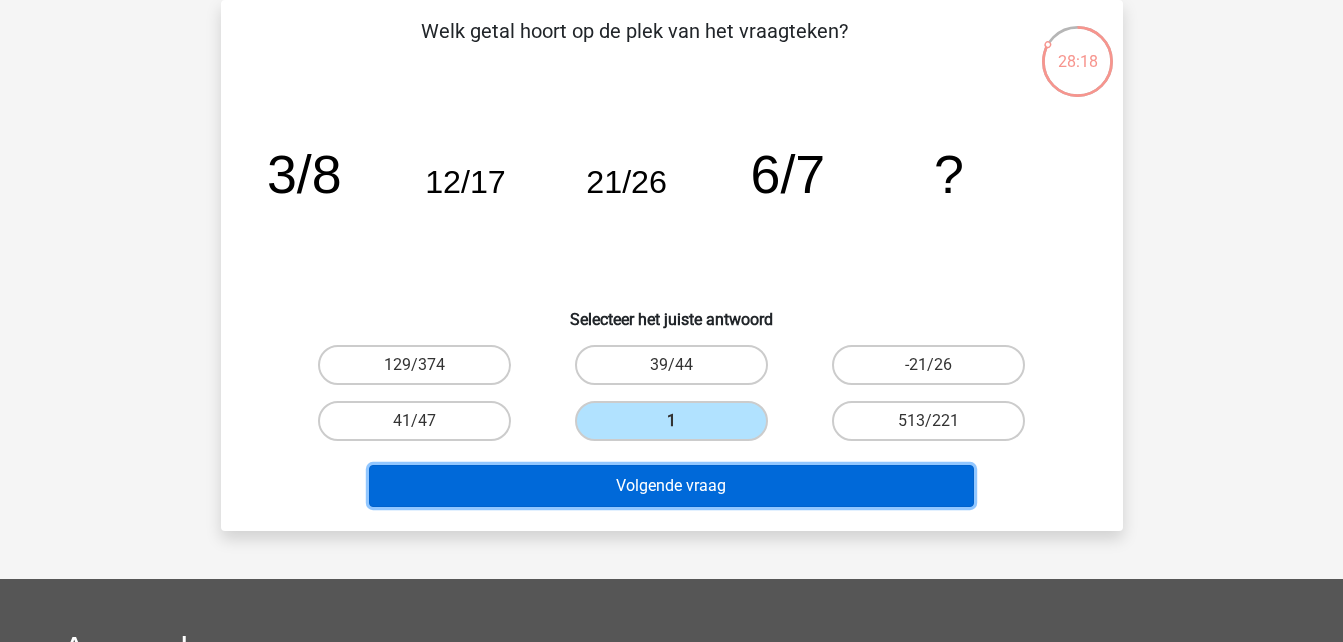 click on "Volgende vraag" at bounding box center (671, 486) 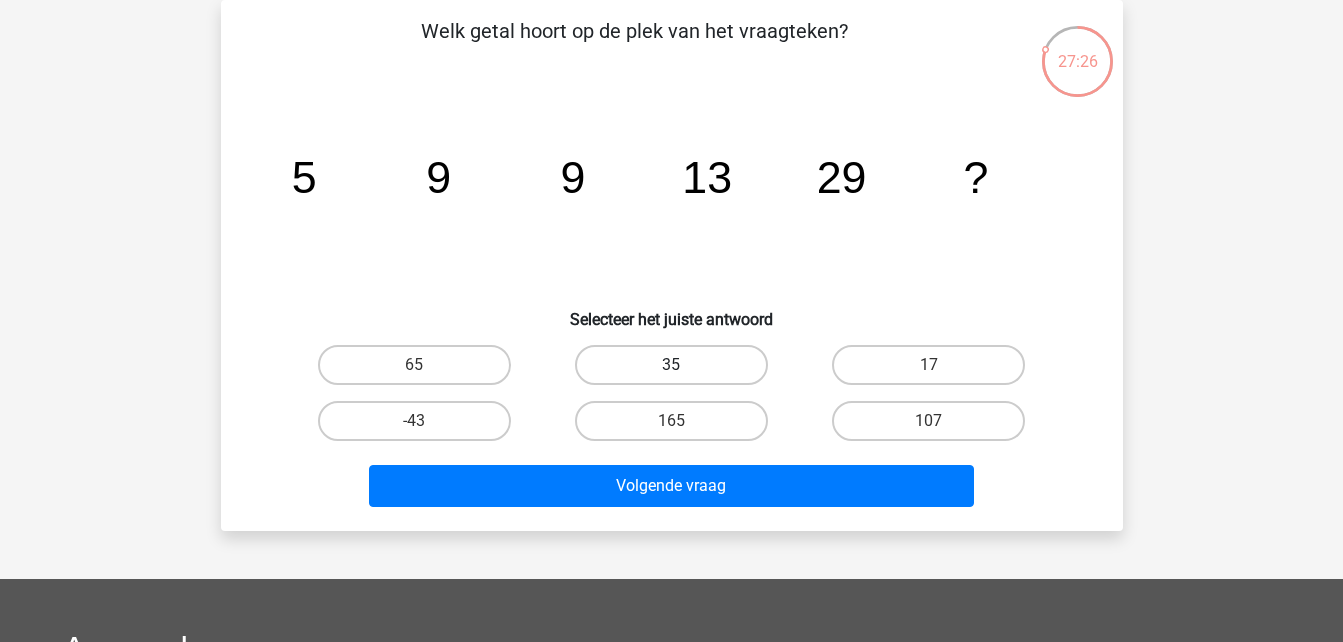 click on "35" at bounding box center (671, 365) 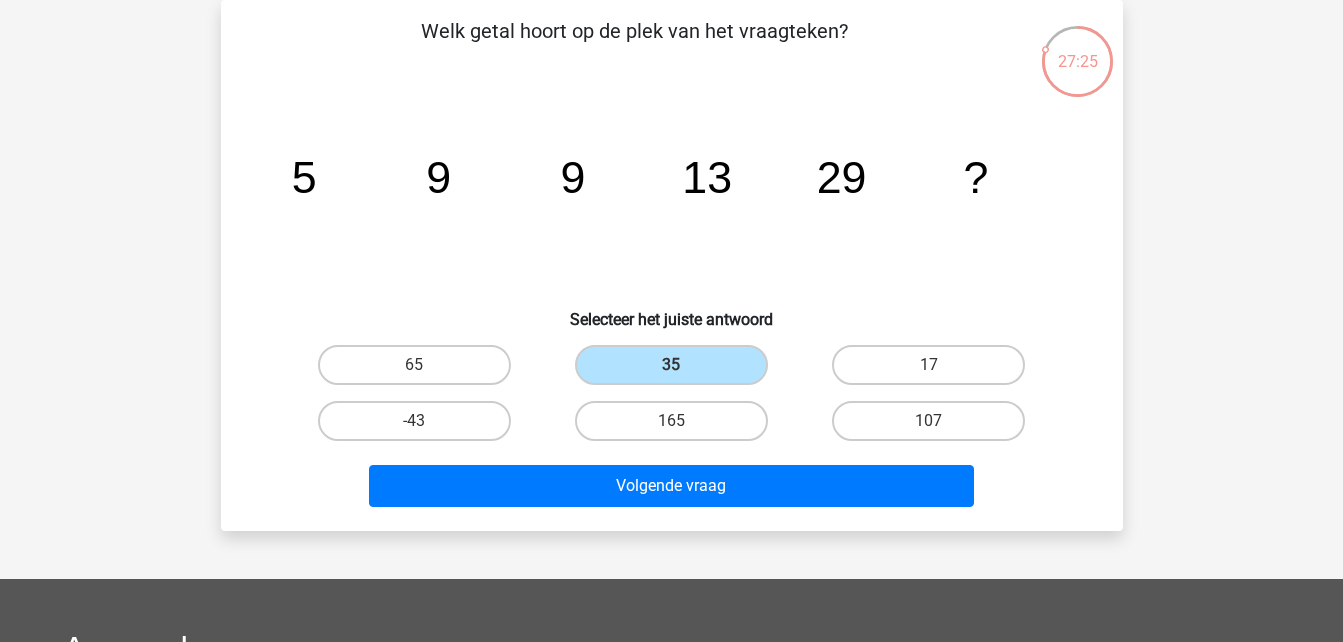 click on "Volgende vraag" at bounding box center [672, 482] 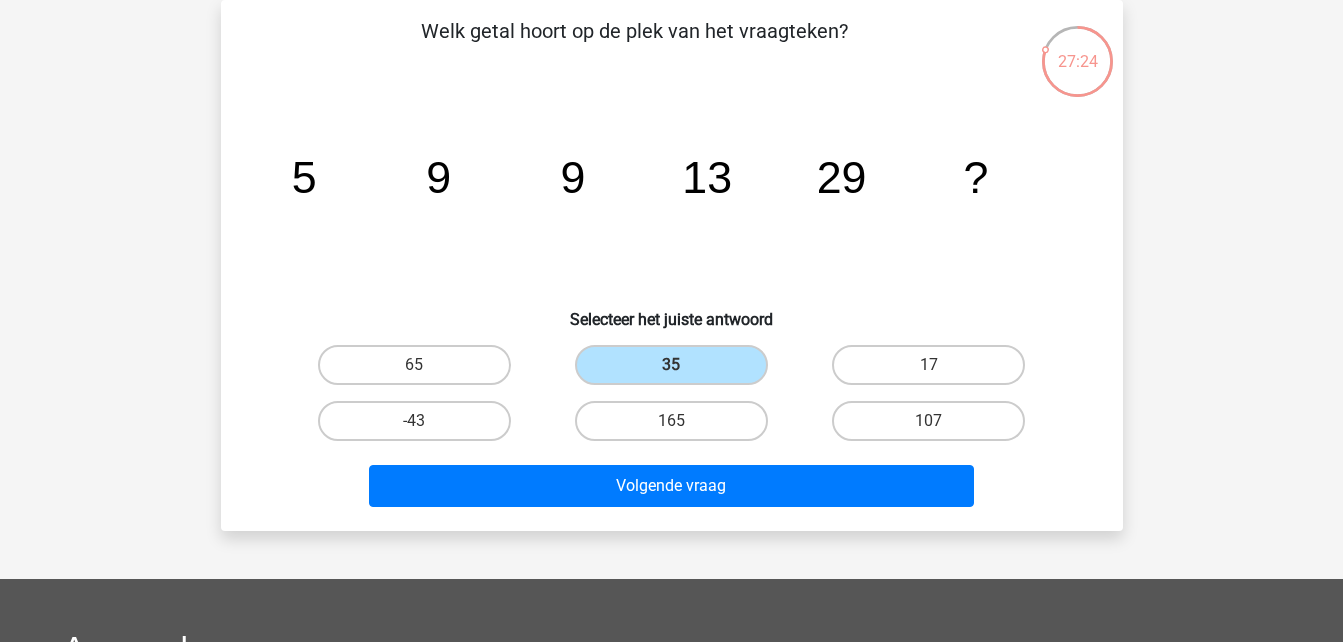 click on "Volgende vraag" at bounding box center (672, 490) 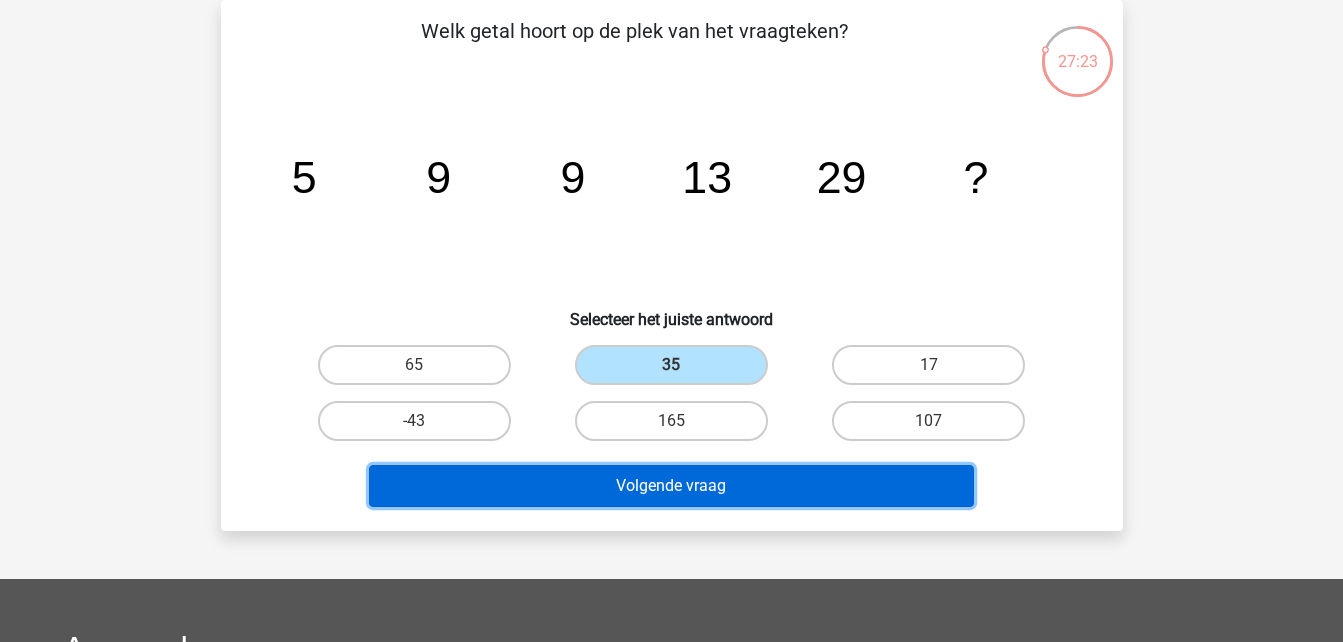click on "Volgende vraag" at bounding box center [671, 486] 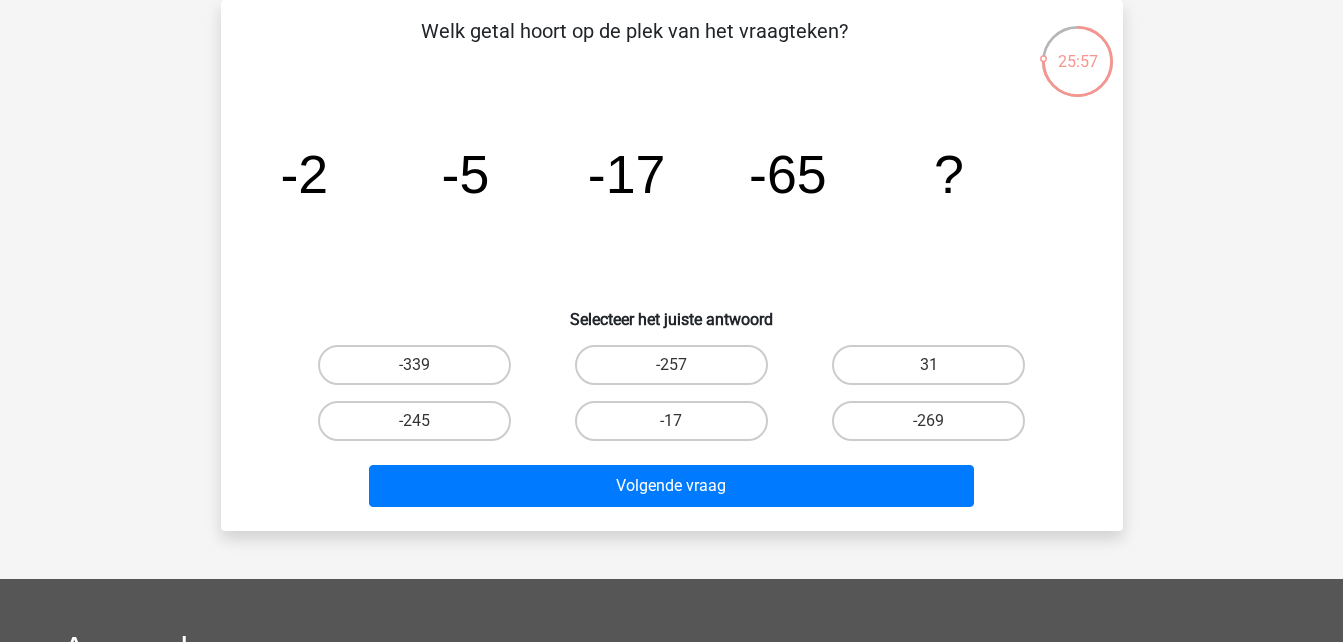 click on "image/svg+xml
-2
-5
-17
-65
?" 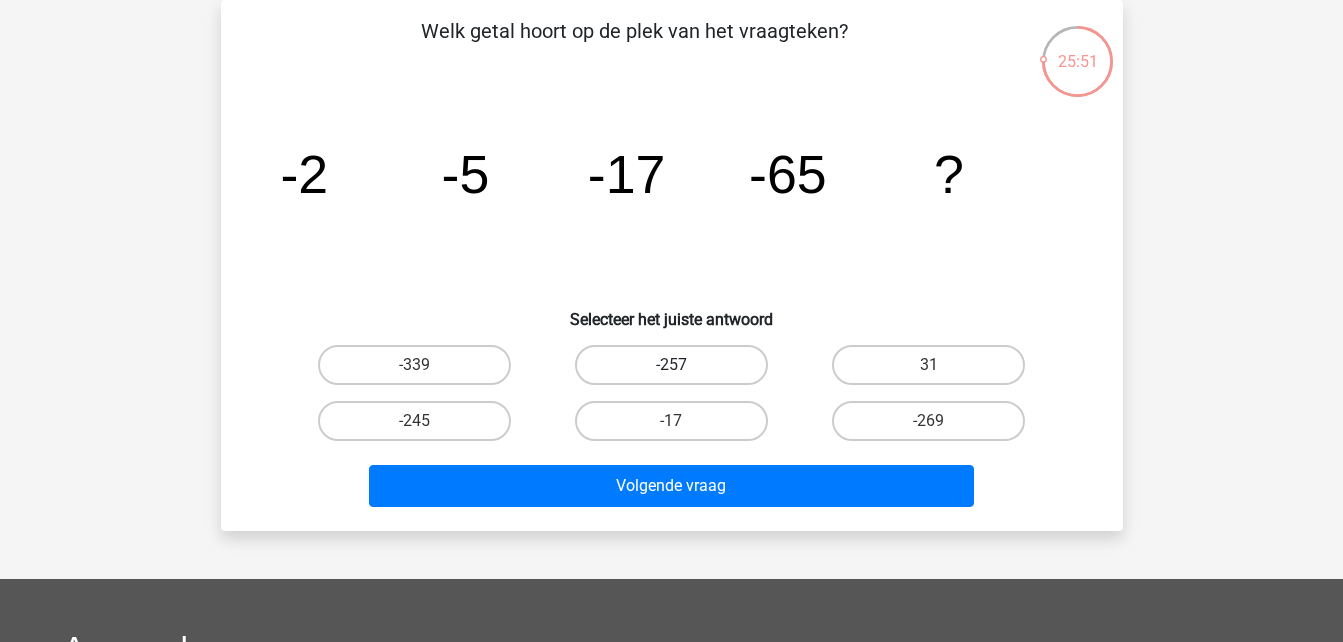 click on "-257" at bounding box center (671, 365) 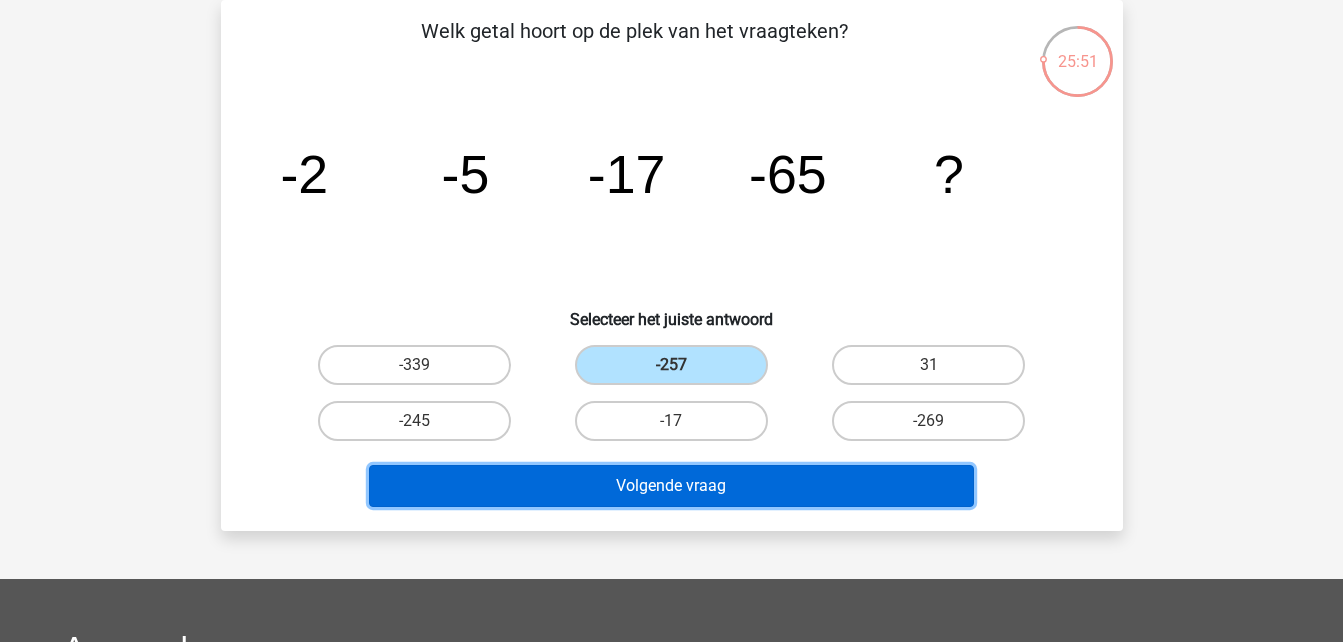 click on "Volgende vraag" at bounding box center [671, 486] 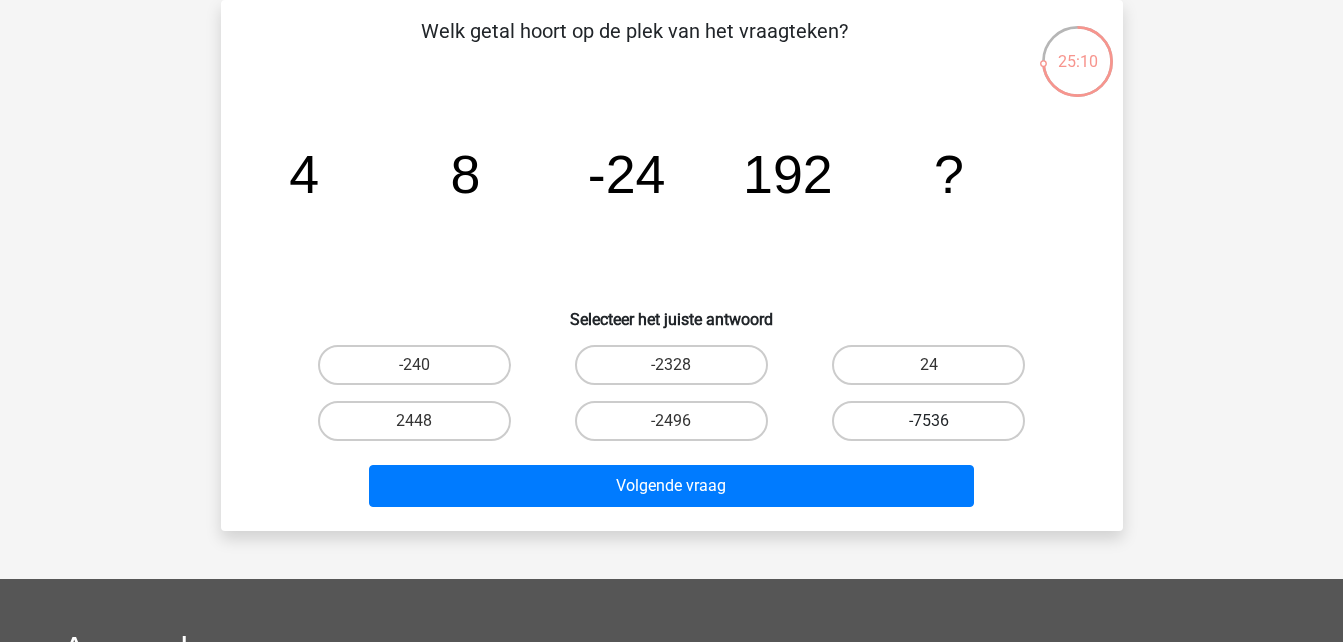 click on "-7536" at bounding box center (928, 421) 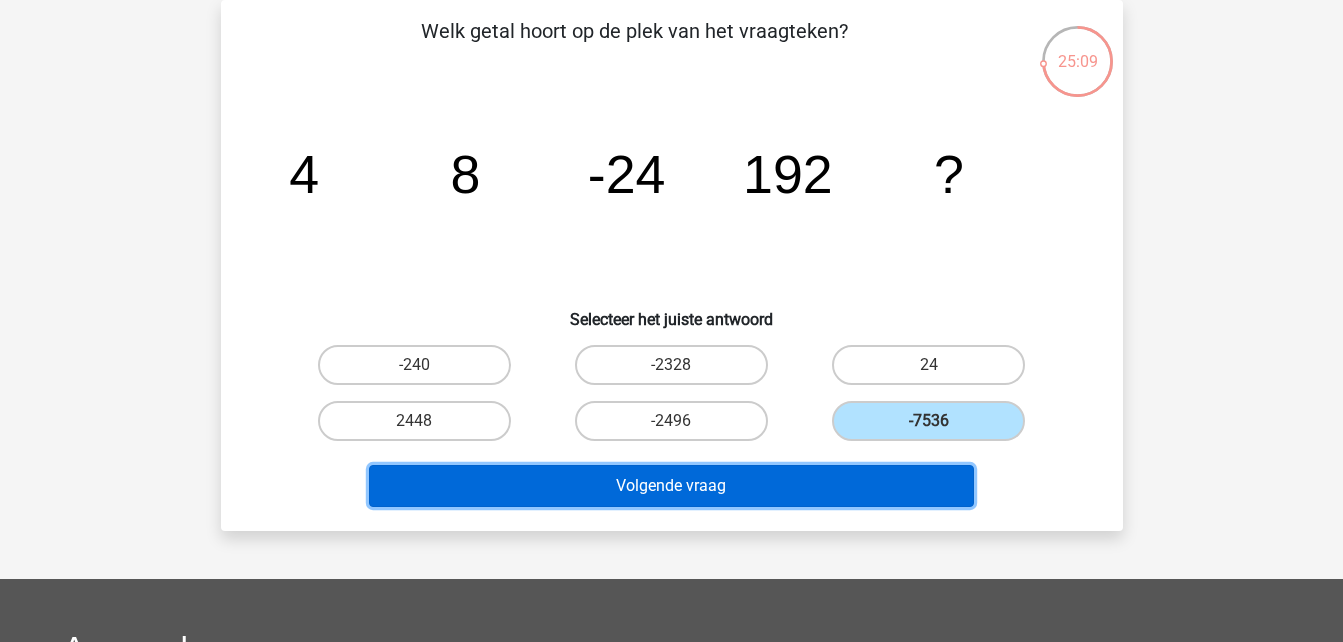 click on "Volgende vraag" at bounding box center (671, 486) 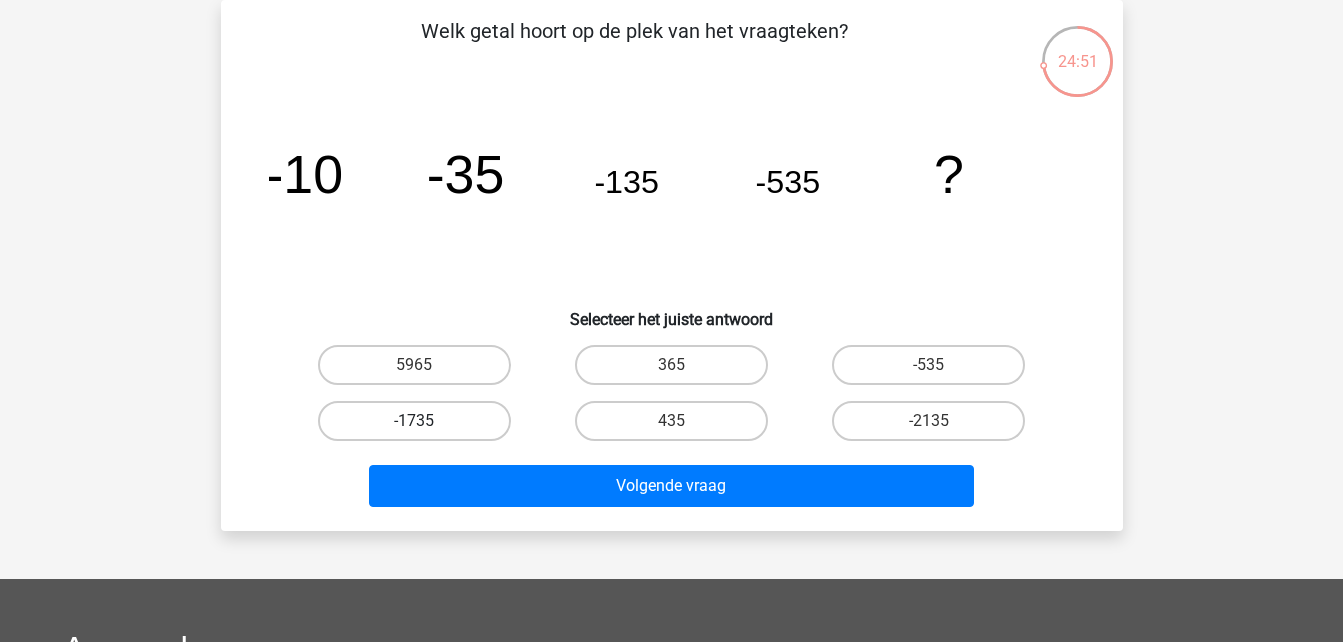 click on "-1735" at bounding box center [414, 421] 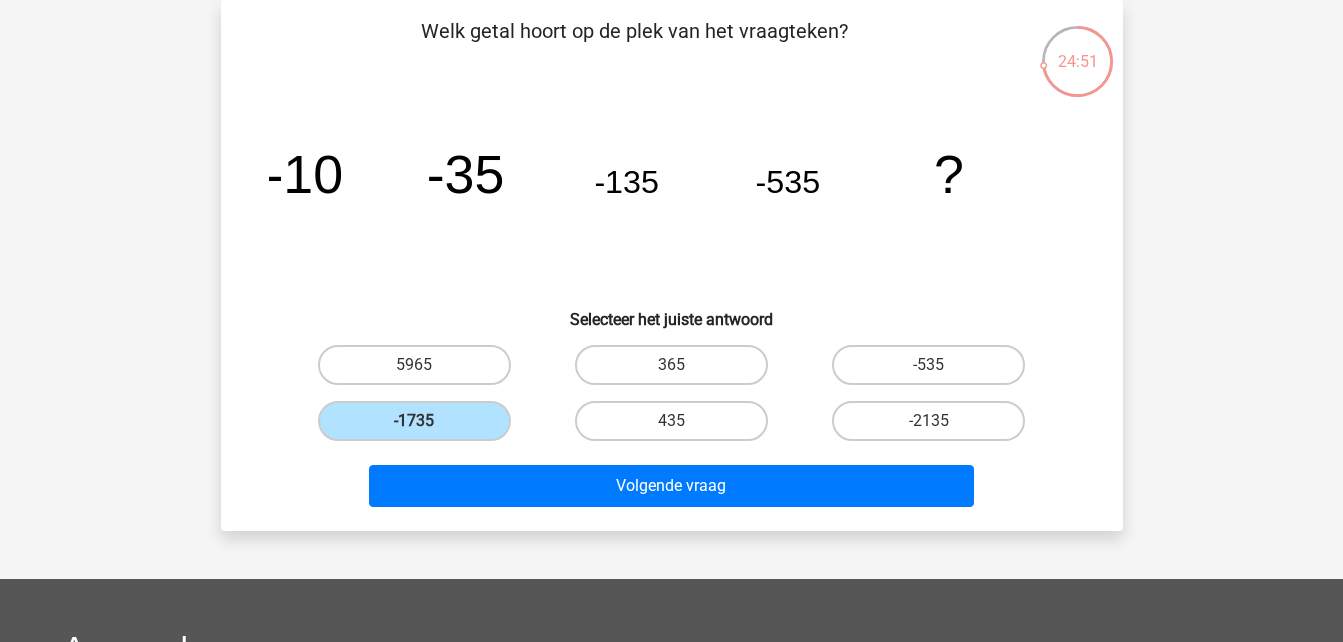 click on "Volgende vraag" at bounding box center (672, 490) 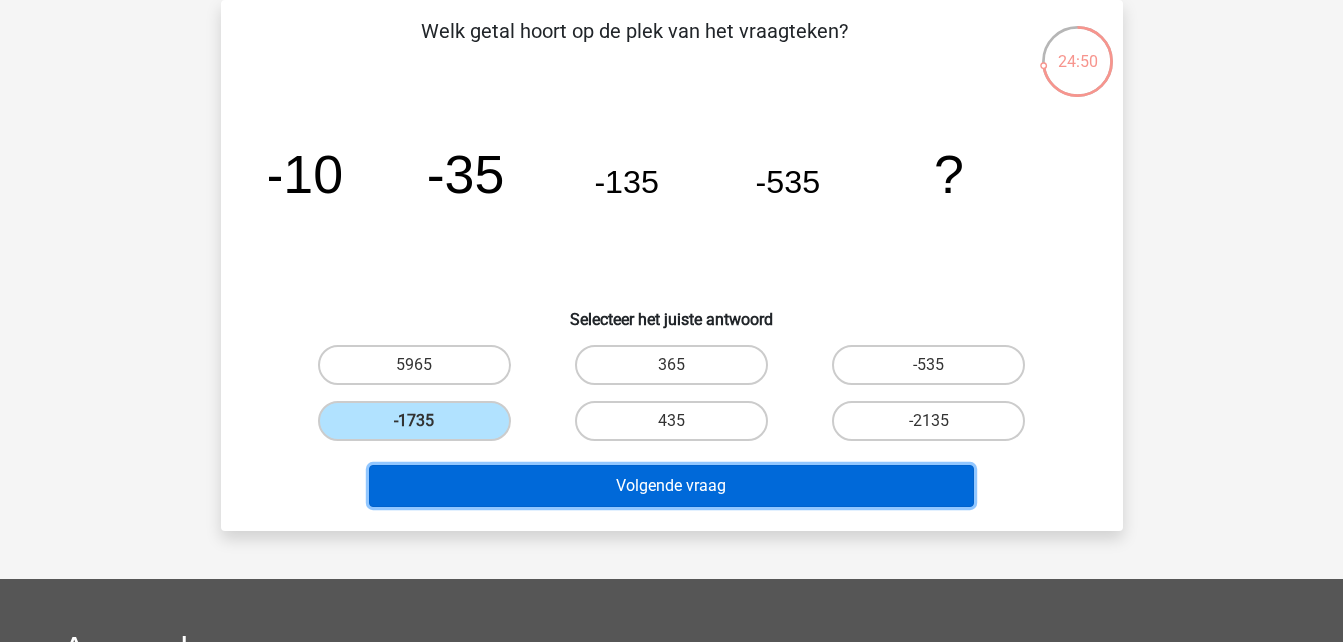 click on "Volgende vraag" at bounding box center [671, 486] 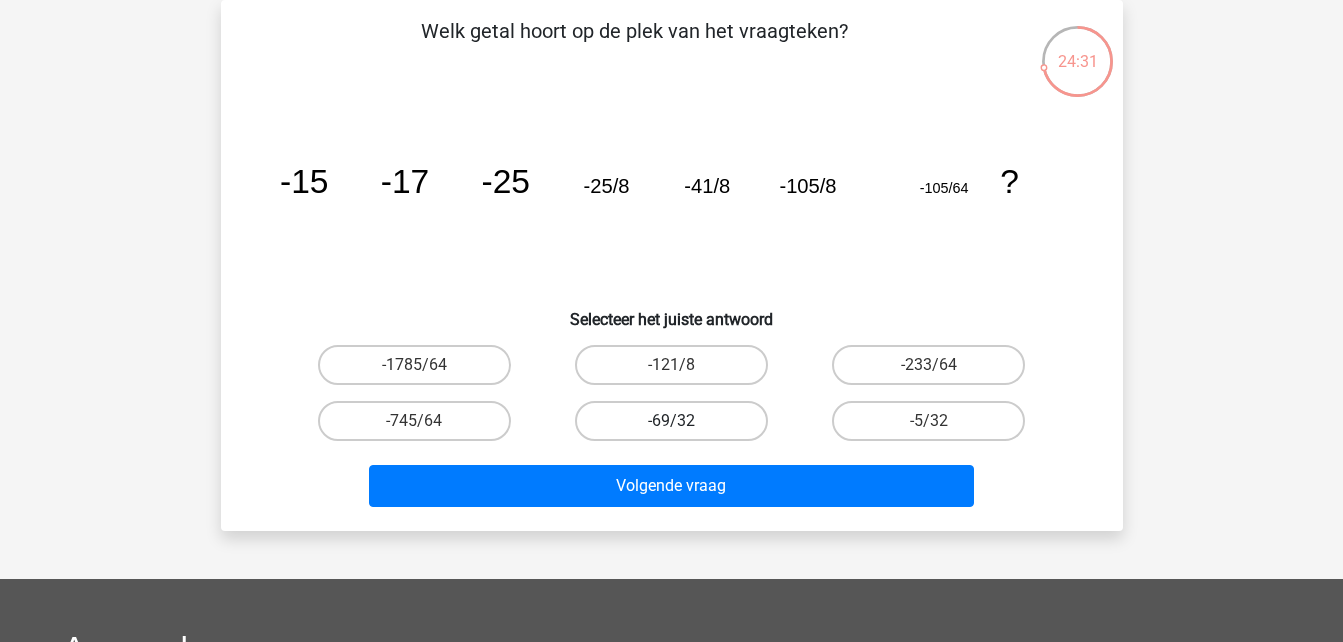 click on "-69/32" at bounding box center (671, 421) 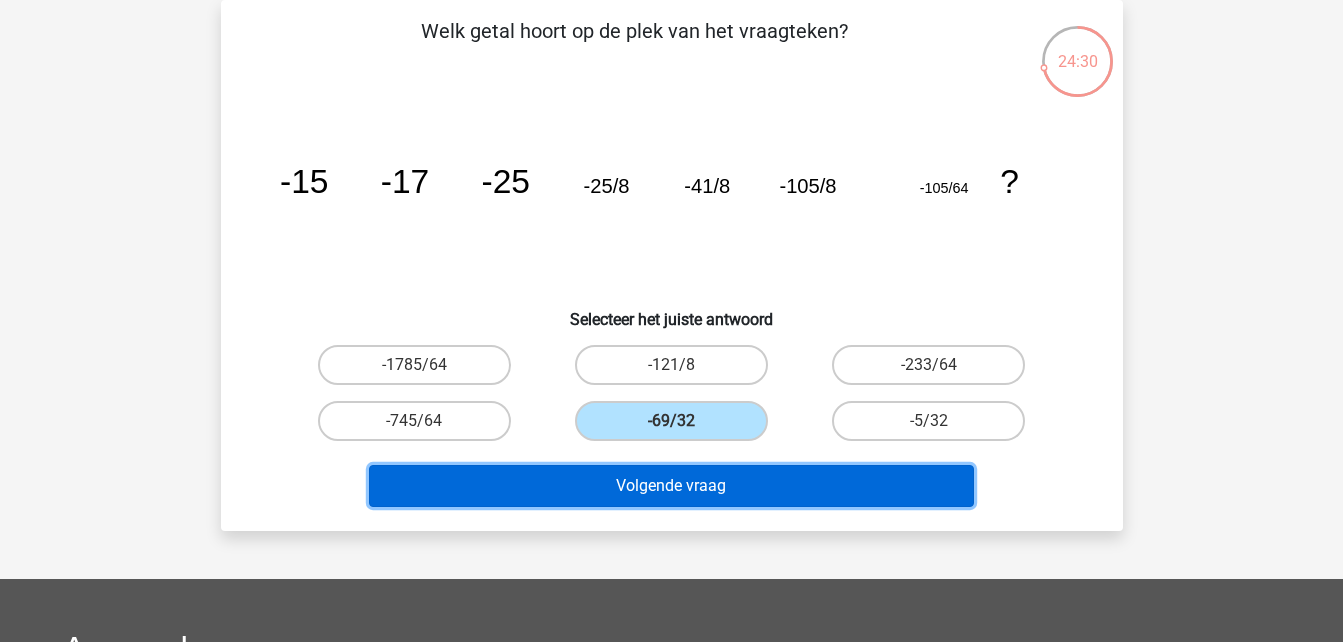 click on "Volgende vraag" at bounding box center (671, 486) 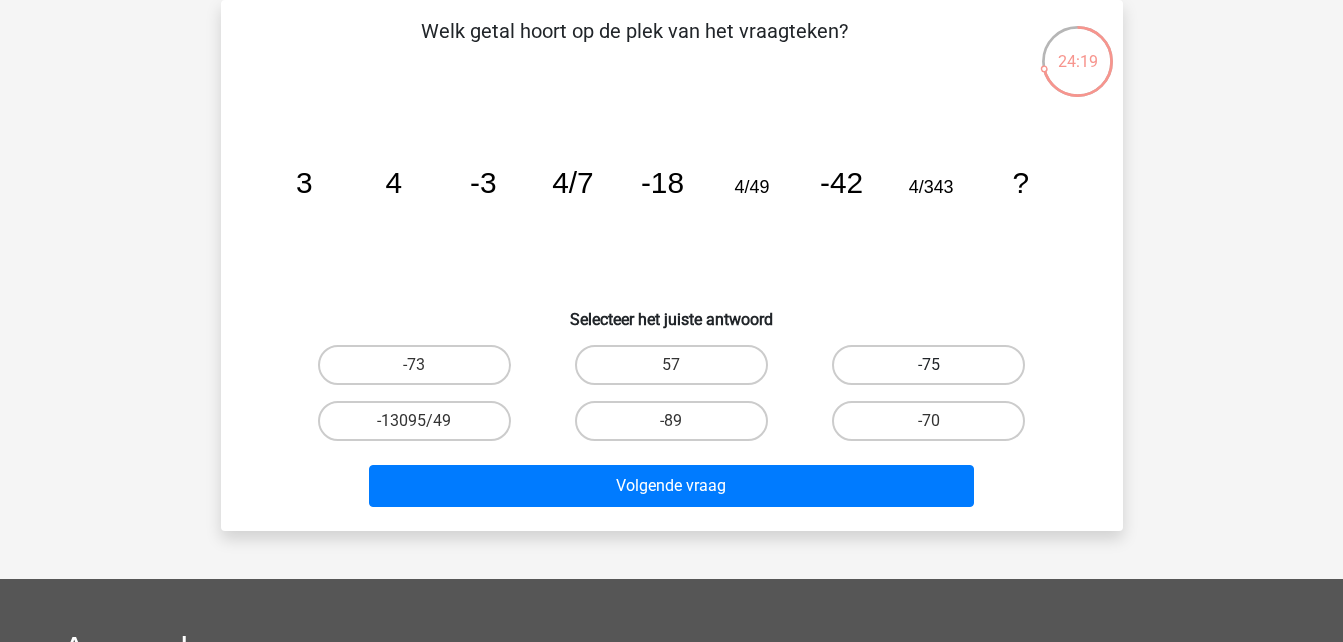 click on "-75" at bounding box center [928, 365] 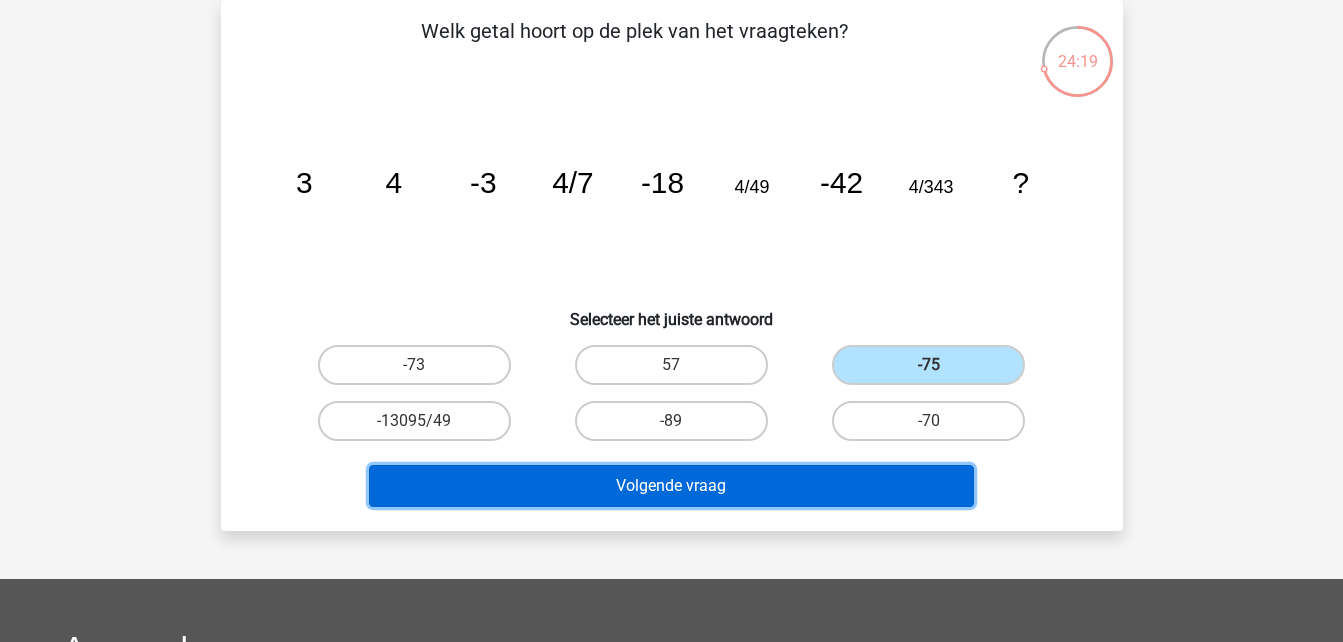 click on "Volgende vraag" at bounding box center [671, 486] 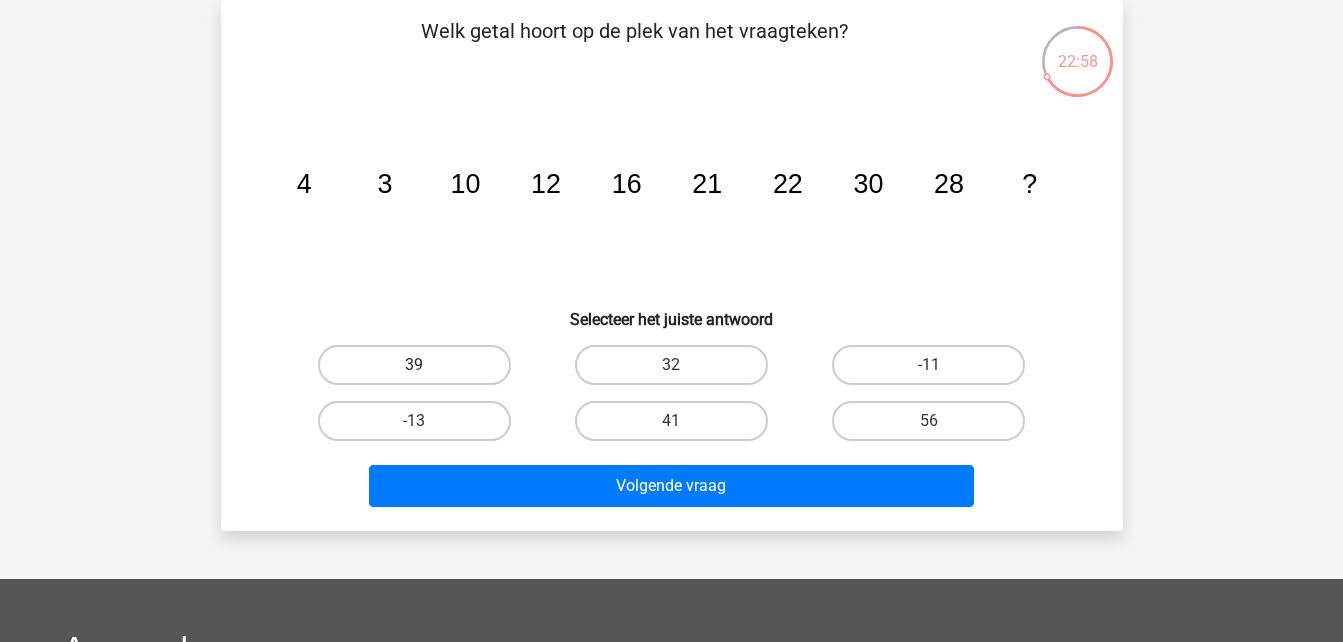 click on "39" at bounding box center [414, 365] 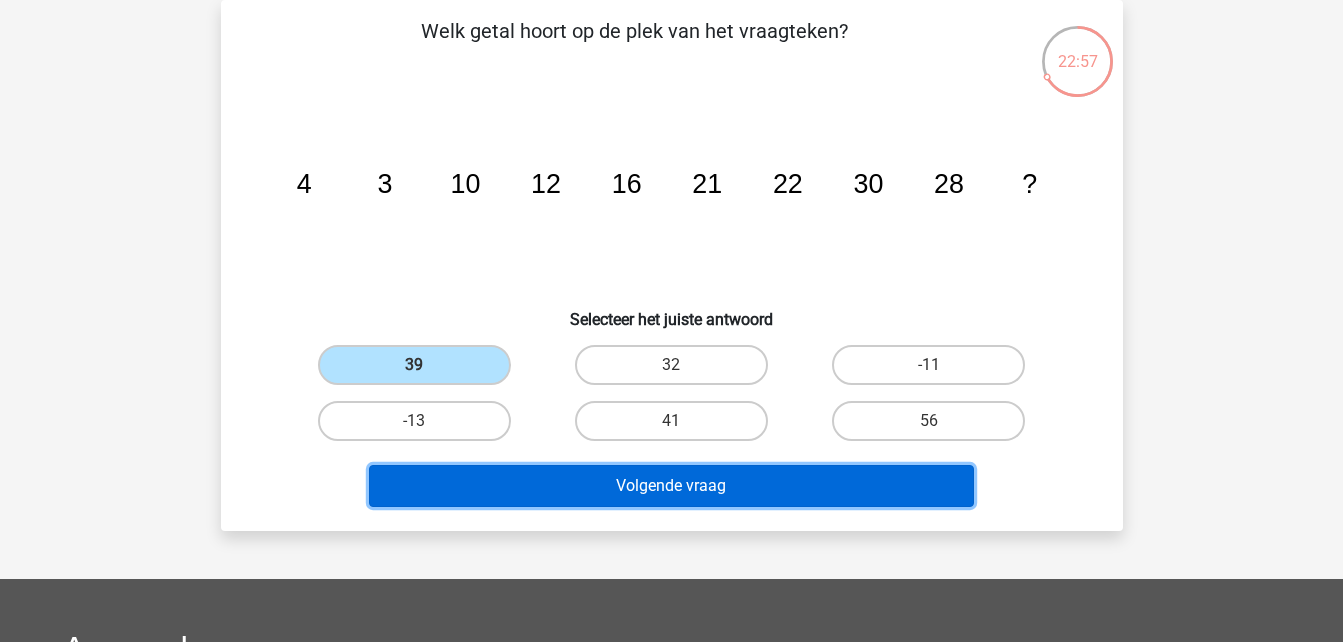 click on "Volgende vraag" at bounding box center (671, 486) 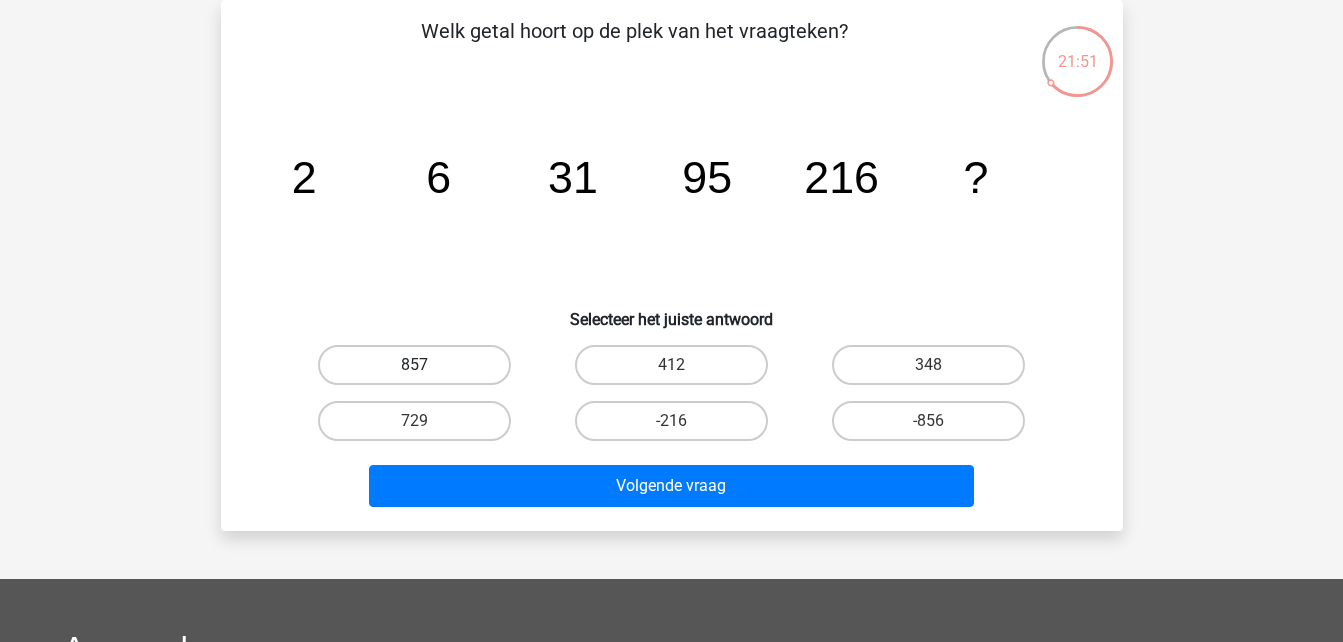 click on "857" at bounding box center (414, 365) 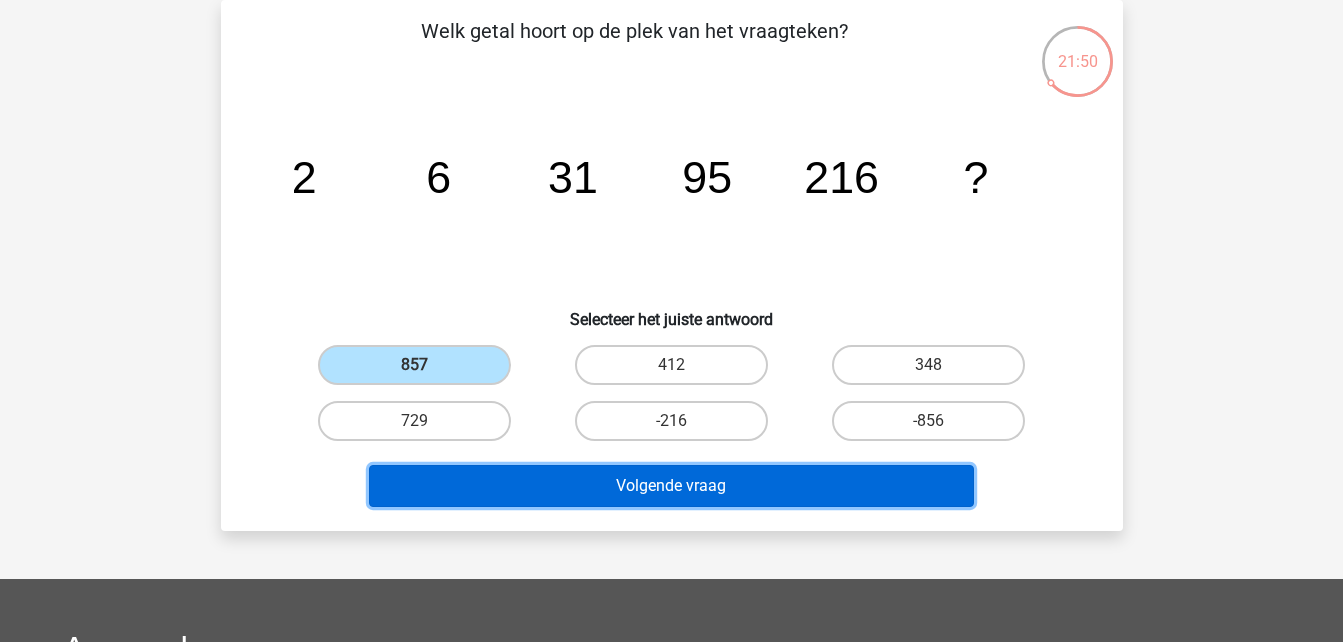 click on "Volgende vraag" at bounding box center (671, 486) 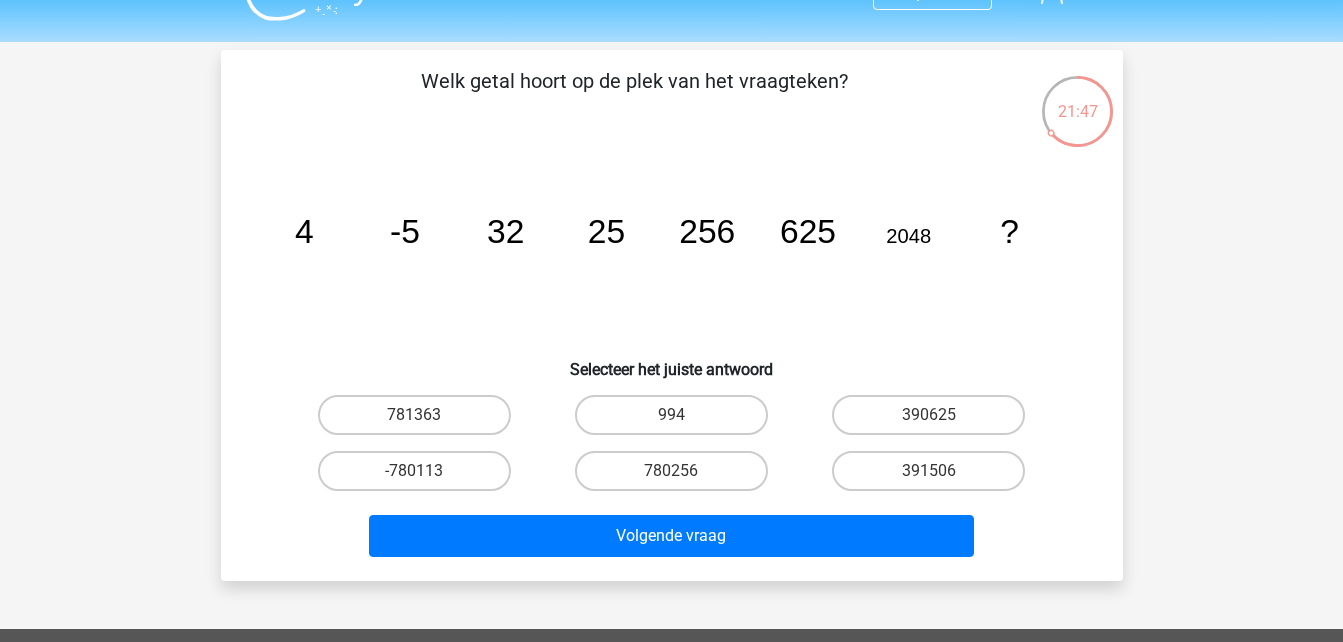 scroll, scrollTop: 66, scrollLeft: 0, axis: vertical 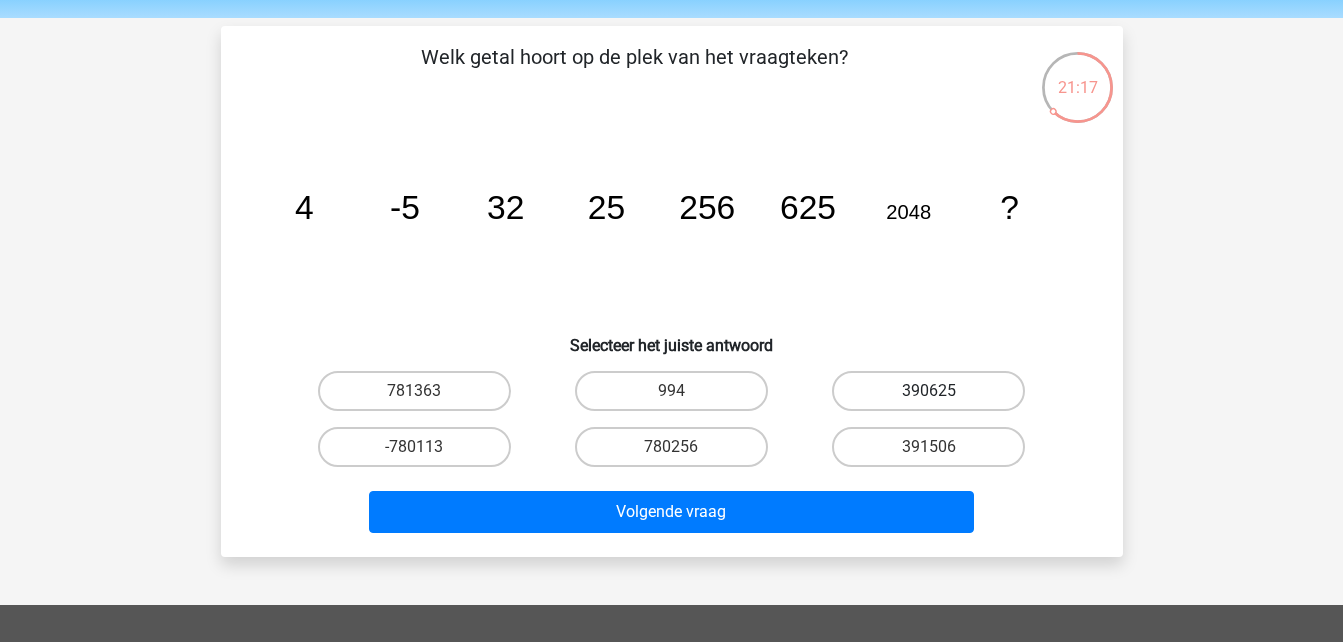 click on "390625" at bounding box center (928, 391) 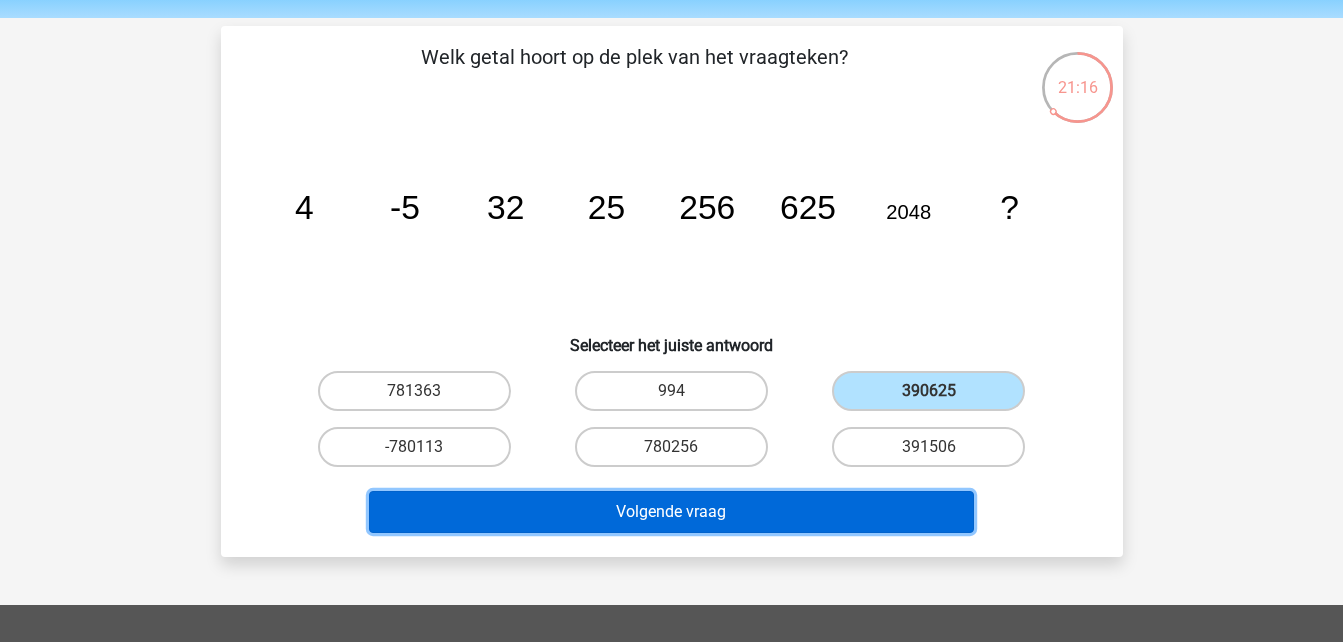 click on "Volgende vraag" at bounding box center (671, 512) 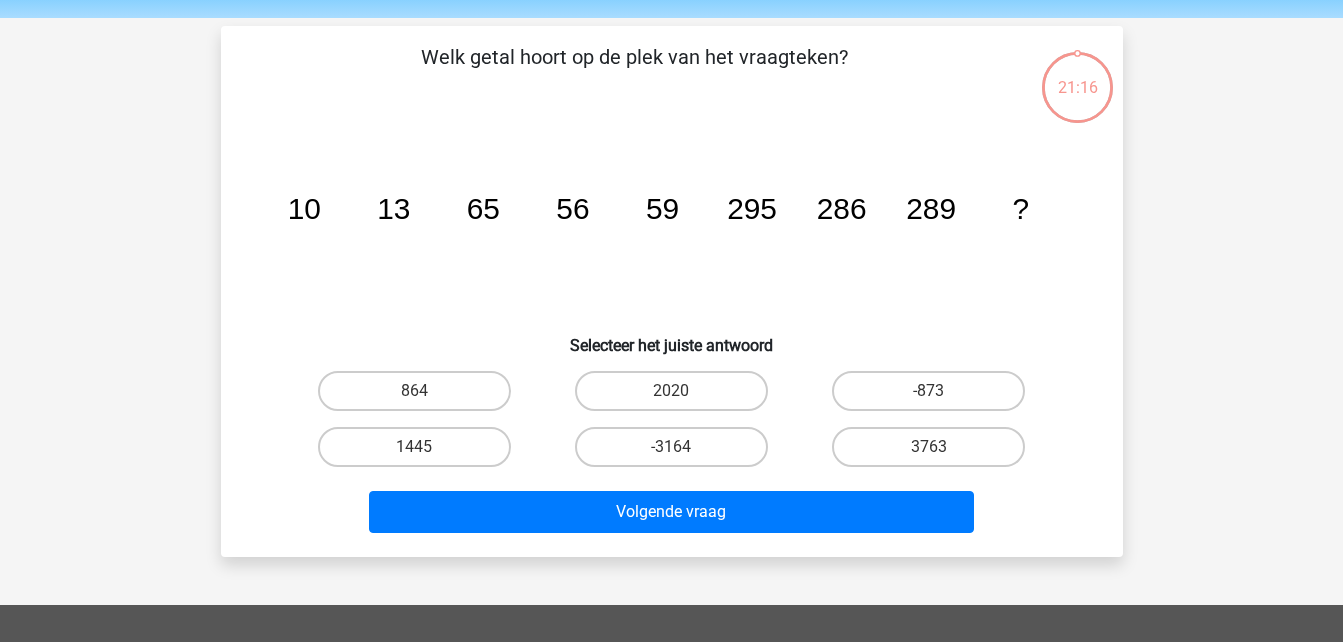 scroll, scrollTop: 92, scrollLeft: 0, axis: vertical 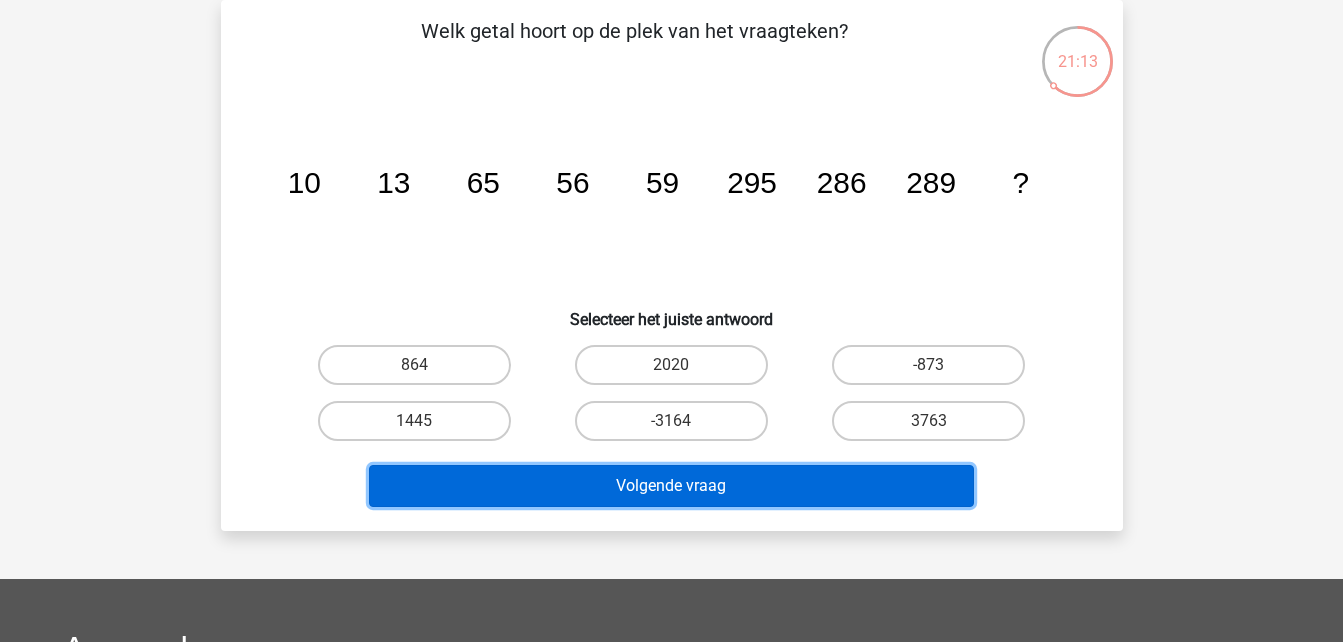 click on "Volgende vraag" at bounding box center [671, 486] 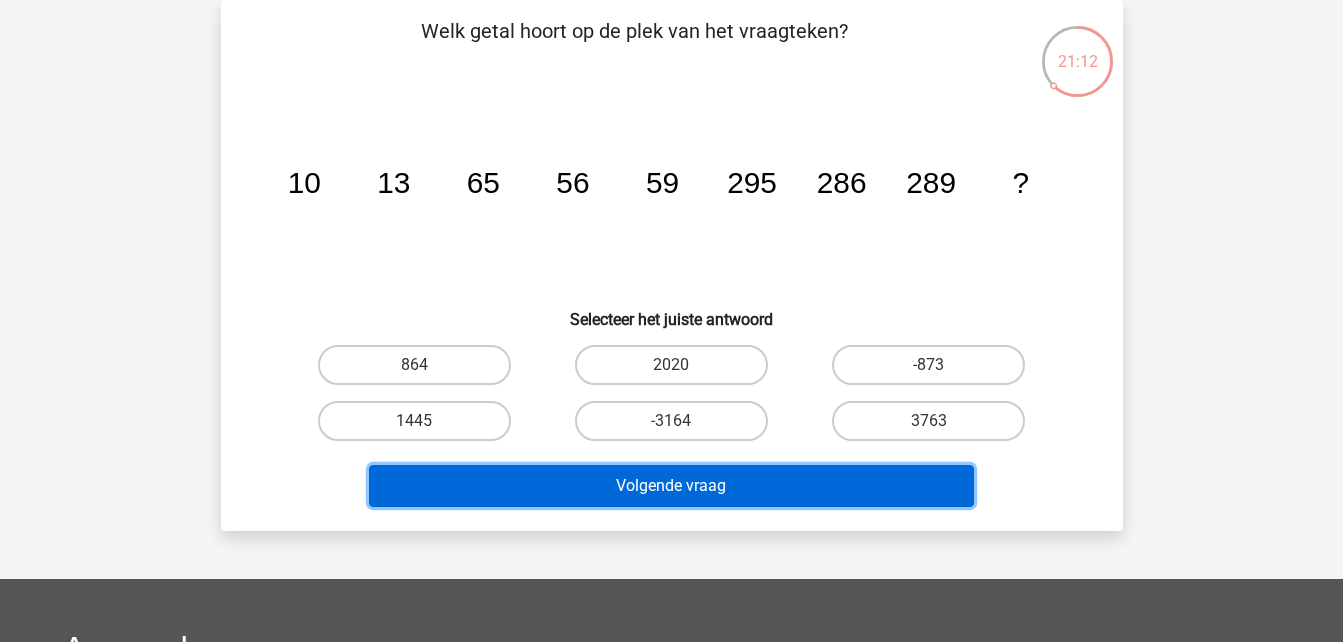 click on "Volgende vraag" at bounding box center [671, 486] 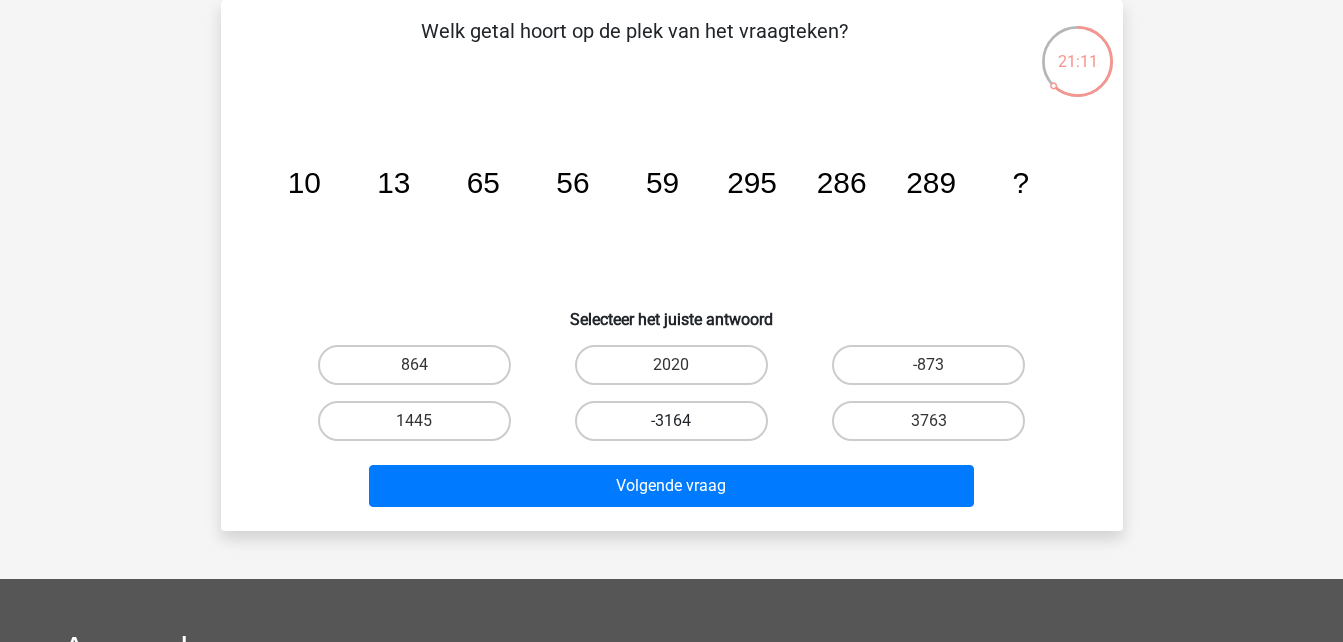 click on "-3164" at bounding box center [671, 421] 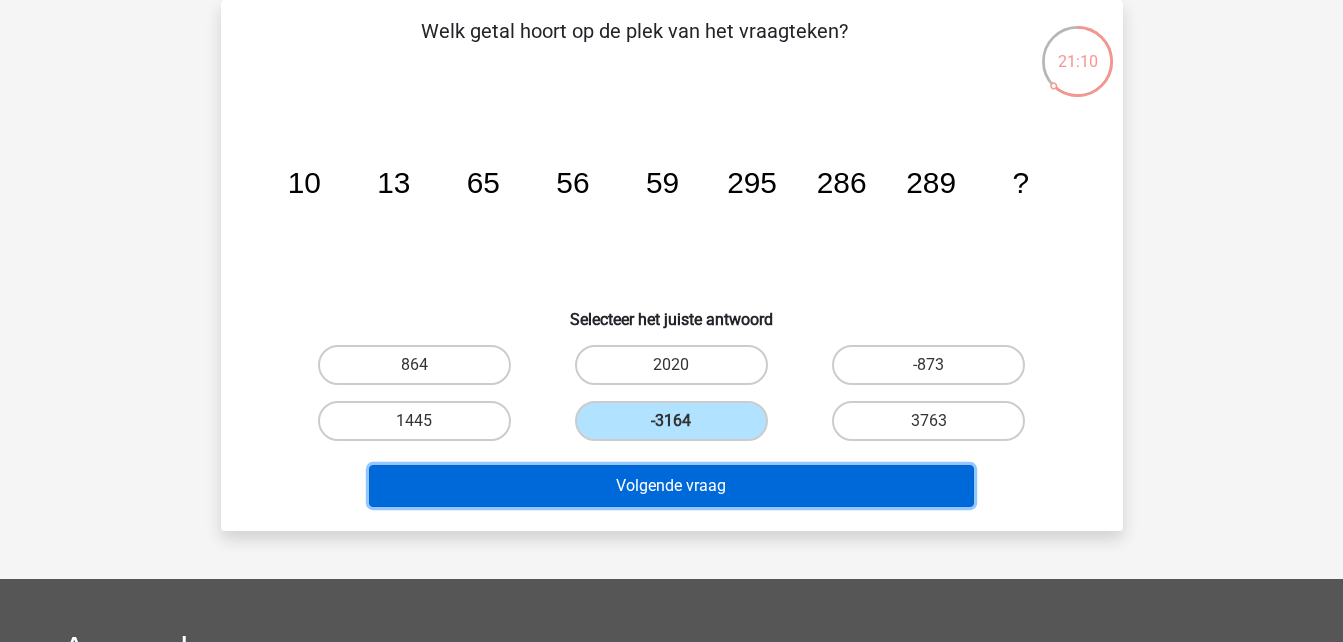 click on "Volgende vraag" at bounding box center [671, 486] 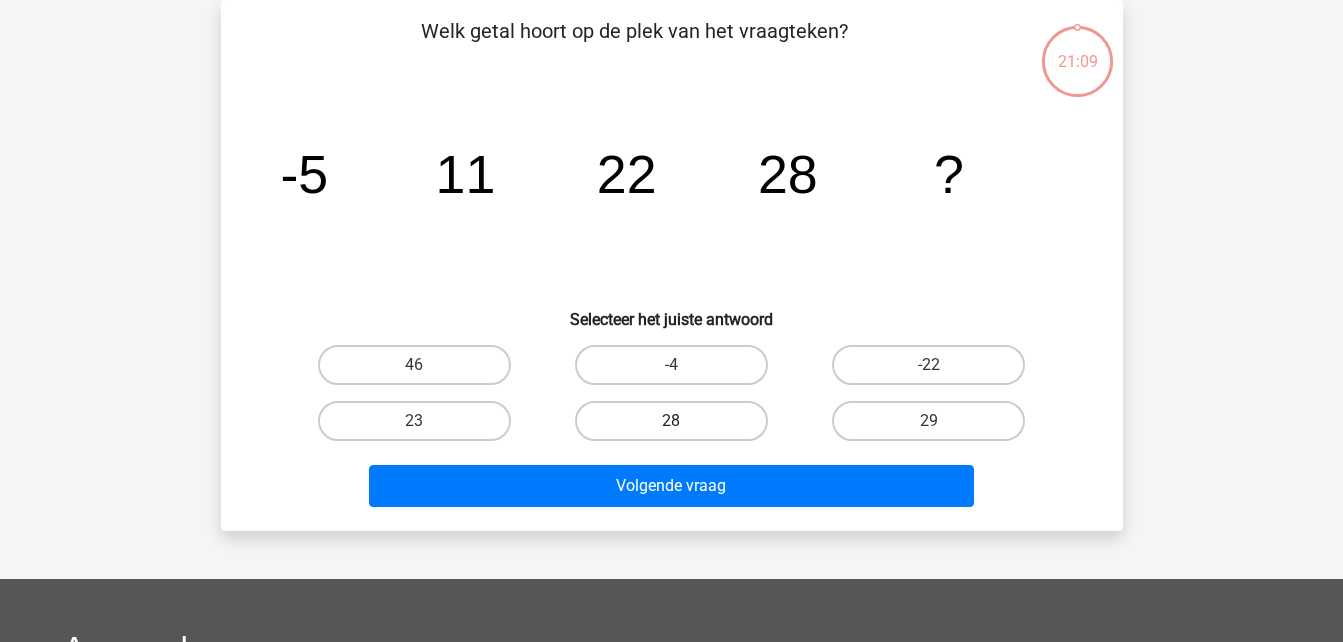 click on "28" at bounding box center [671, 421] 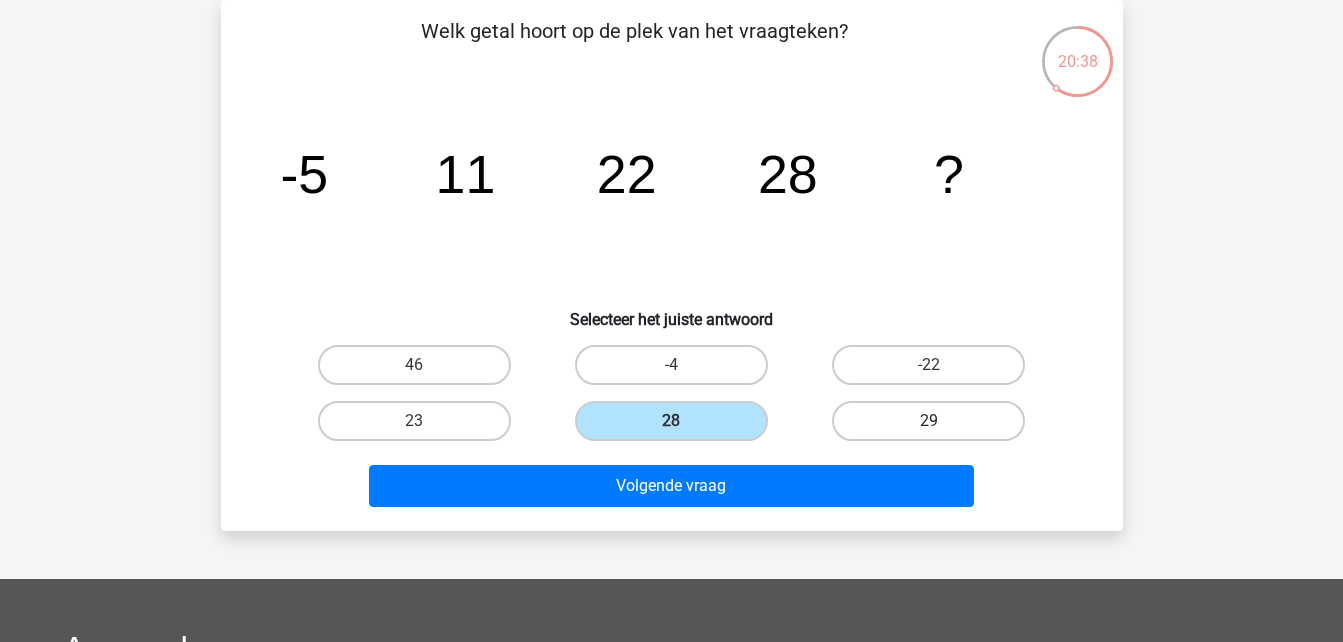 click on "29" at bounding box center (928, 421) 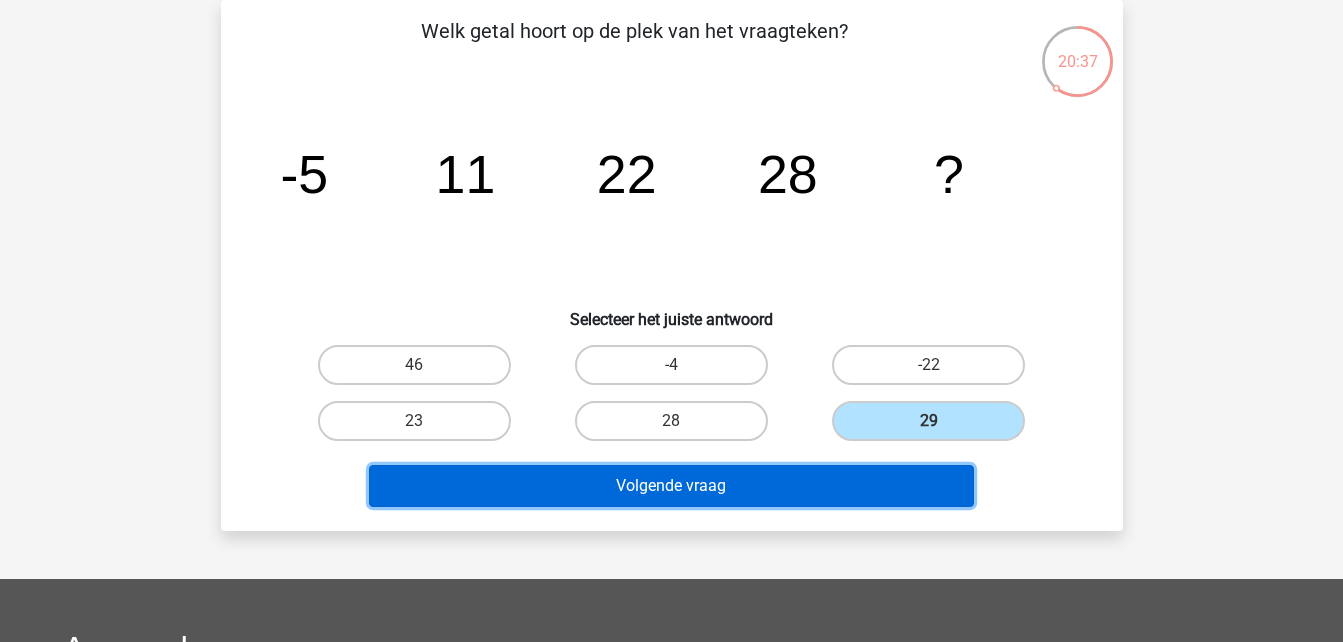 click on "Volgende vraag" at bounding box center [671, 486] 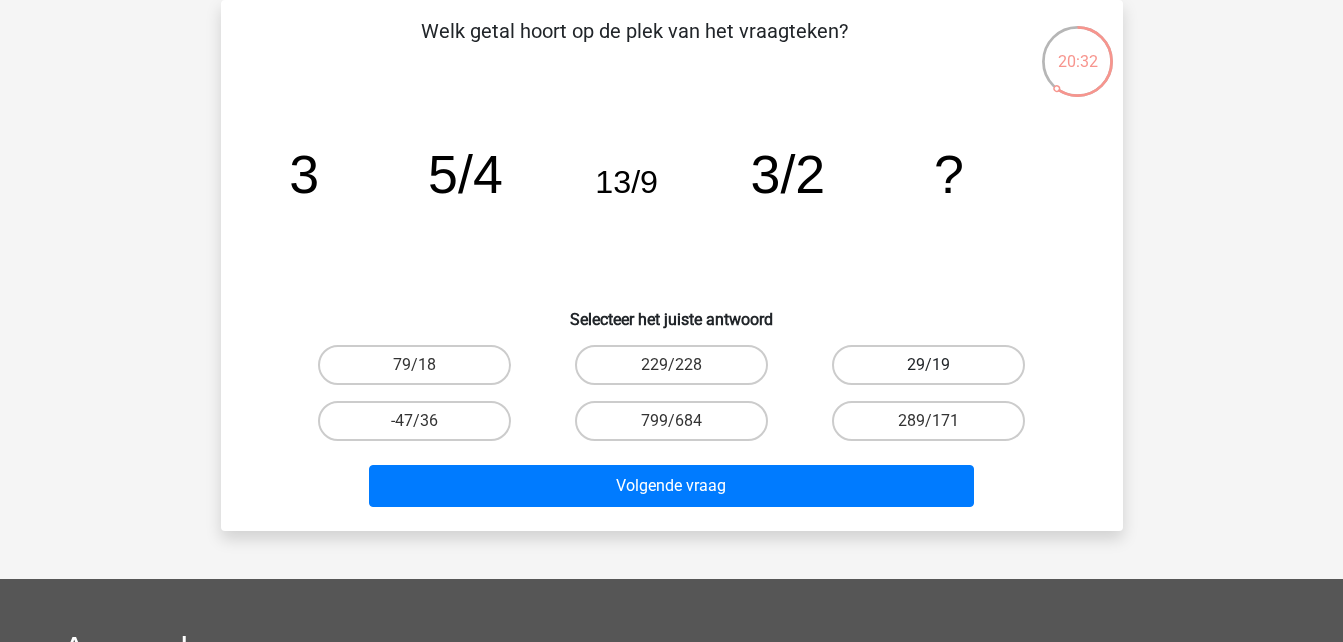 click on "29/19" at bounding box center [928, 365] 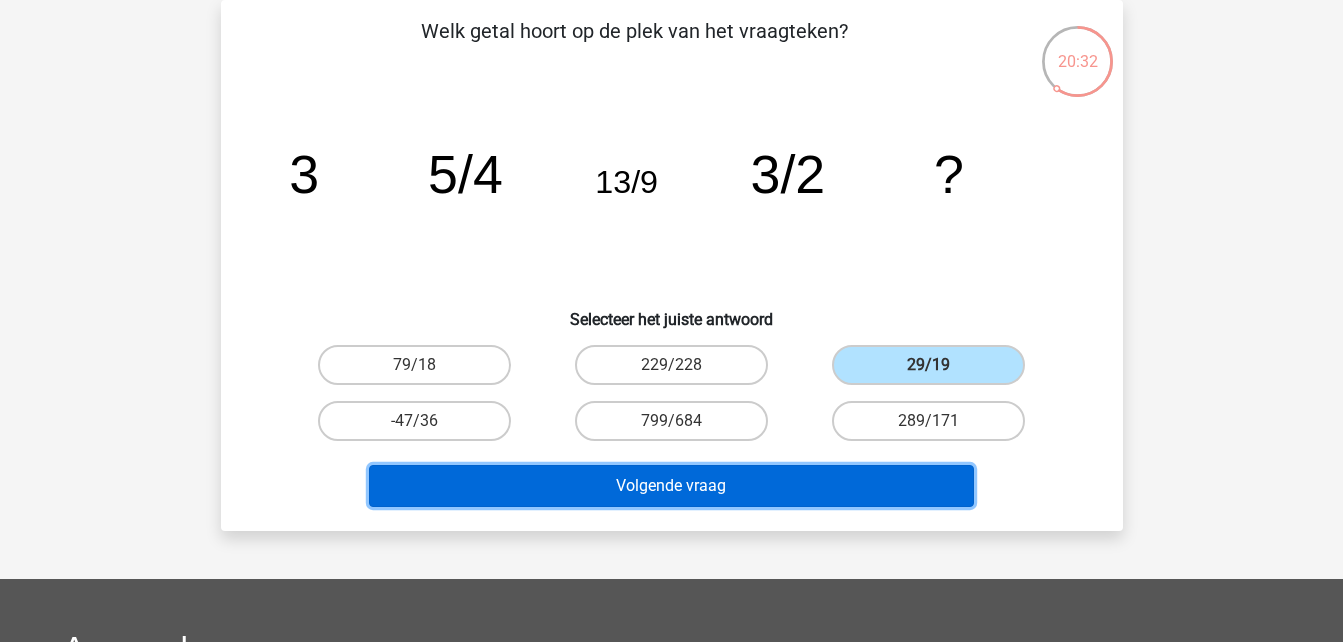 click on "Volgende vraag" at bounding box center [671, 486] 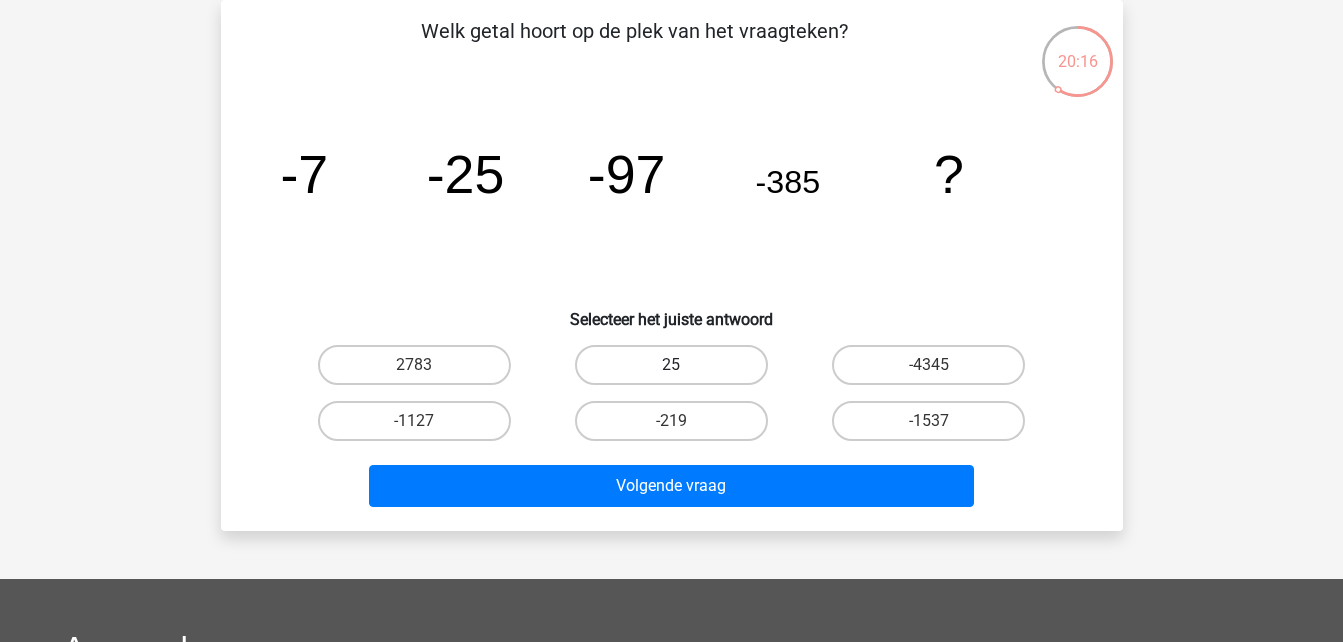 click on "25" at bounding box center [671, 365] 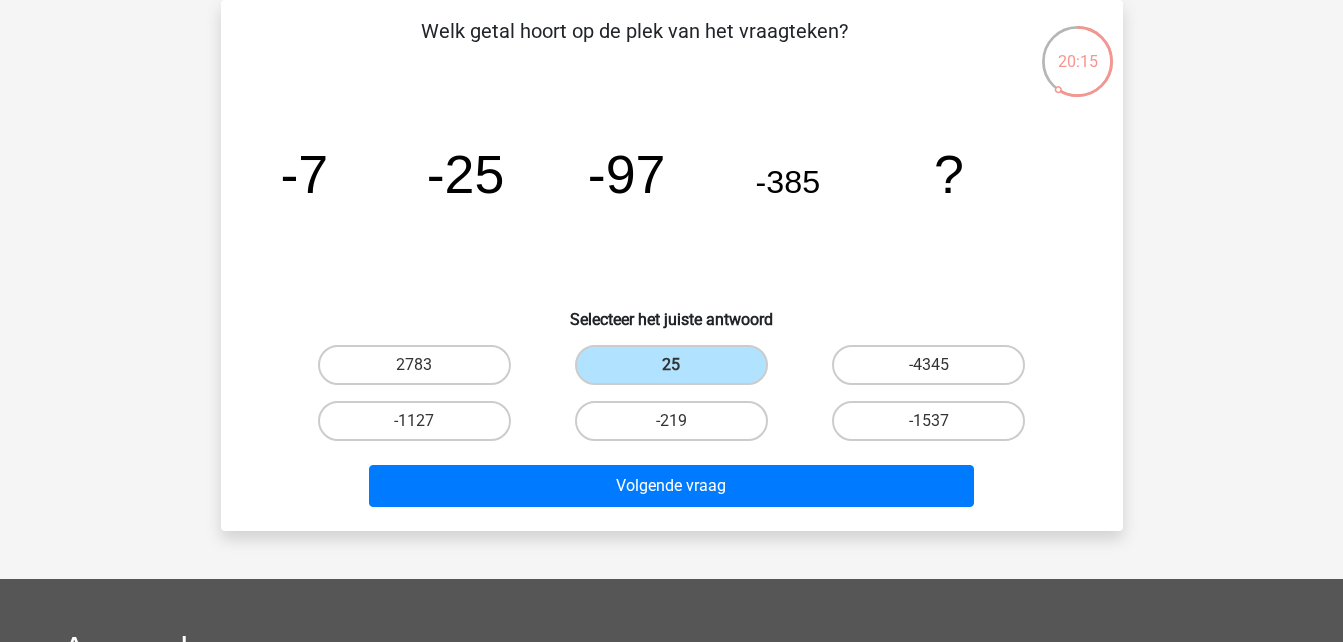 click on "Volgende vraag" at bounding box center [672, 482] 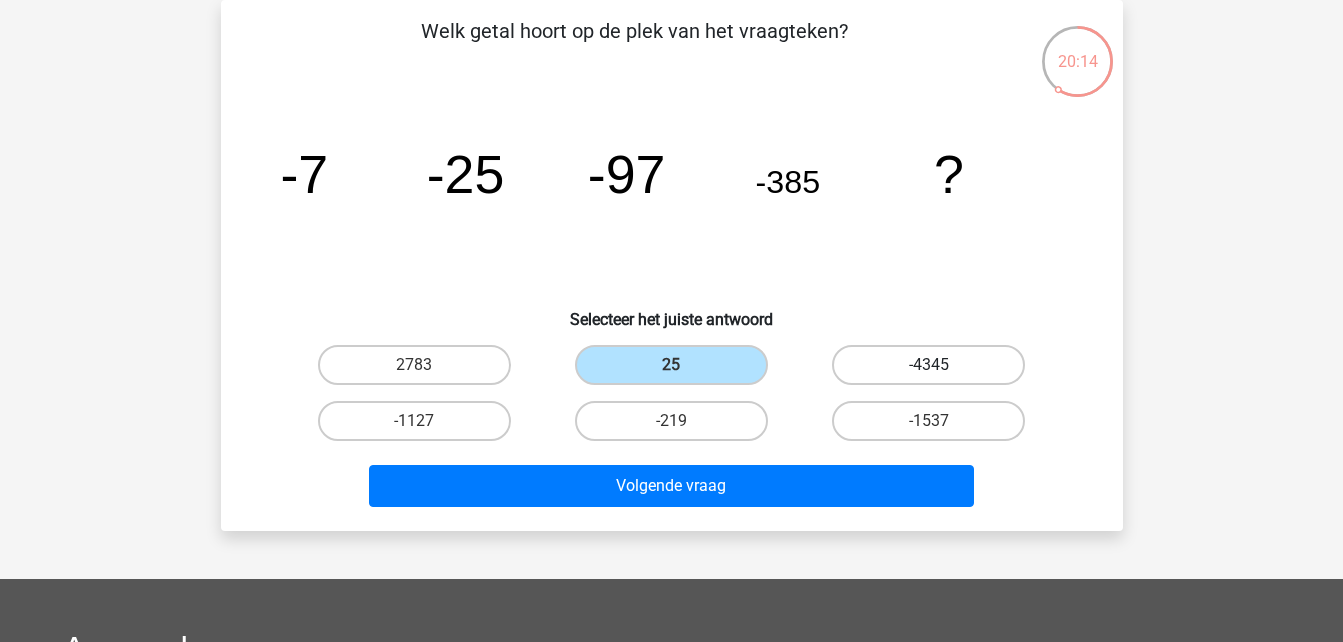click on "-4345" at bounding box center [928, 365] 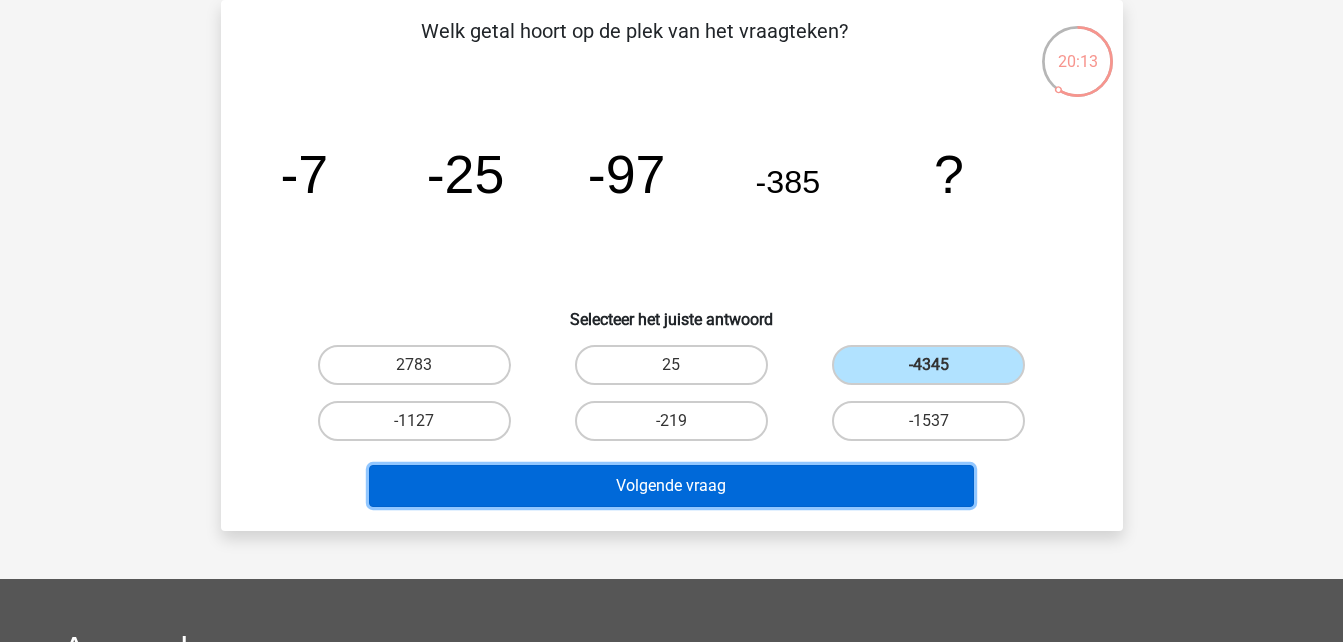click on "Volgende vraag" at bounding box center (671, 486) 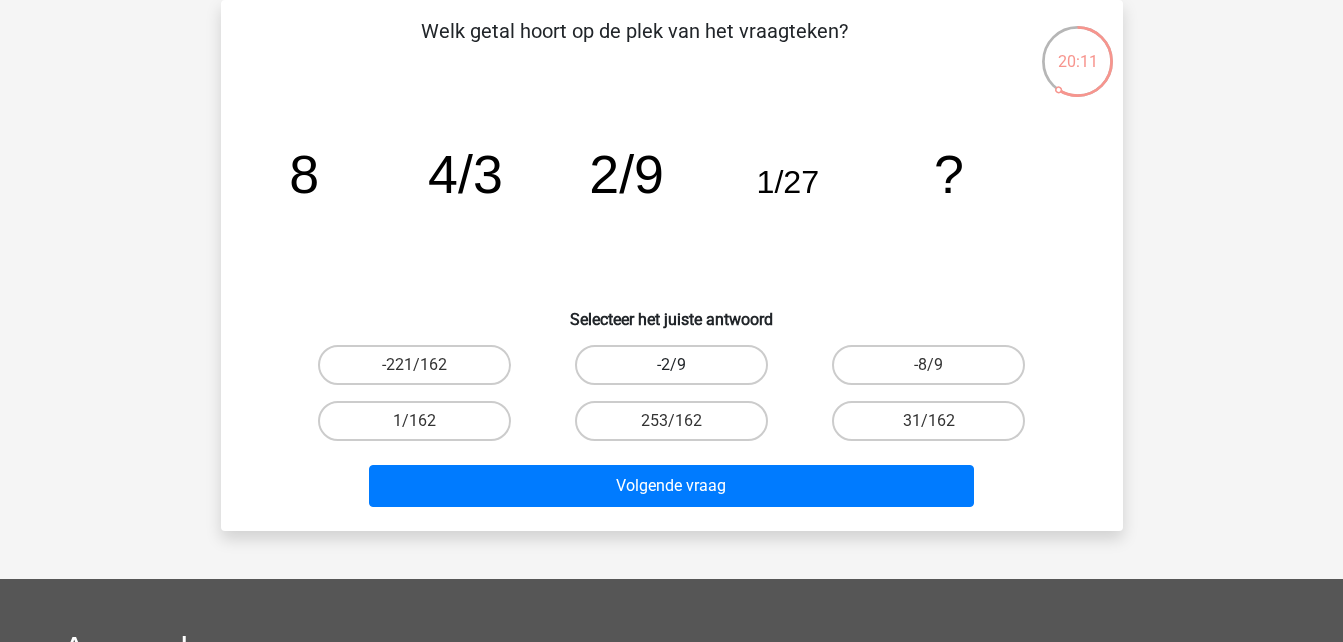 click on "-2/9" at bounding box center [671, 365] 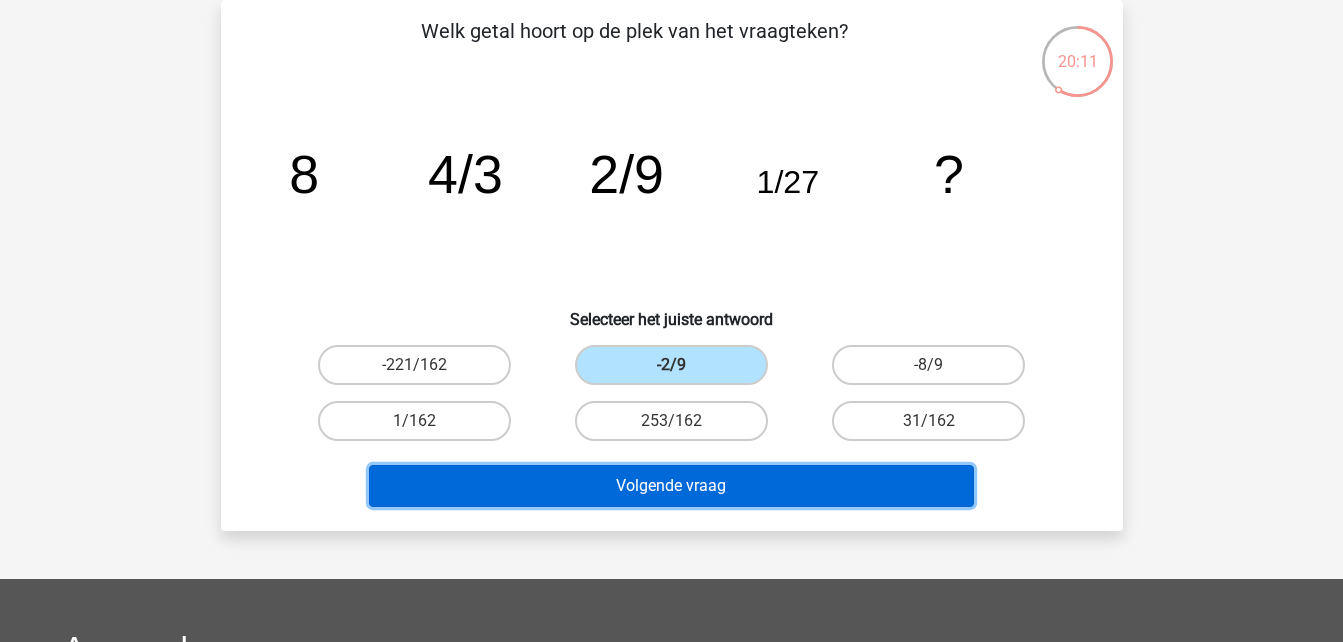 click on "Volgende vraag" at bounding box center (671, 486) 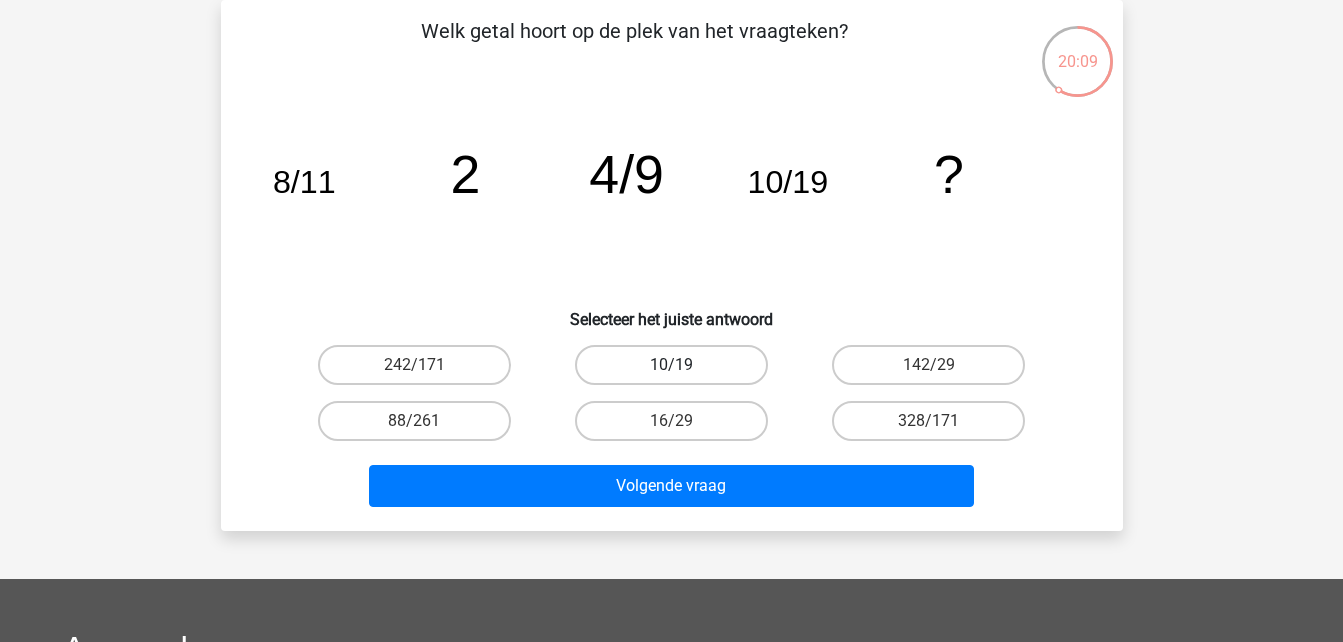 click on "10/19" at bounding box center [671, 365] 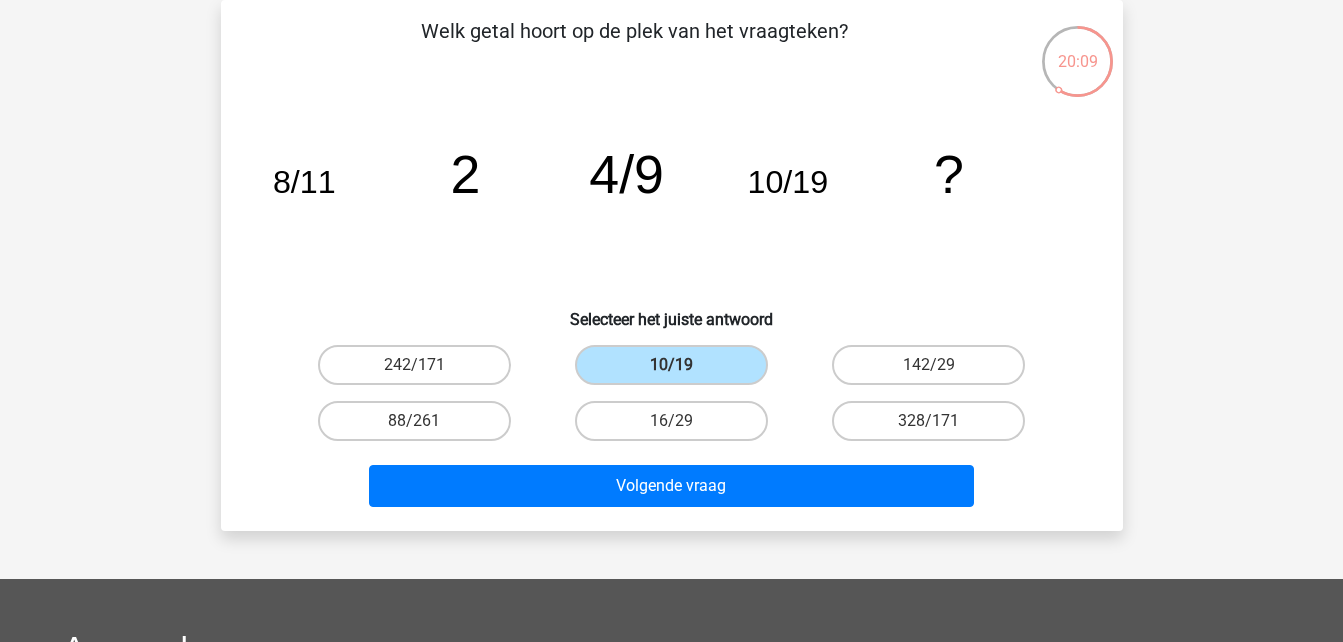 click on "Volgende vraag" at bounding box center [672, 482] 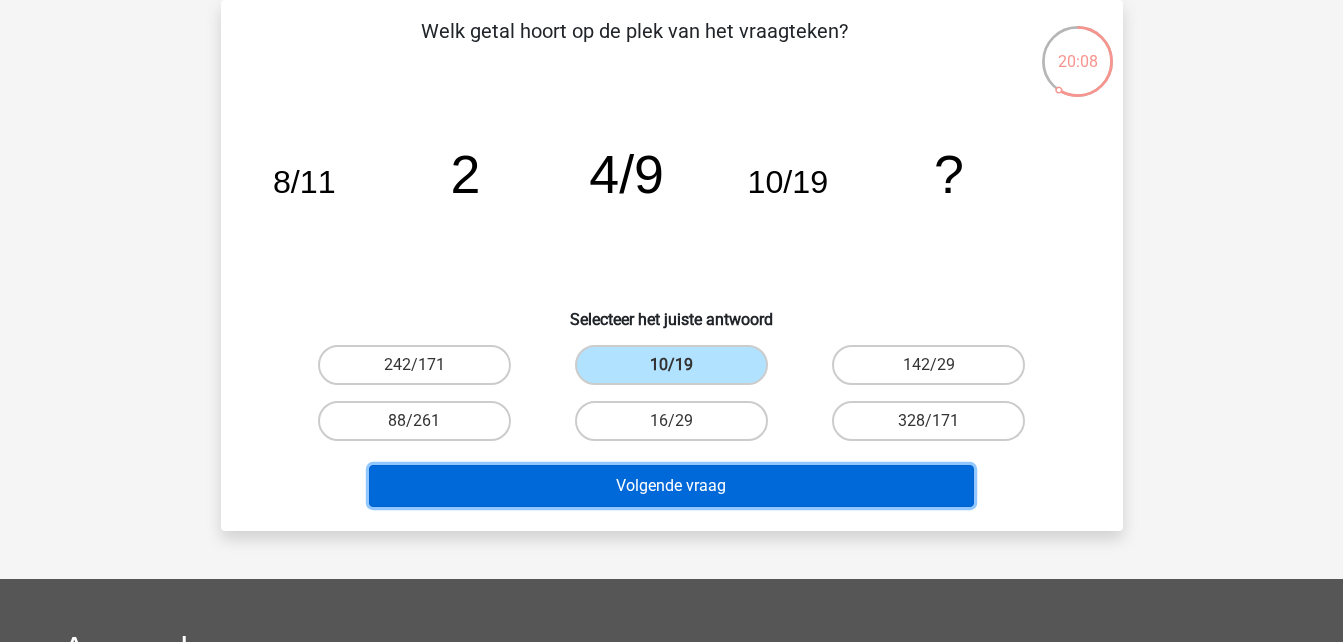 click on "Volgende vraag" at bounding box center (671, 486) 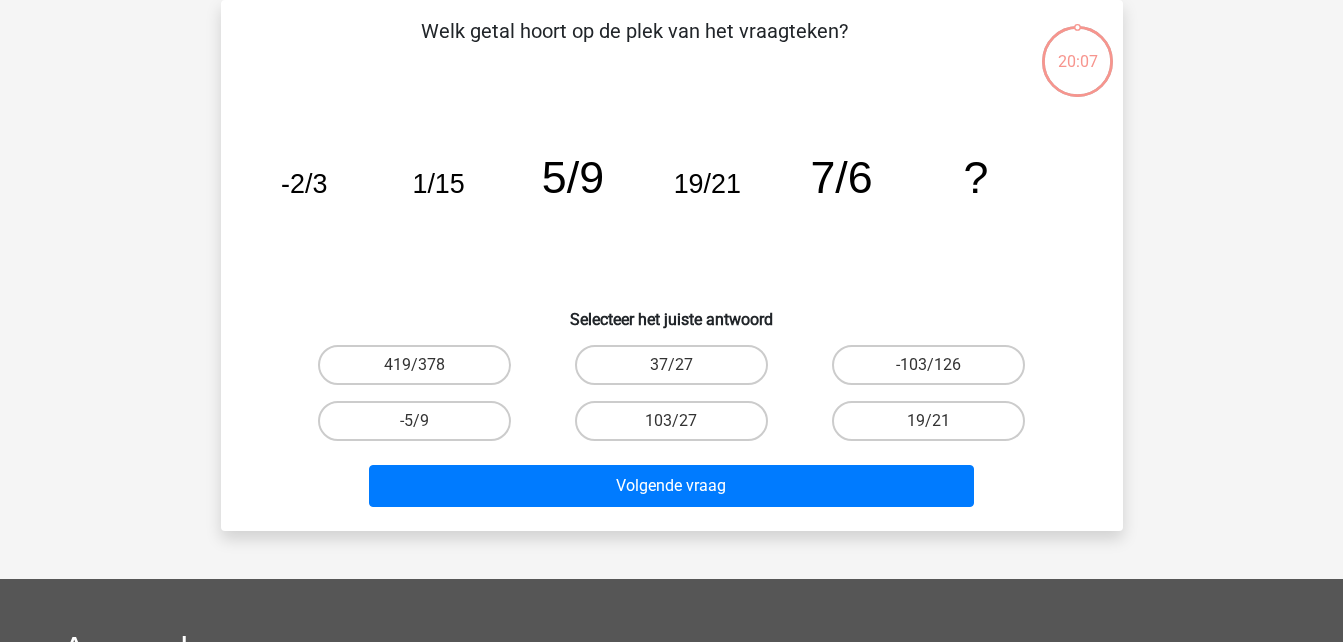 click on "103/27" at bounding box center [671, 421] 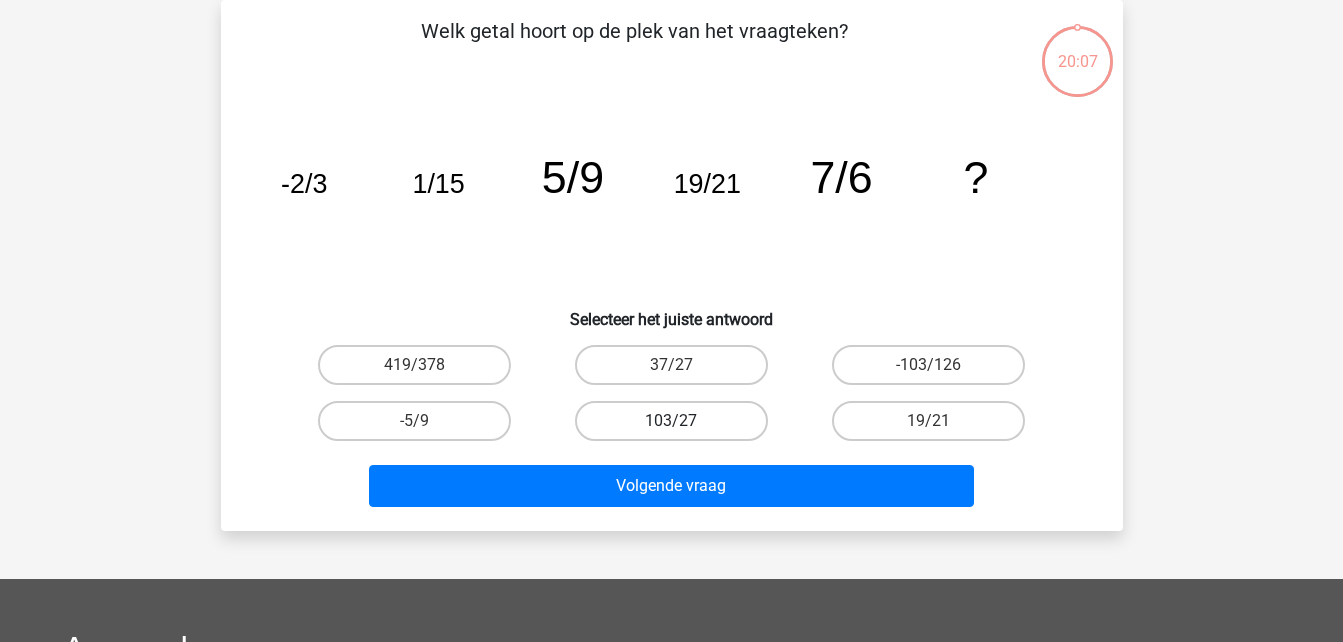 click on "103/27" at bounding box center [671, 421] 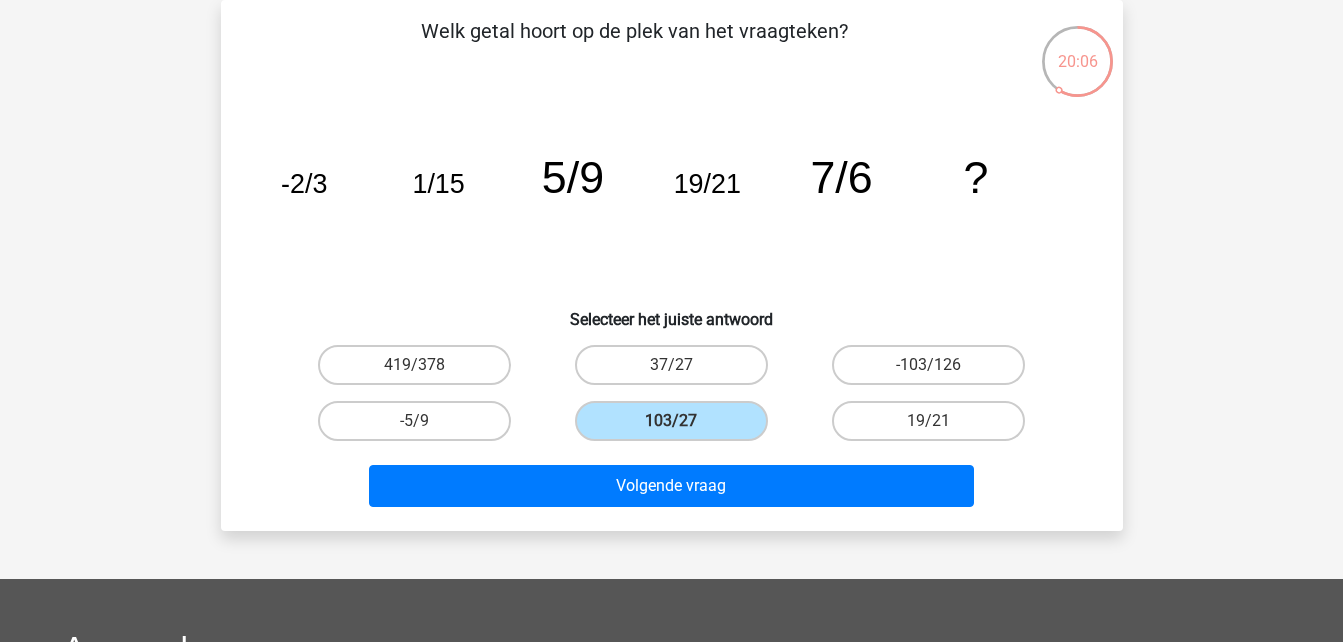 click on "Volgende vraag" at bounding box center [672, 482] 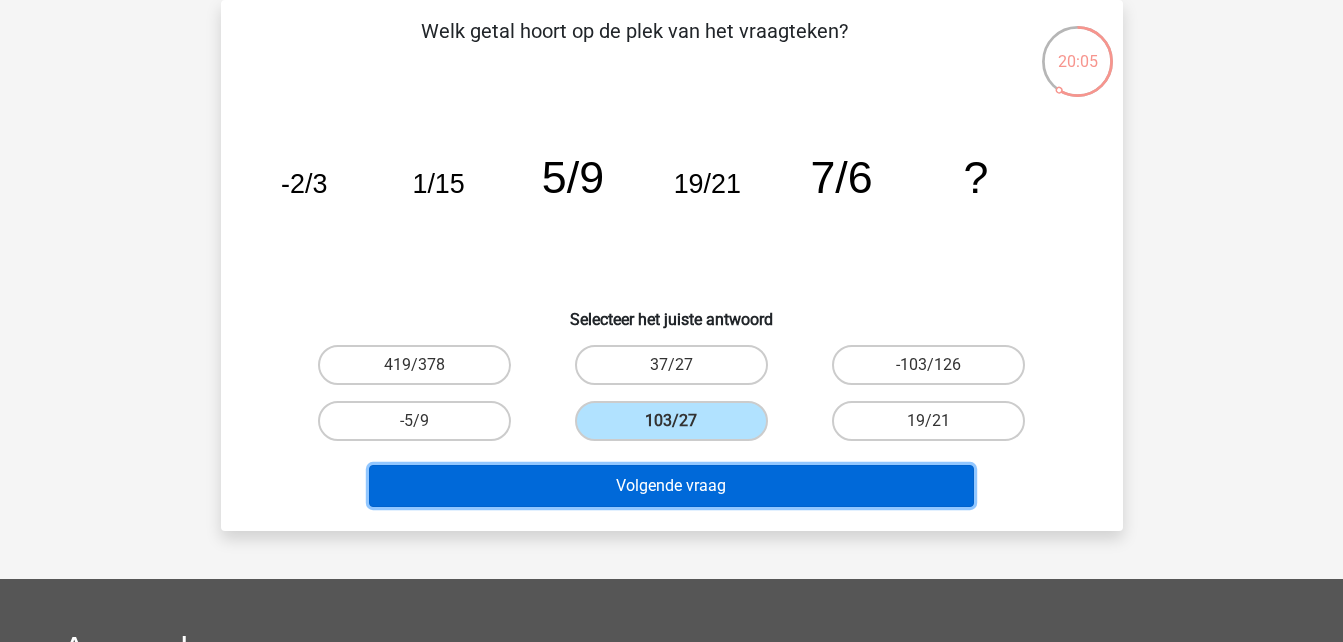 click on "Volgende vraag" at bounding box center [671, 486] 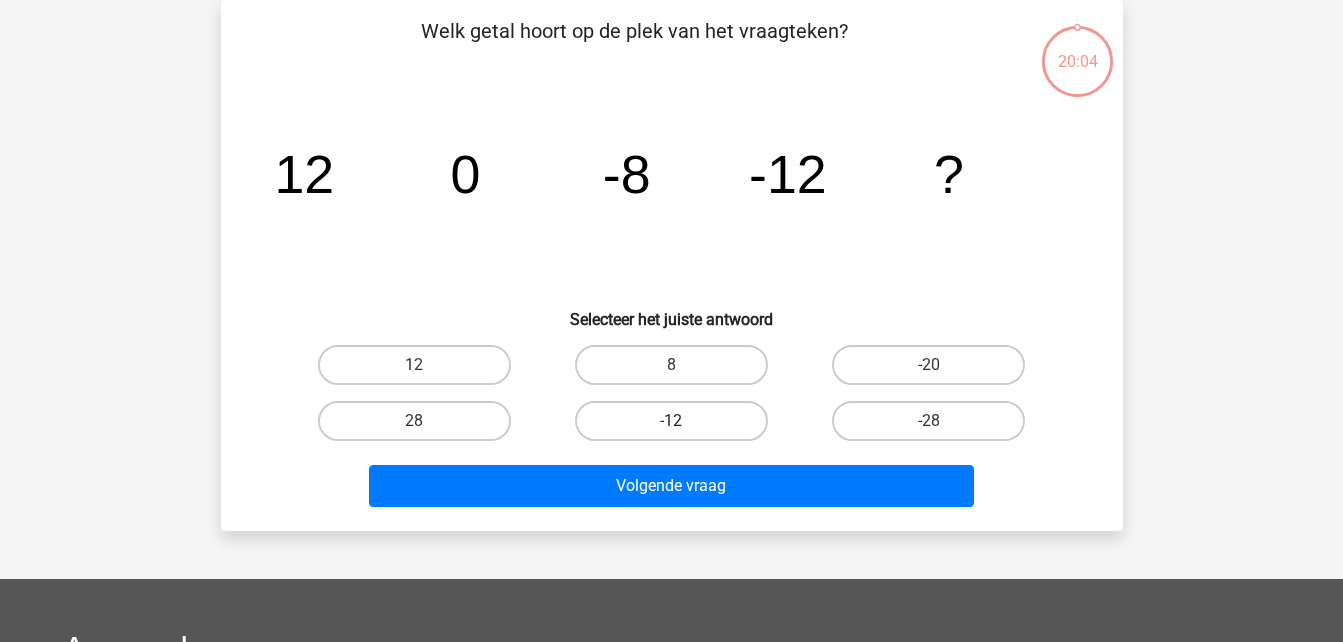 click on "-12" at bounding box center [671, 421] 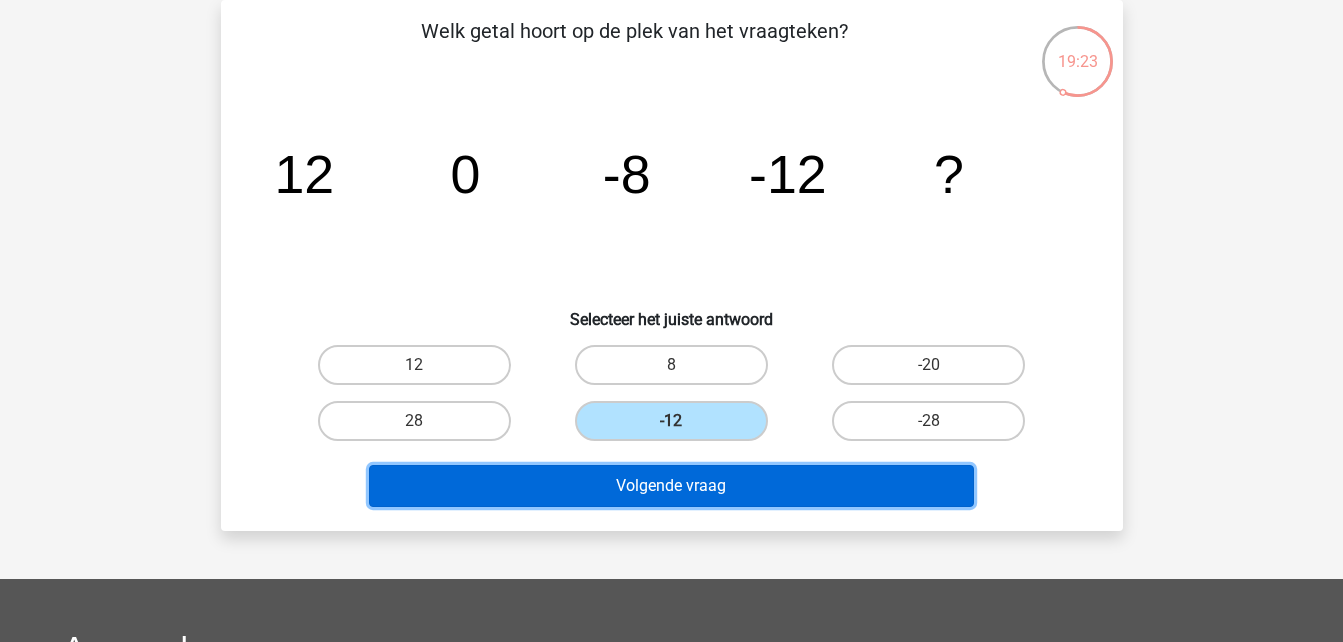 click on "Volgende vraag" at bounding box center [671, 486] 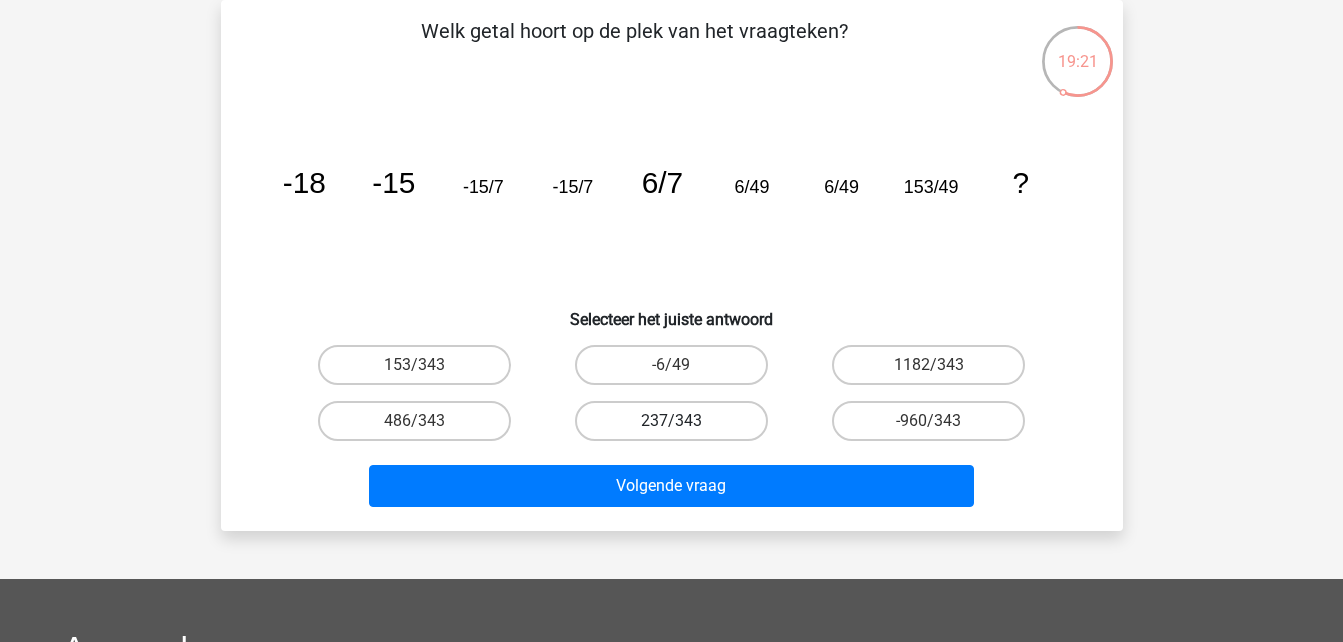 click on "237/343" at bounding box center (671, 421) 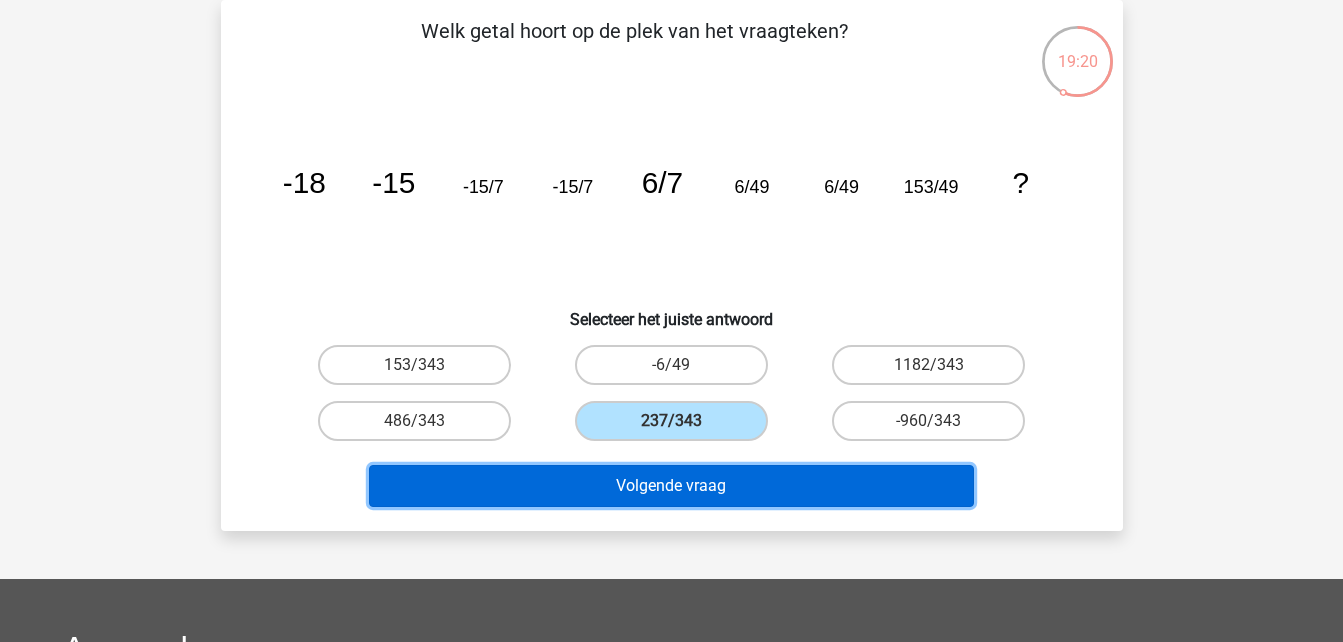 click on "Volgende vraag" at bounding box center (671, 486) 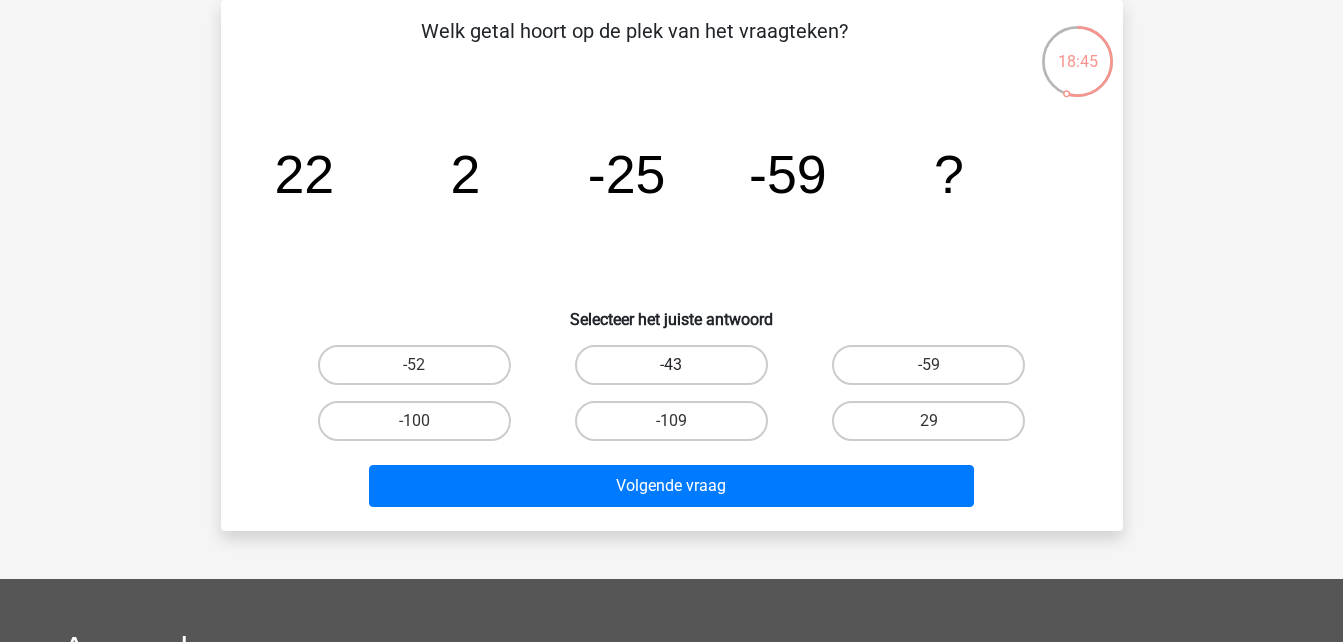 click on "-43" at bounding box center (671, 365) 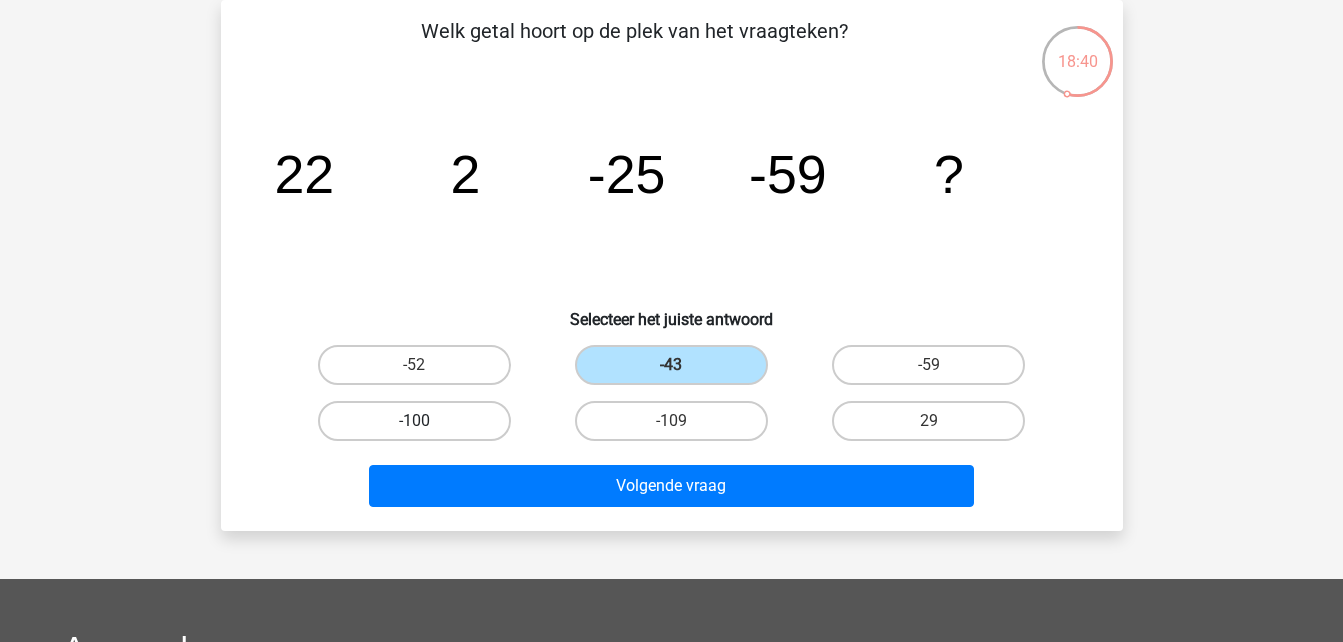 click on "-100" at bounding box center [414, 421] 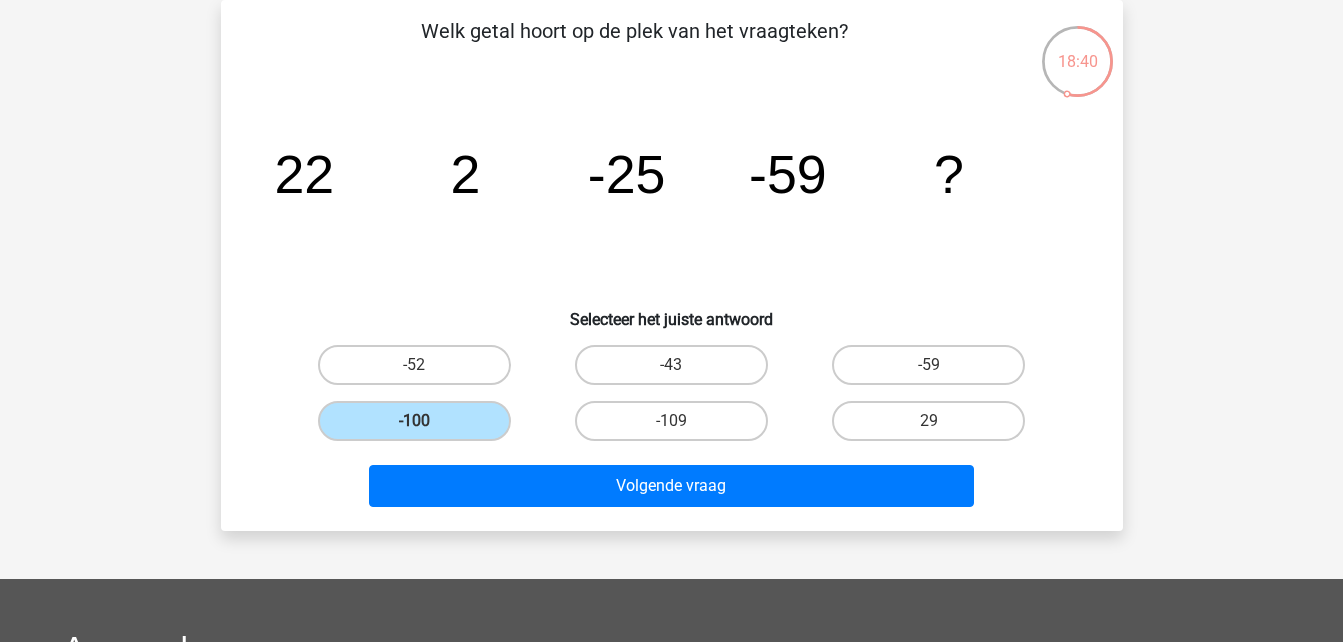 click on "Volgende vraag" at bounding box center [672, 482] 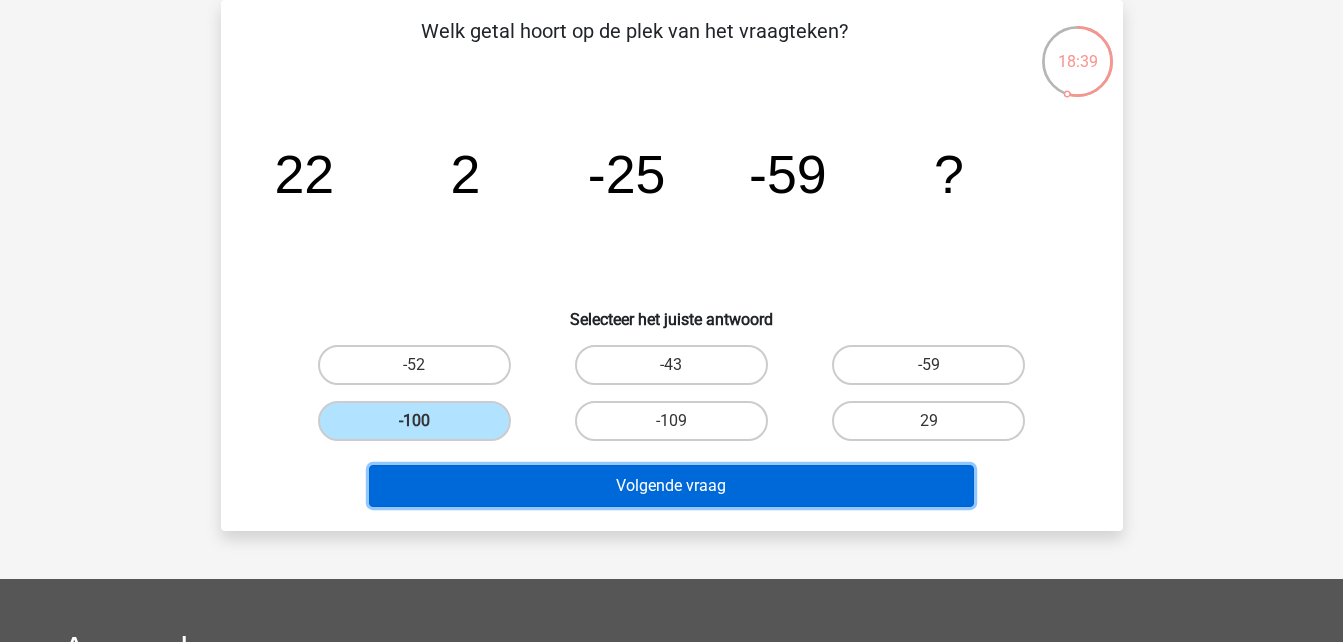 click on "Volgende vraag" at bounding box center (671, 486) 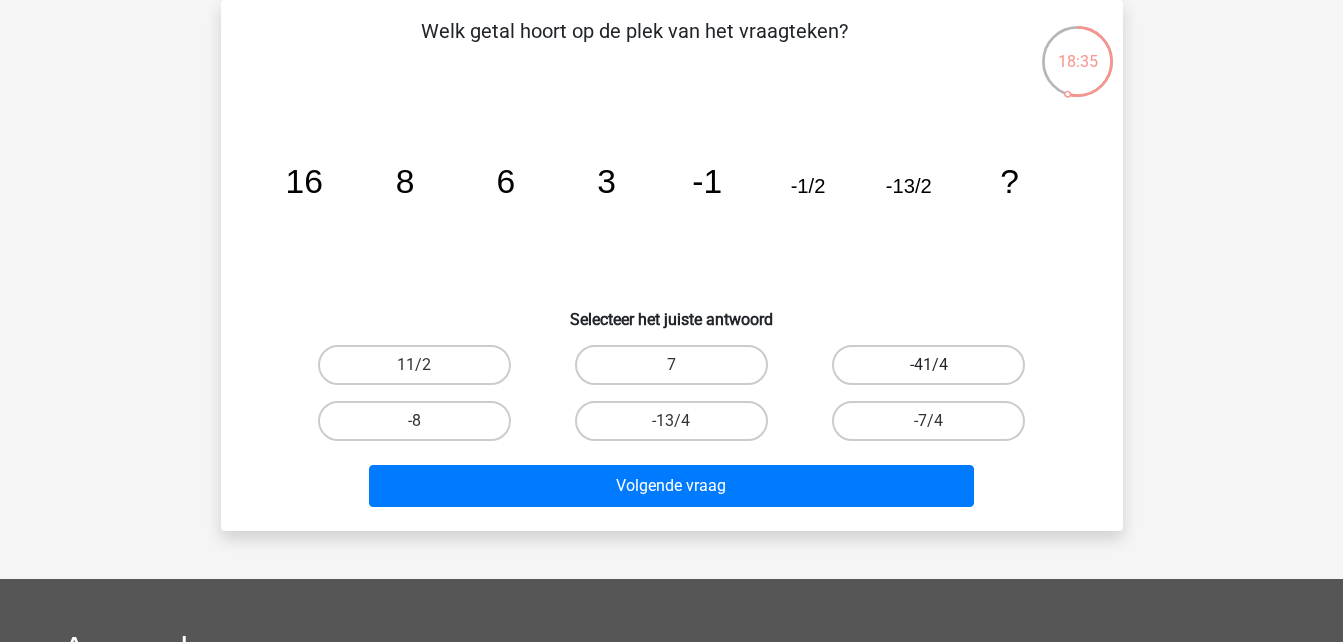 click on "-41/4" at bounding box center [928, 365] 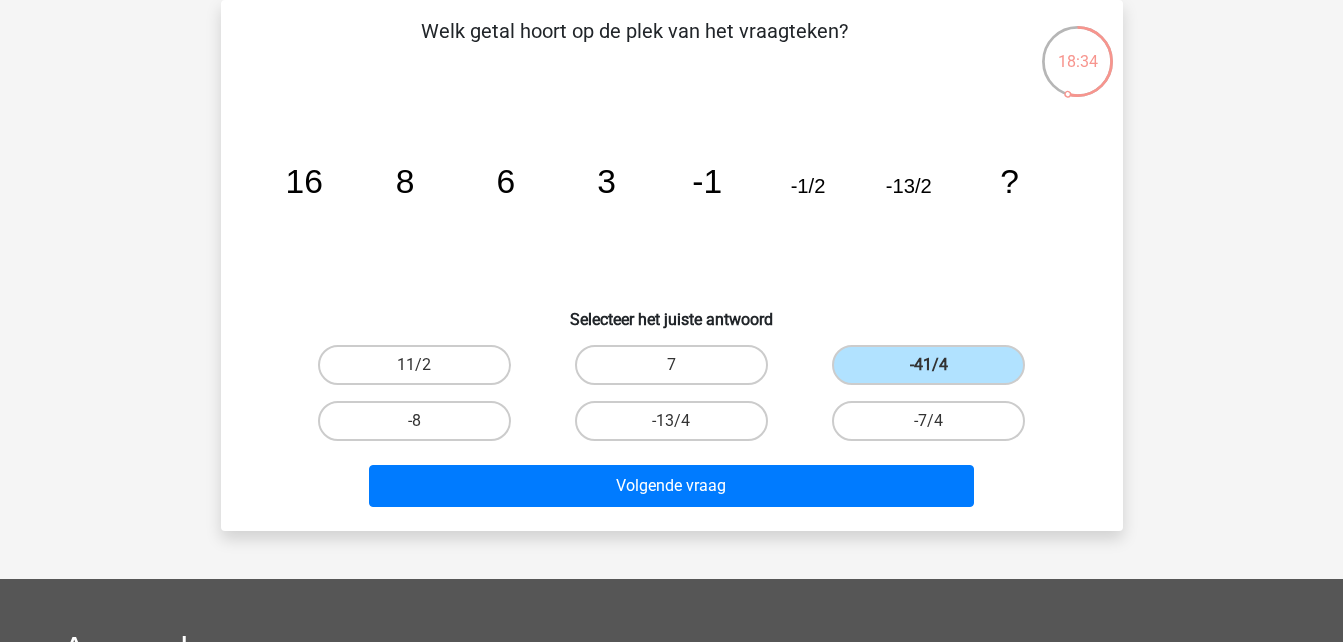click on "-7/4" at bounding box center [928, 421] 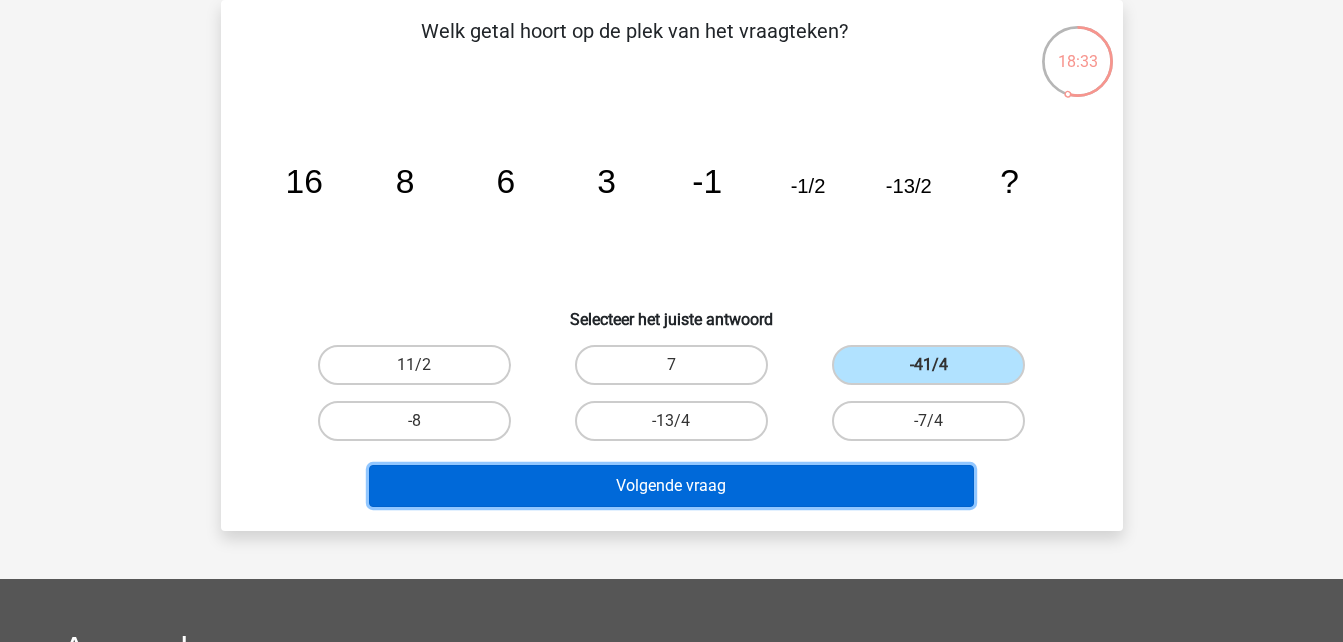 click on "Volgende vraag" at bounding box center [671, 486] 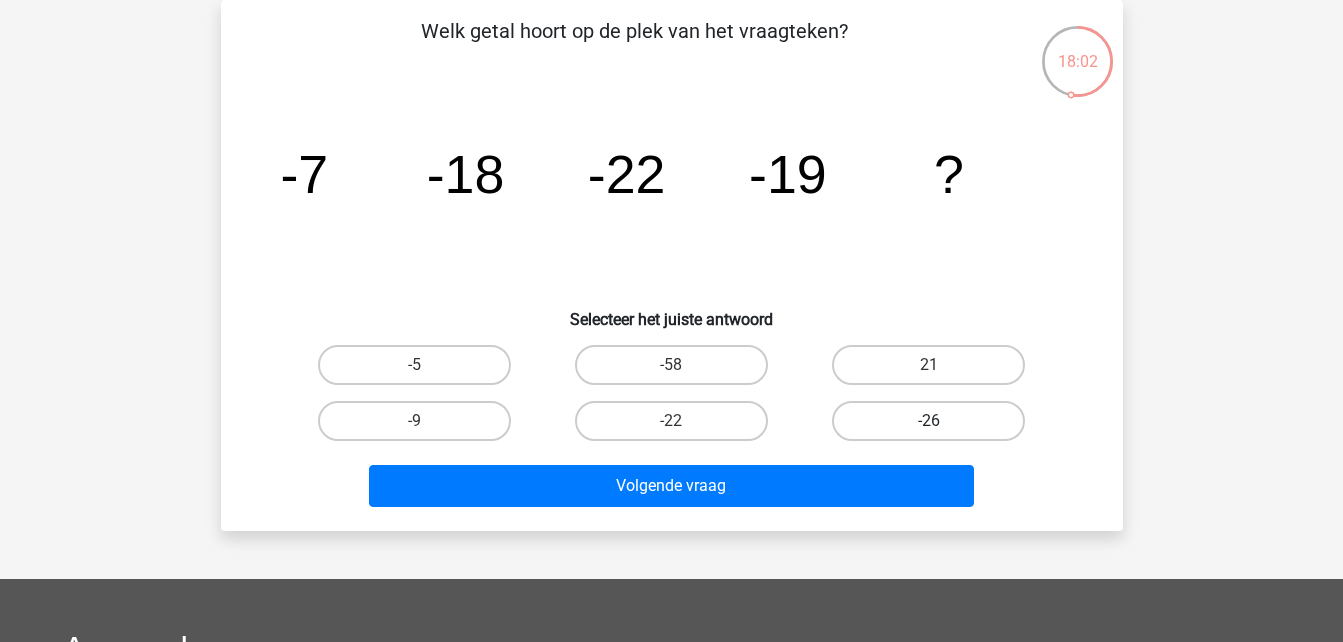 click on "-26" at bounding box center [928, 421] 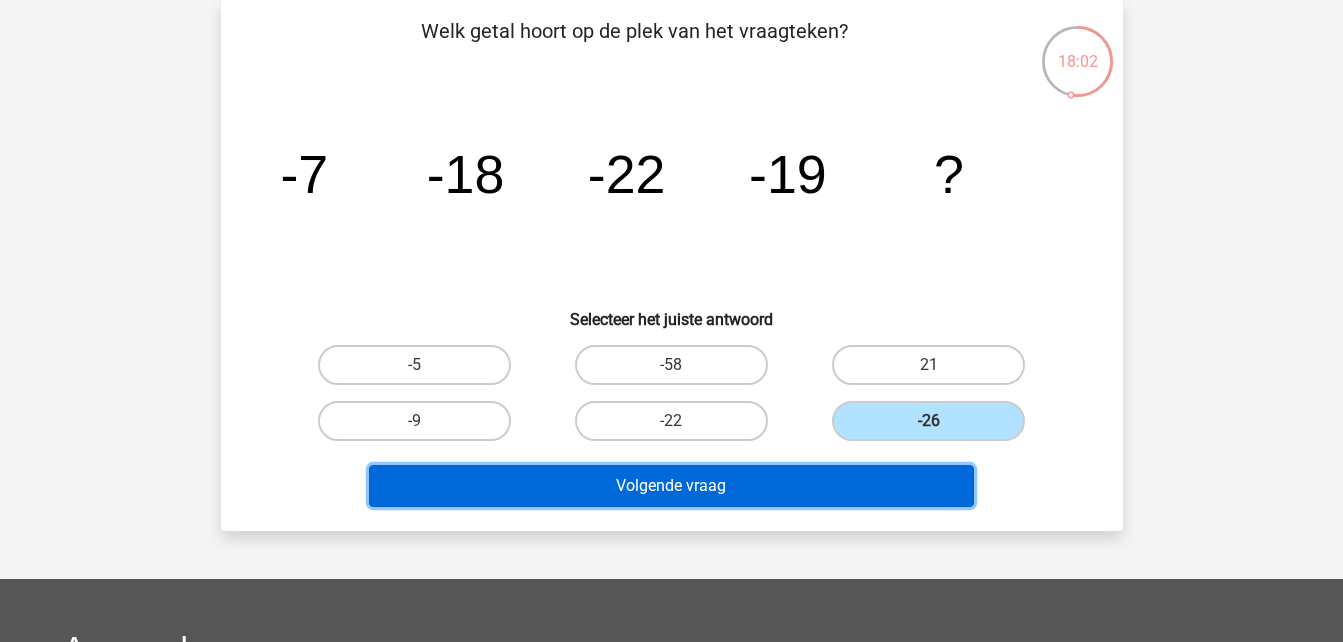 click on "Volgende vraag" at bounding box center [671, 486] 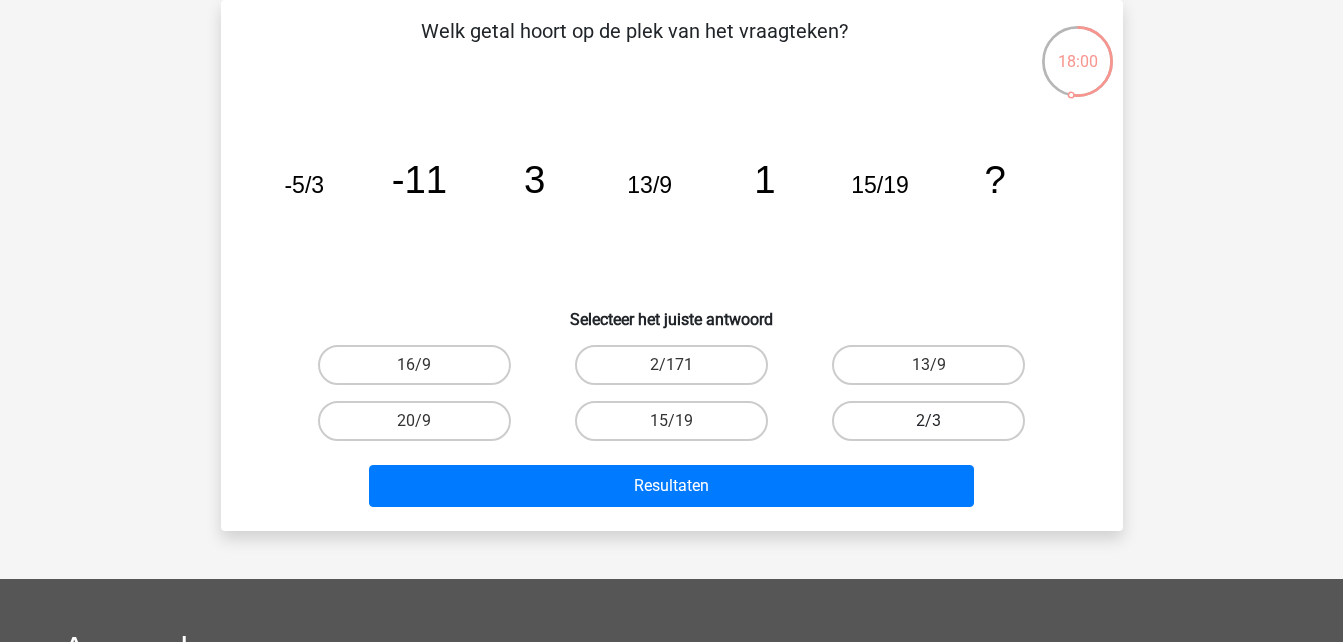 click on "2/3" at bounding box center (928, 421) 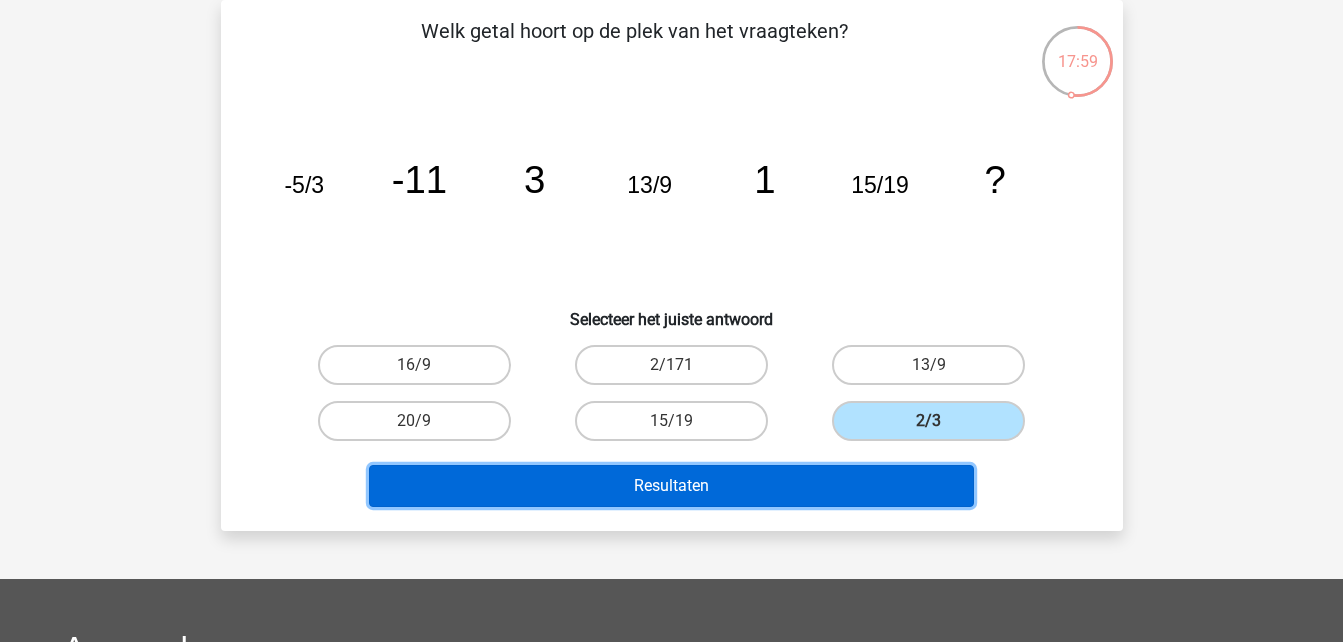 click on "Resultaten" at bounding box center (671, 486) 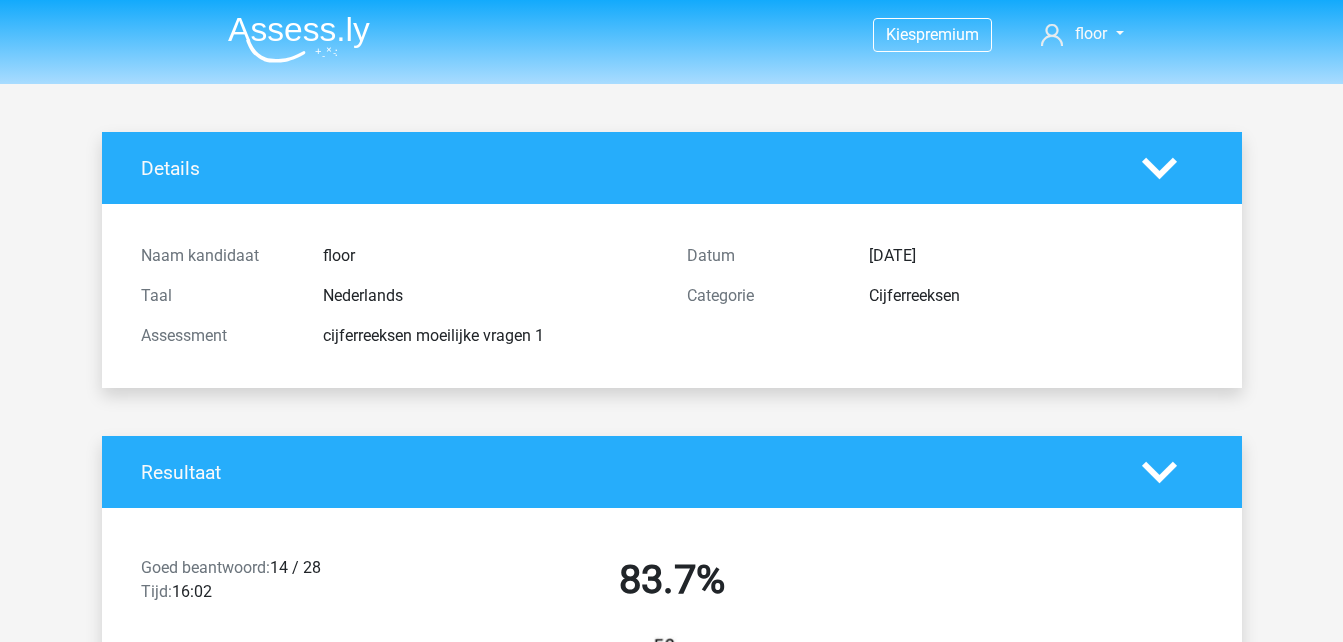 scroll, scrollTop: 0, scrollLeft: 0, axis: both 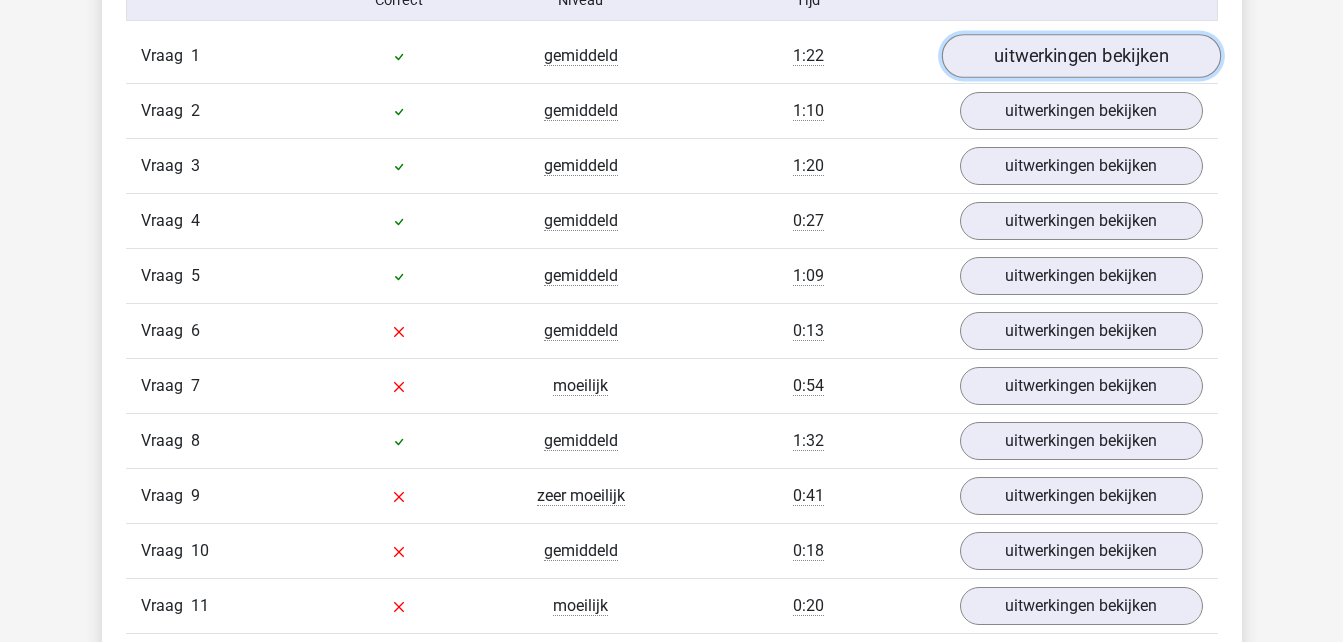 click on "uitwerkingen bekijken" at bounding box center [1080, 56] 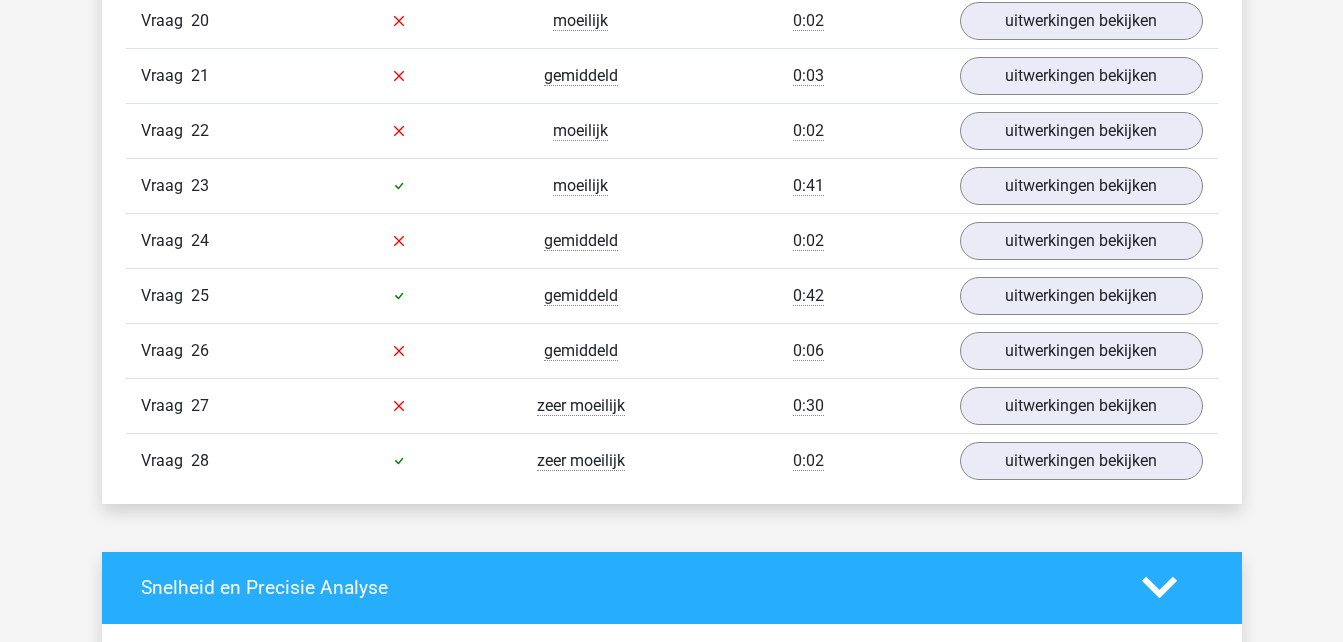 scroll, scrollTop: 4016, scrollLeft: 0, axis: vertical 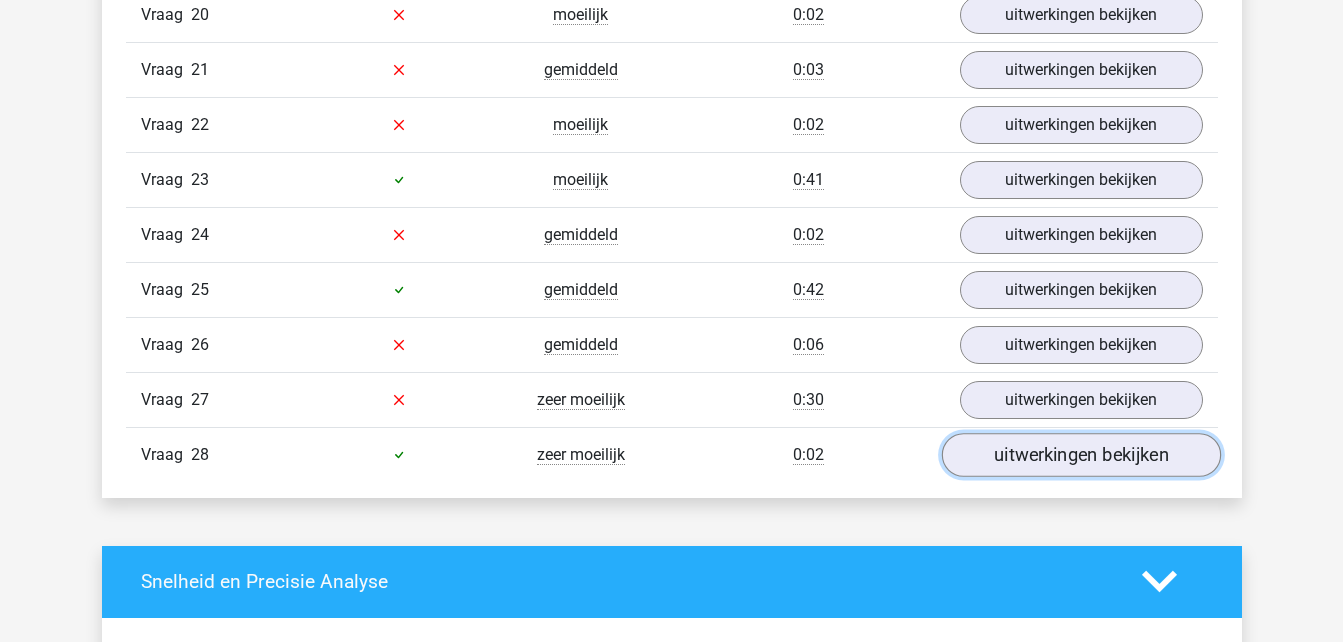 click on "uitwerkingen bekijken" at bounding box center [1080, 455] 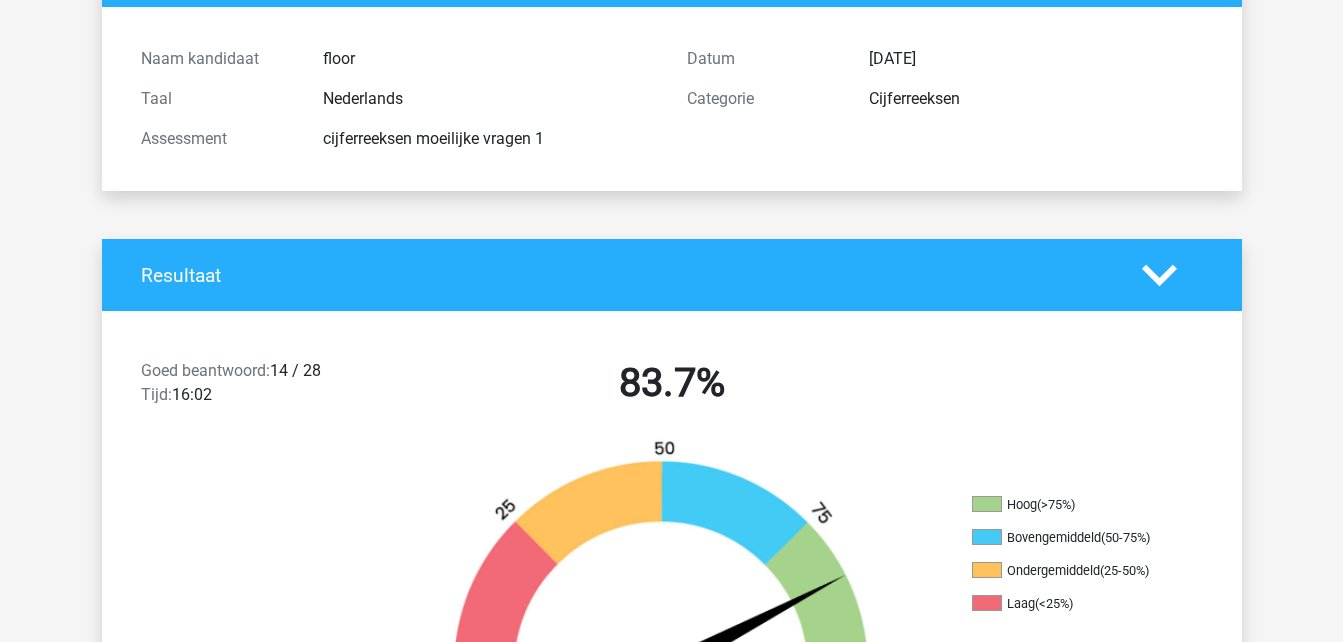 scroll, scrollTop: 0, scrollLeft: 0, axis: both 